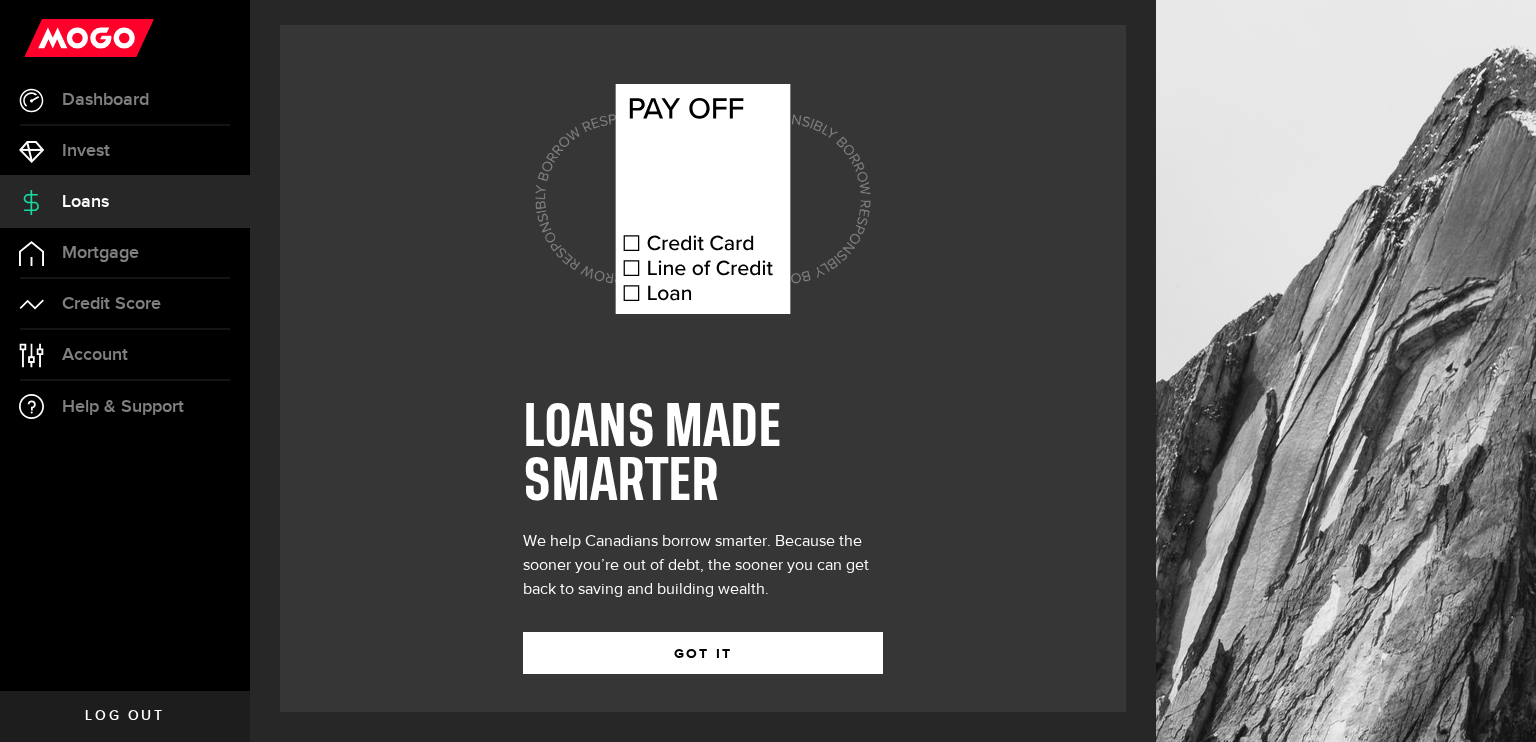 scroll, scrollTop: 0, scrollLeft: 0, axis: both 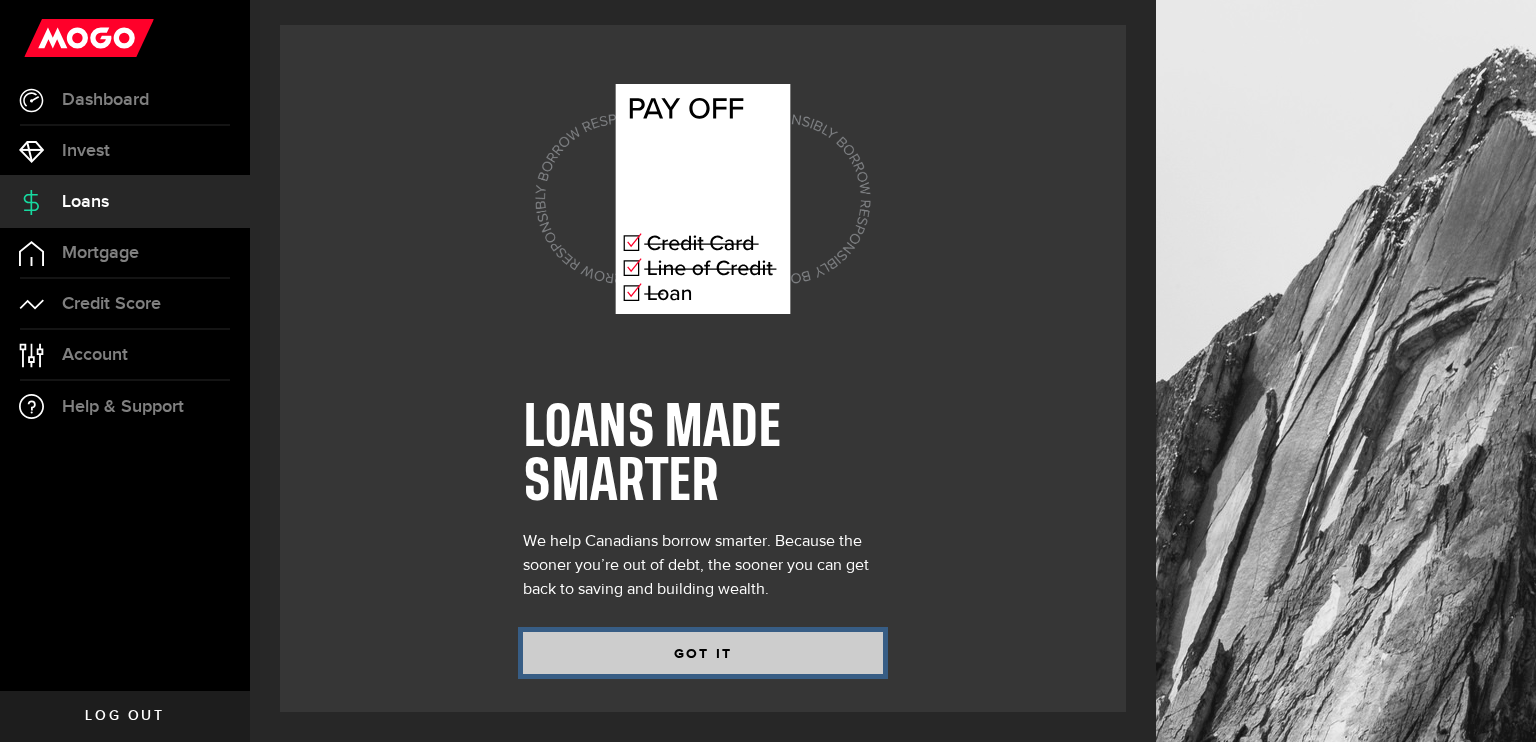 click on "GOT IT" at bounding box center (703, 653) 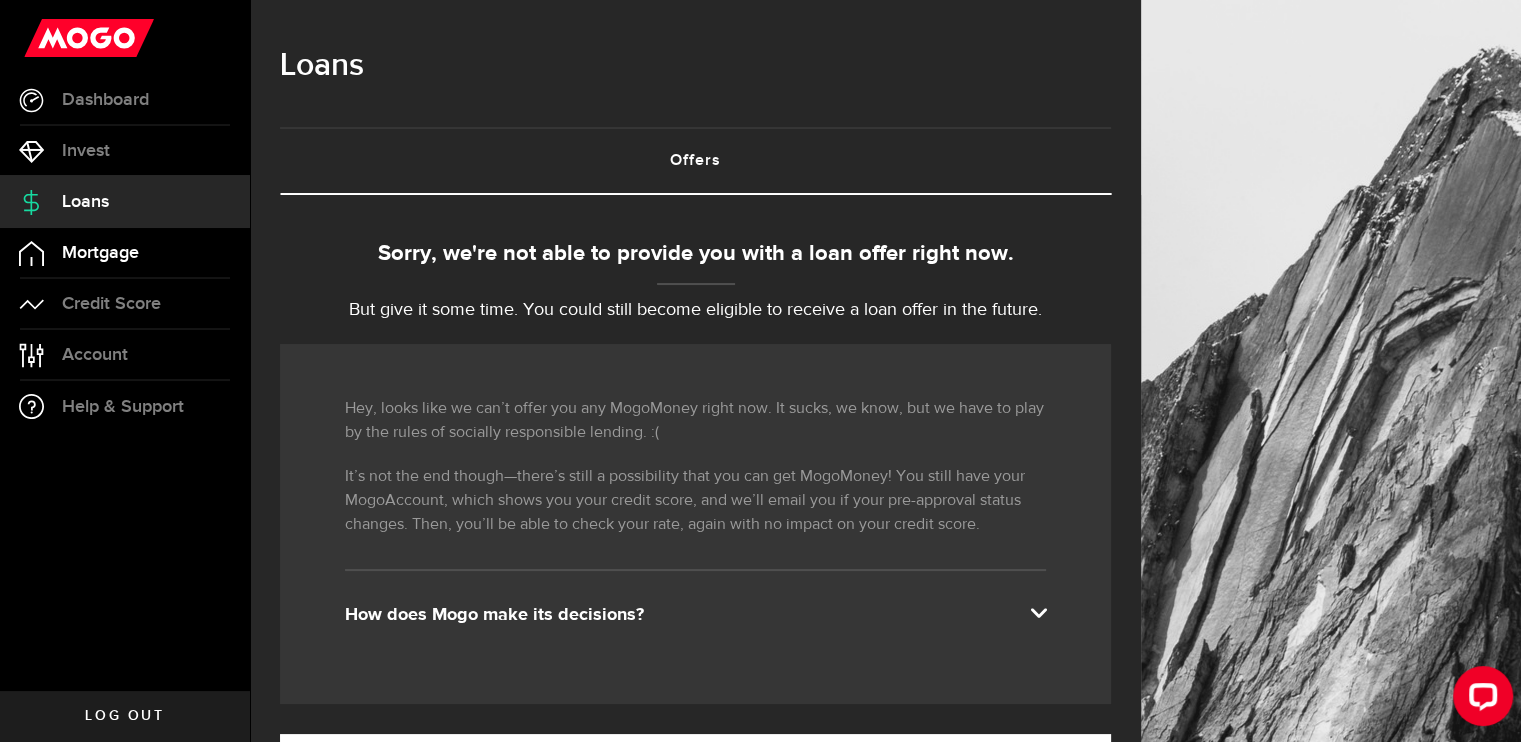 click on "Mortgage" at bounding box center [125, 253] 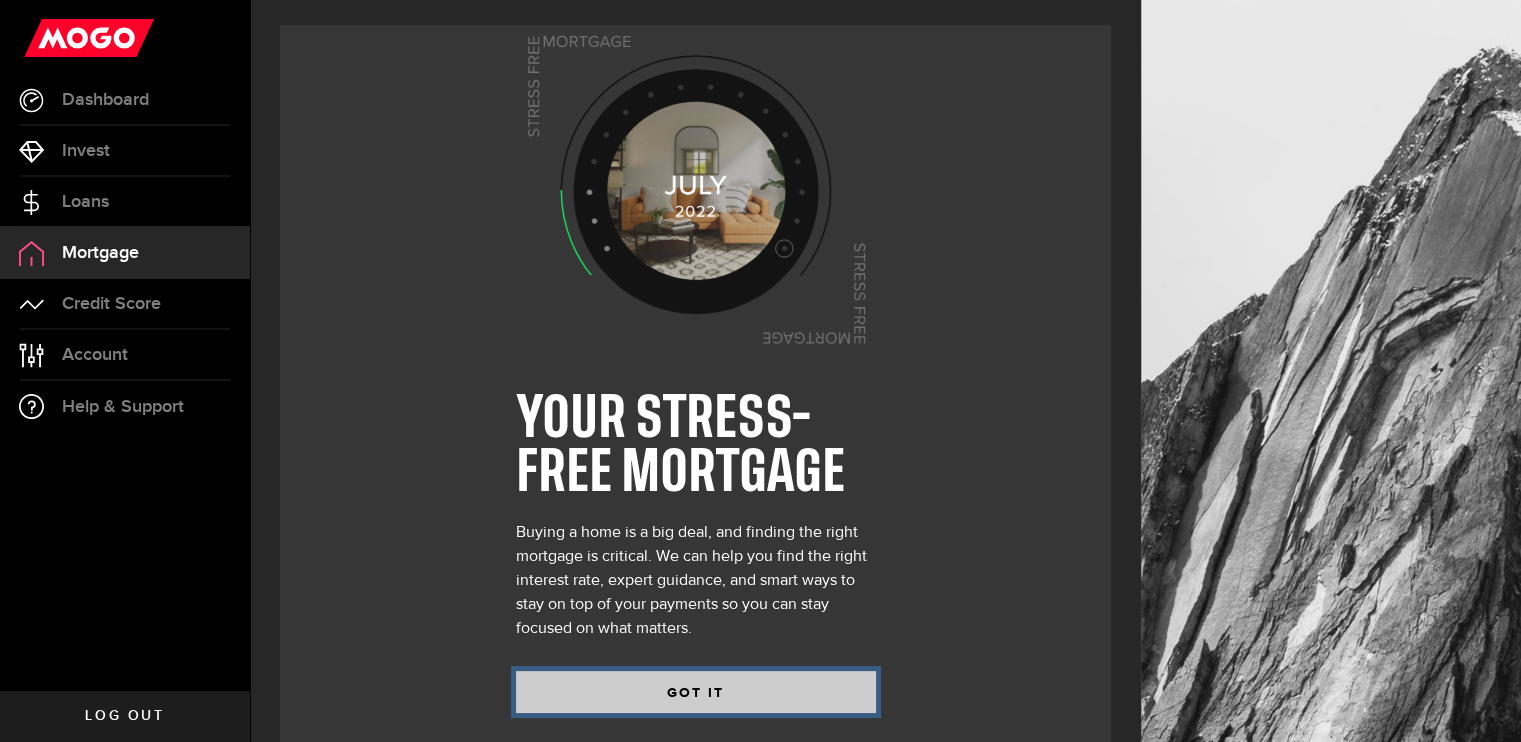 click on "GOT IT" at bounding box center (696, 692) 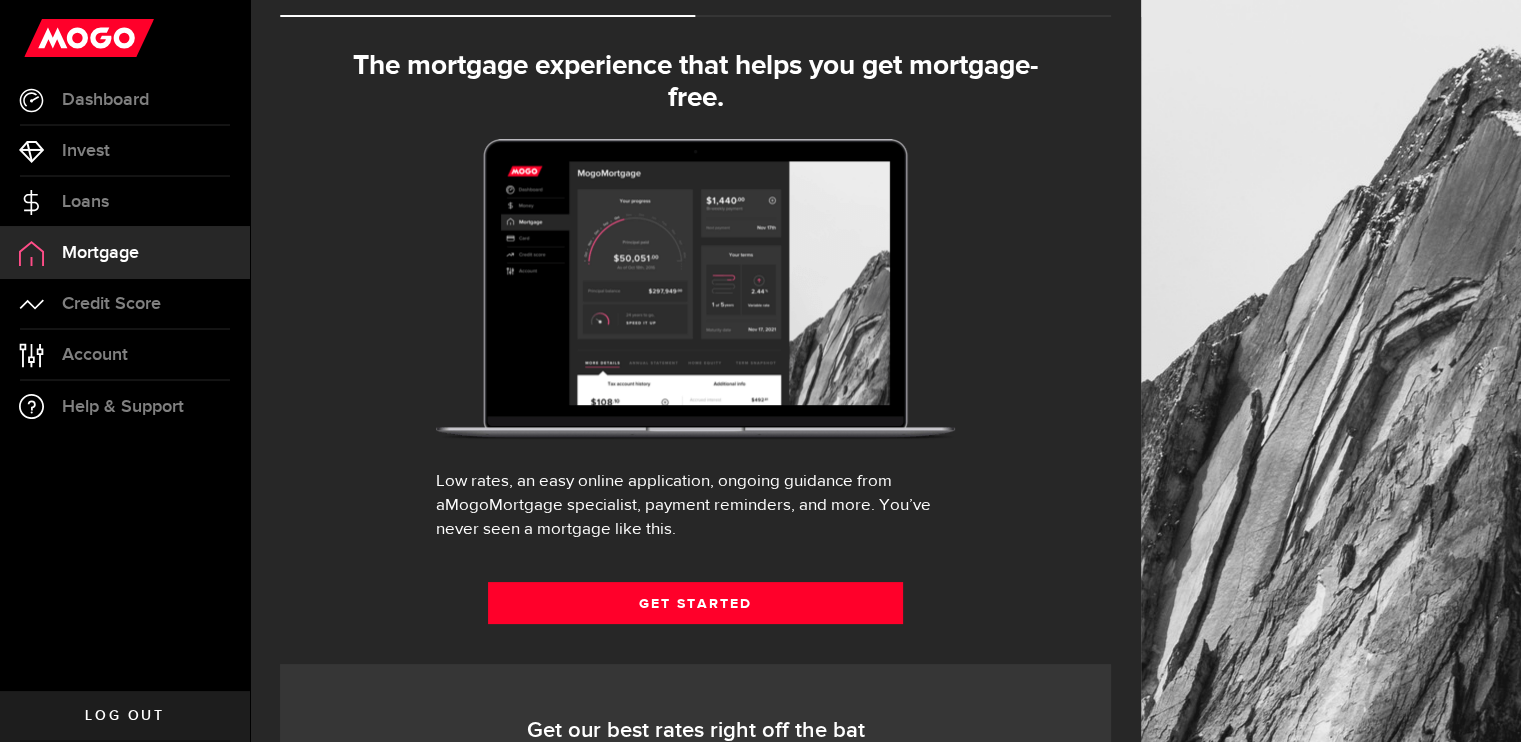 scroll, scrollTop: 178, scrollLeft: 0, axis: vertical 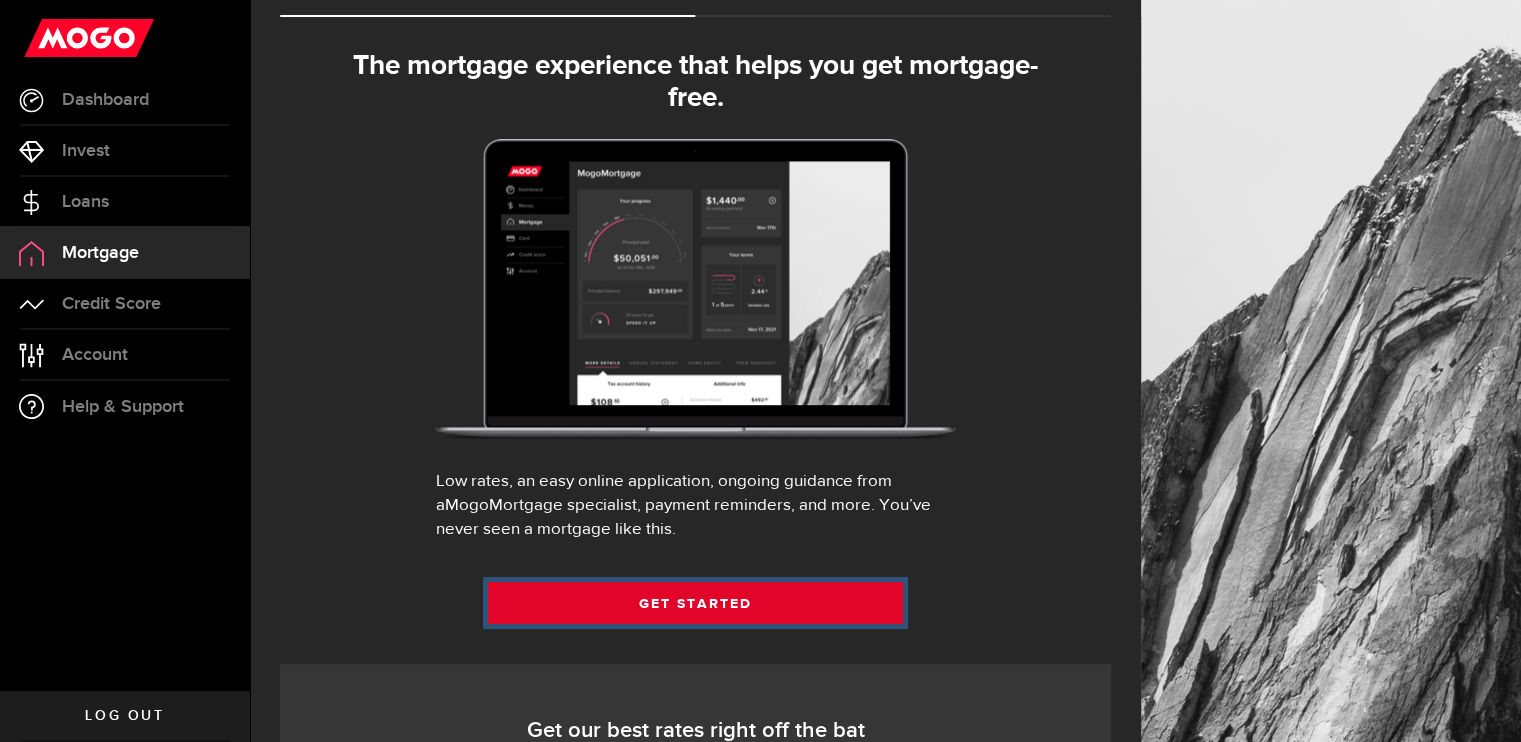 click on "Get Started" at bounding box center [696, 603] 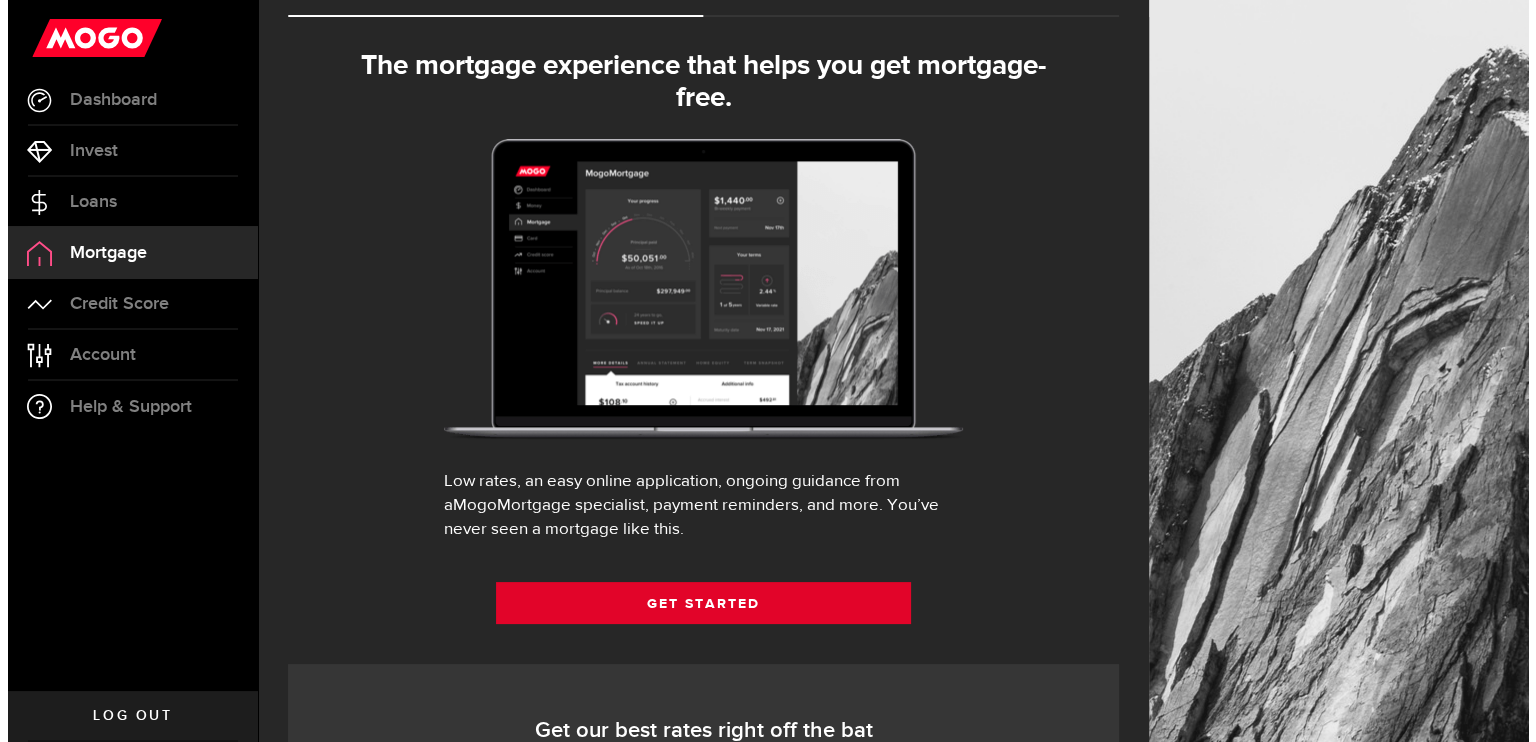 scroll, scrollTop: 0, scrollLeft: 0, axis: both 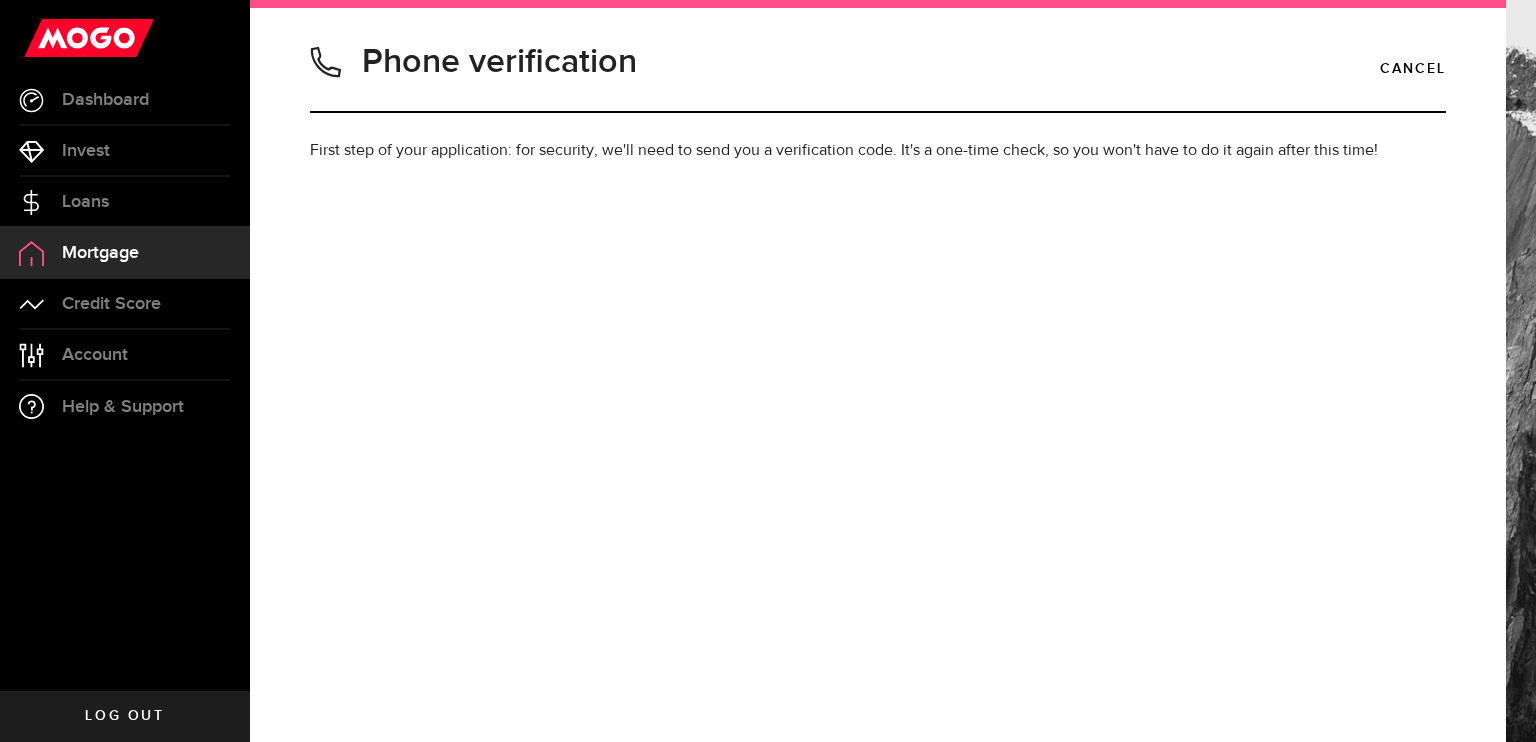 type on "[PHONE]" 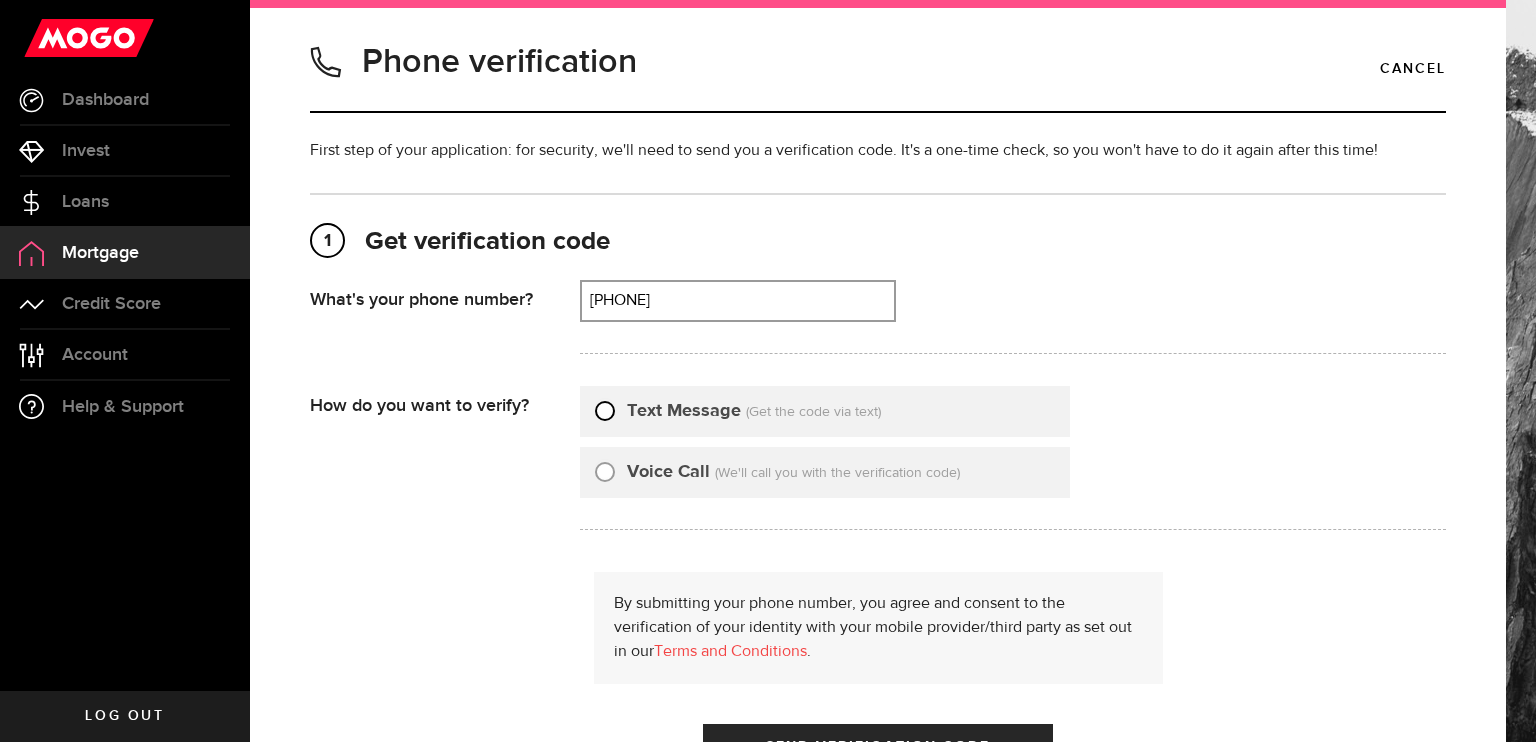 click on "Text Message" at bounding box center (605, 408) 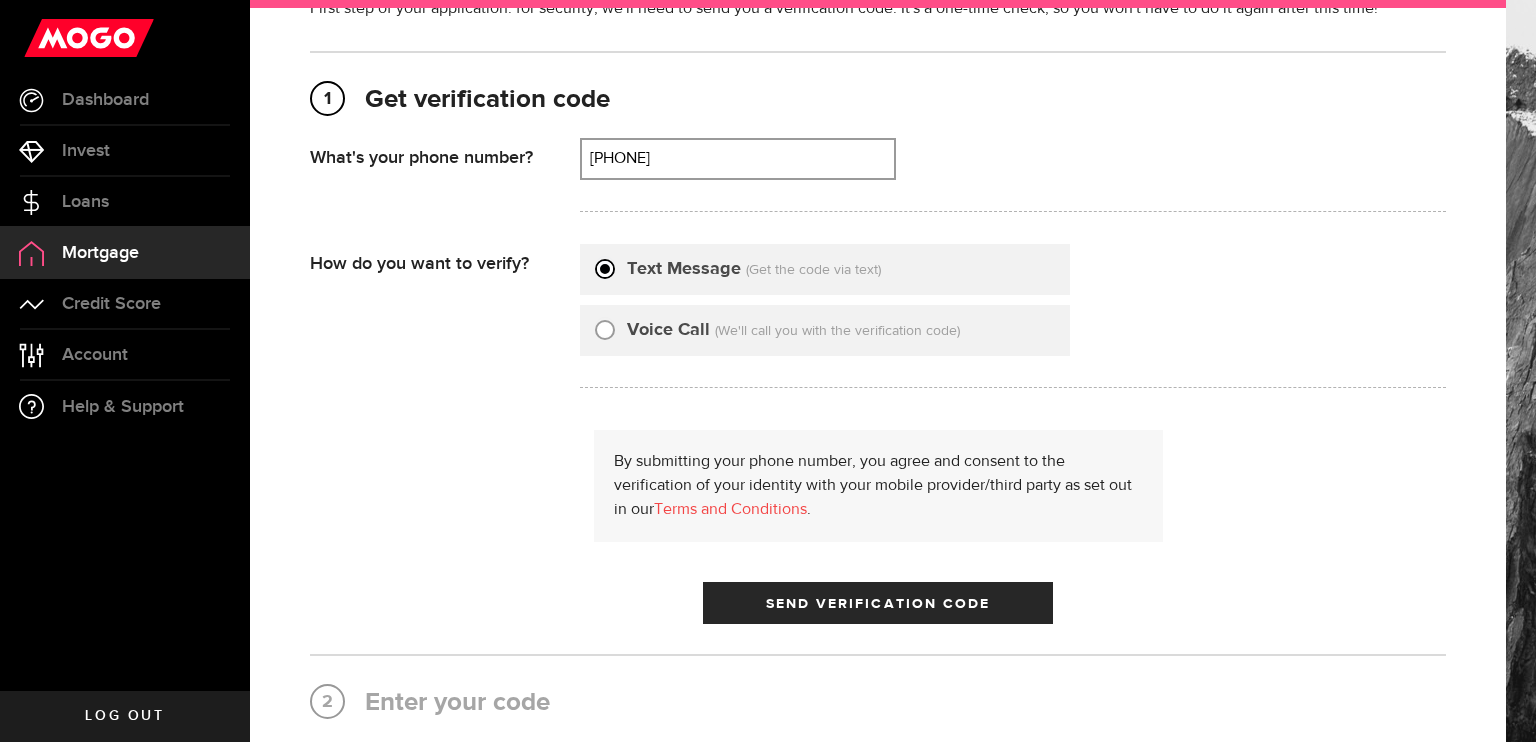 scroll, scrollTop: 156, scrollLeft: 0, axis: vertical 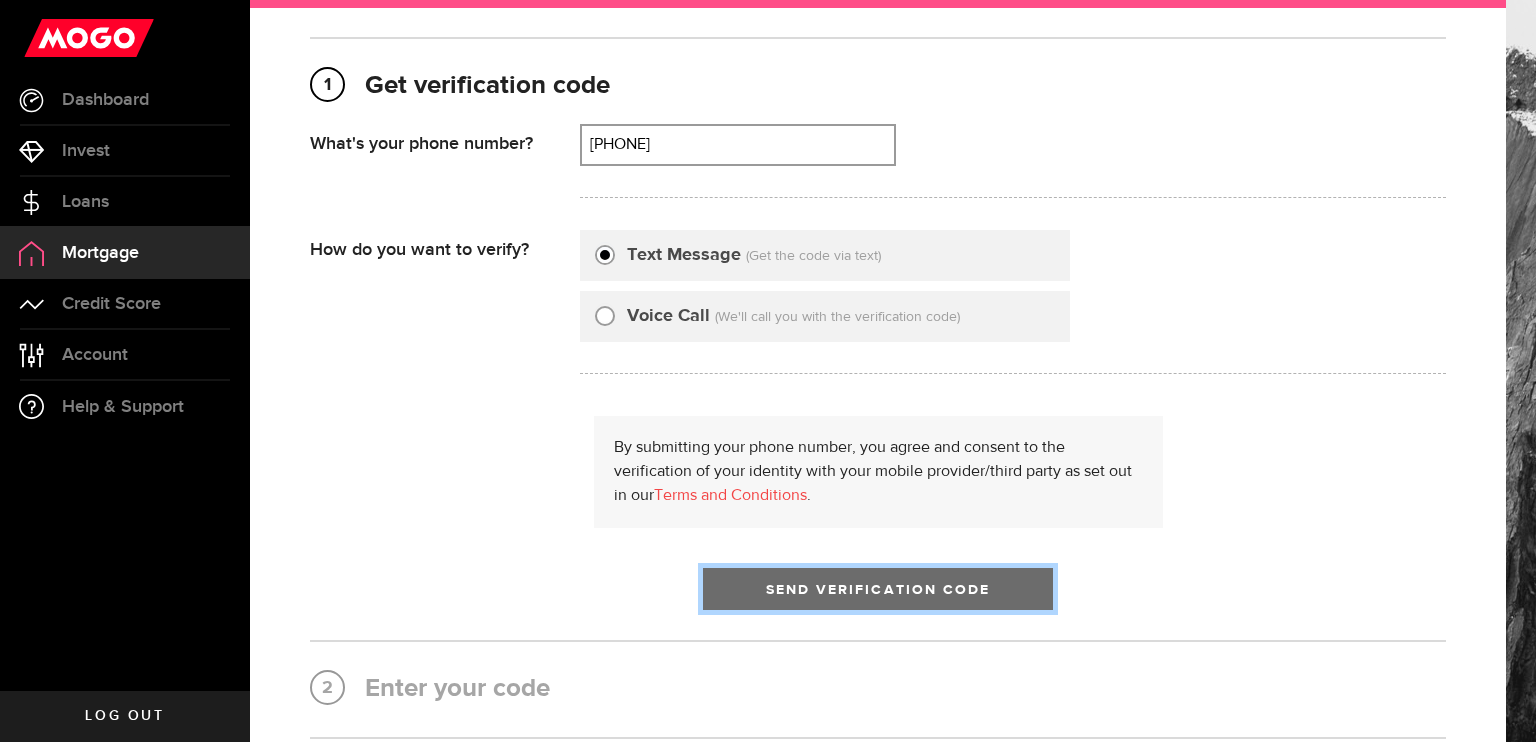 click on "Send Verification Code" at bounding box center (878, 589) 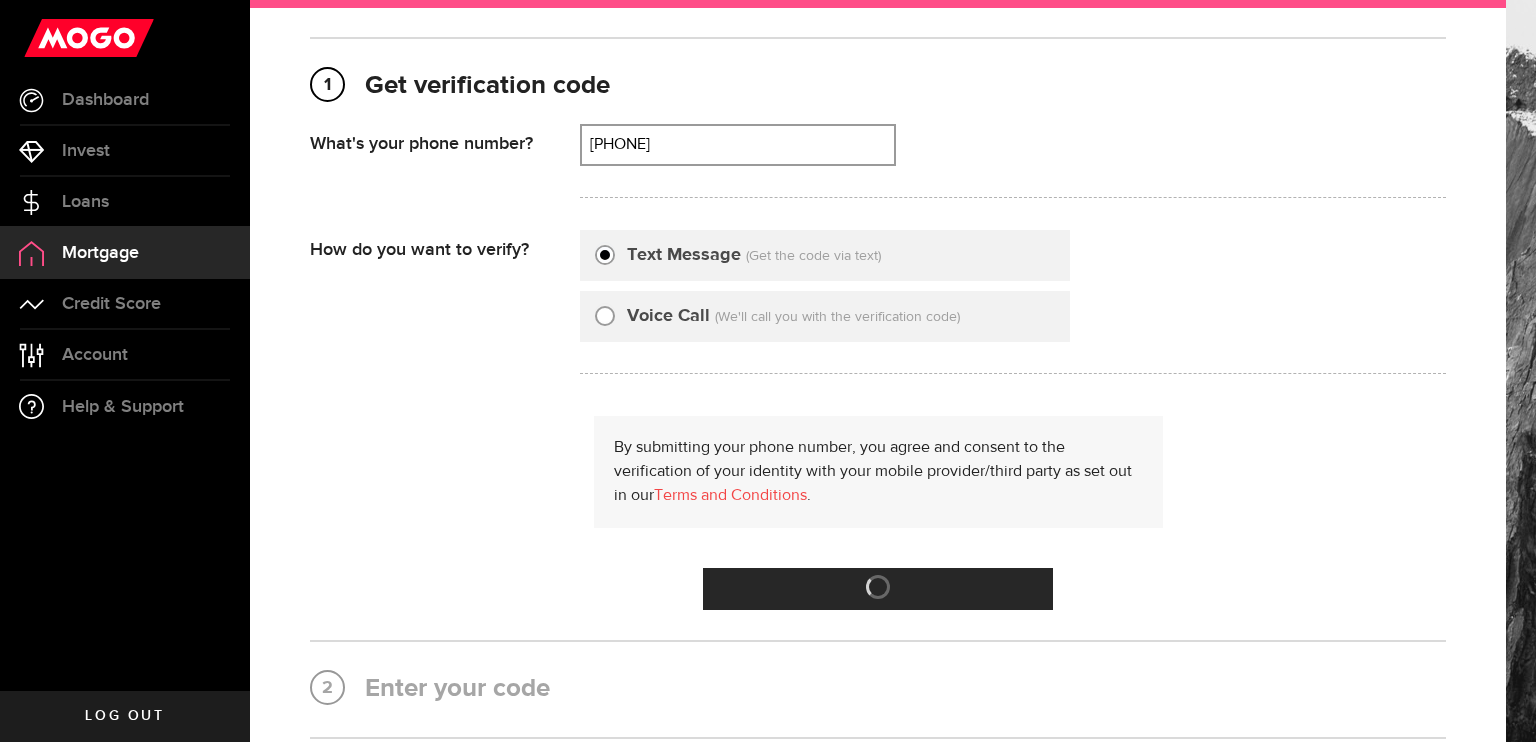 scroll, scrollTop: 0, scrollLeft: 0, axis: both 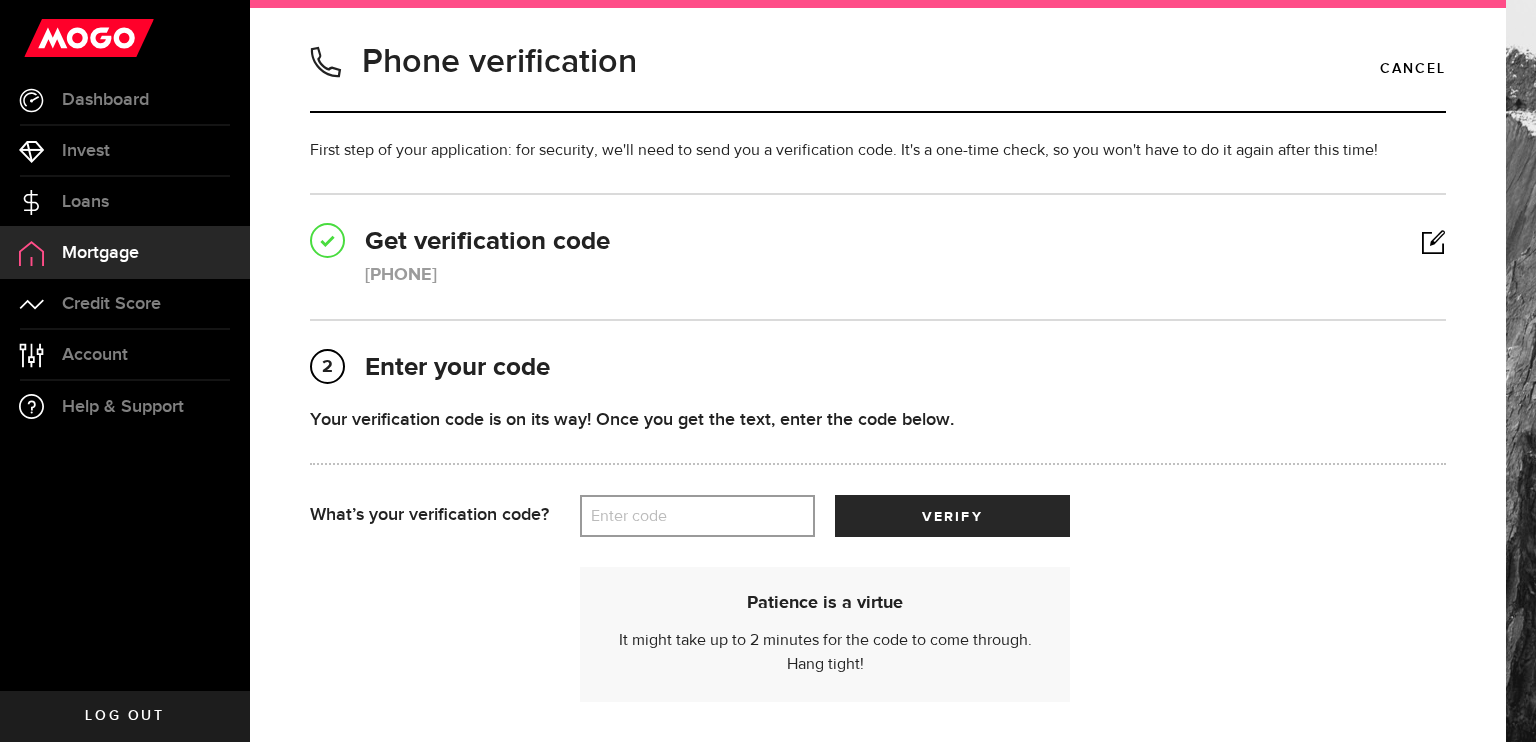 click on "Enter code" at bounding box center (697, 516) 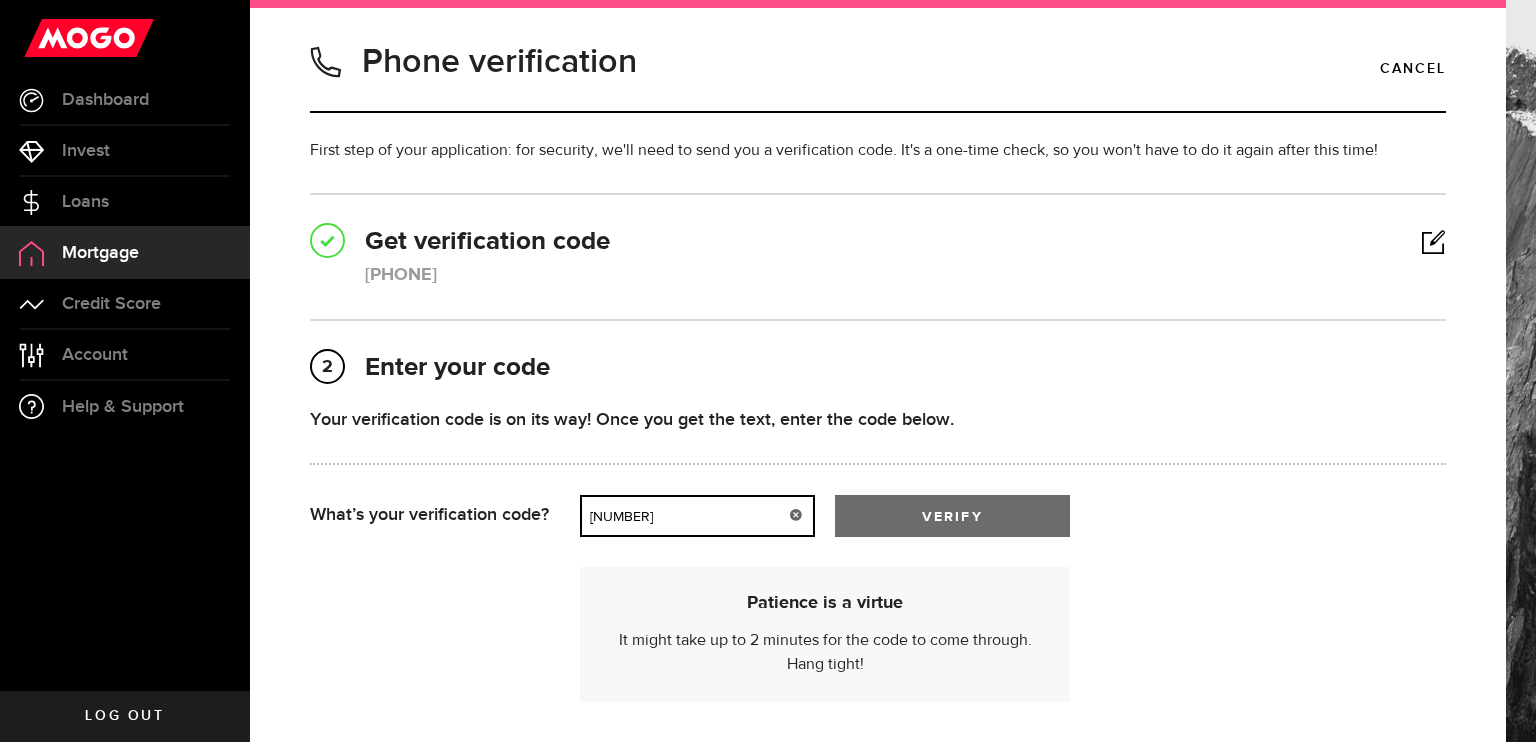 type on "[NUMBER]" 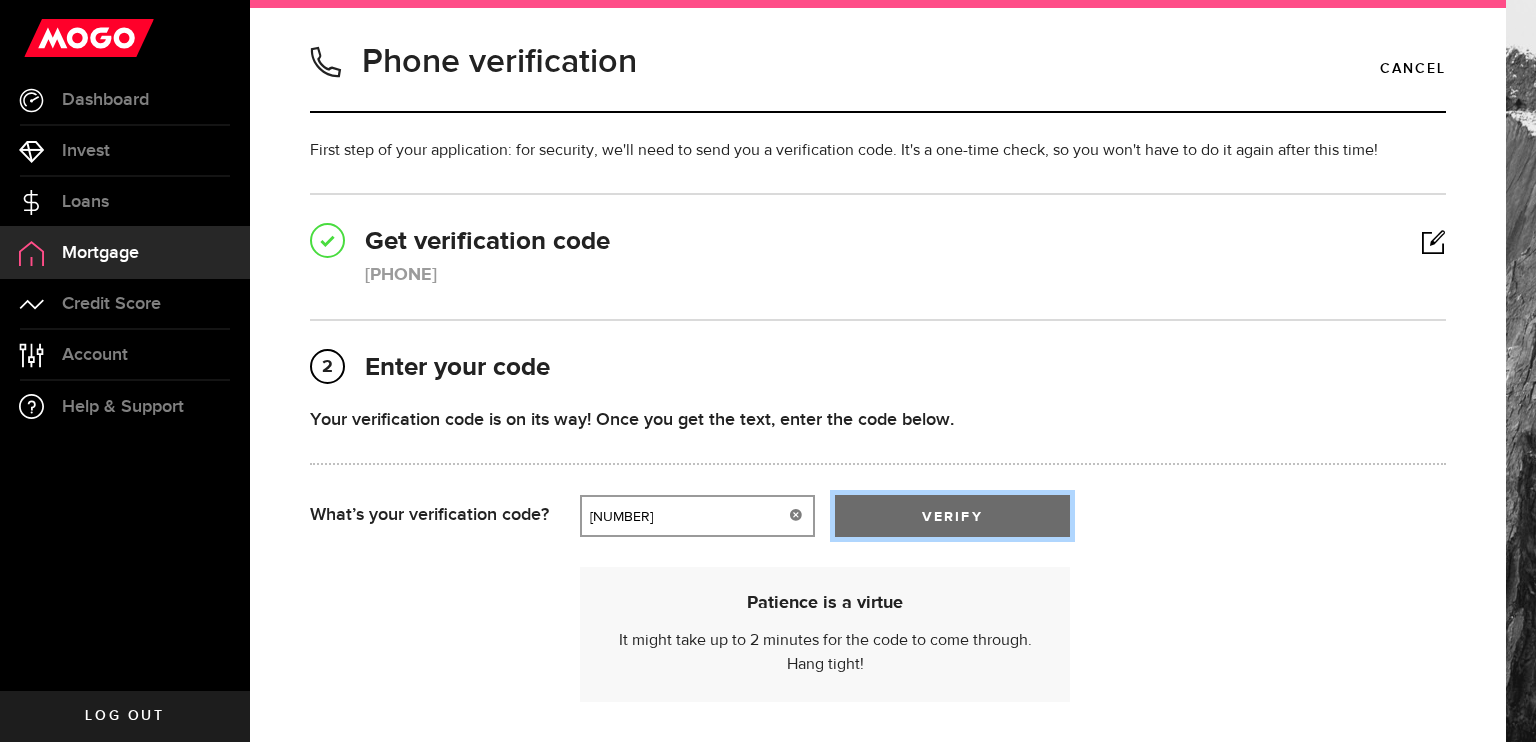 click on "verify" at bounding box center [952, 516] 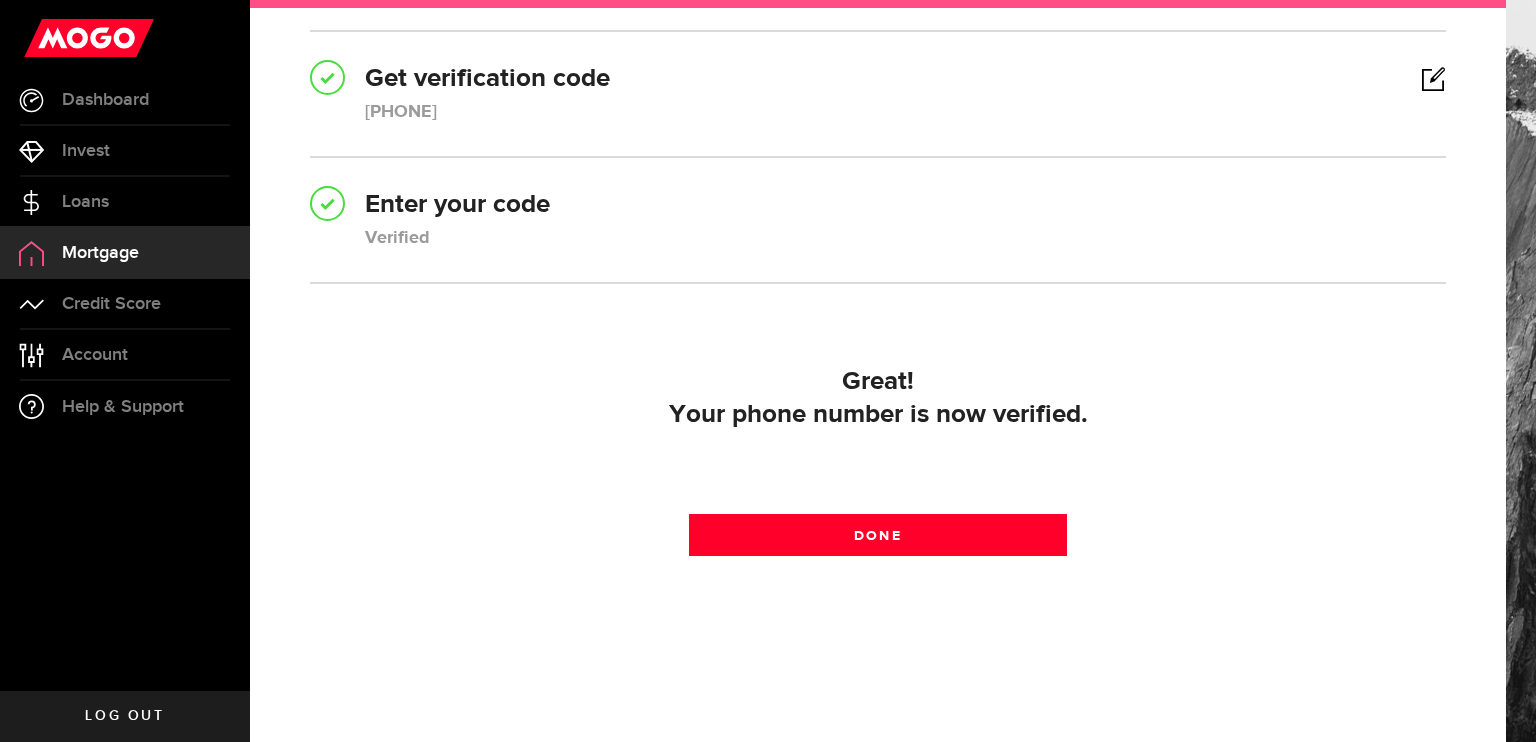scroll, scrollTop: 181, scrollLeft: 0, axis: vertical 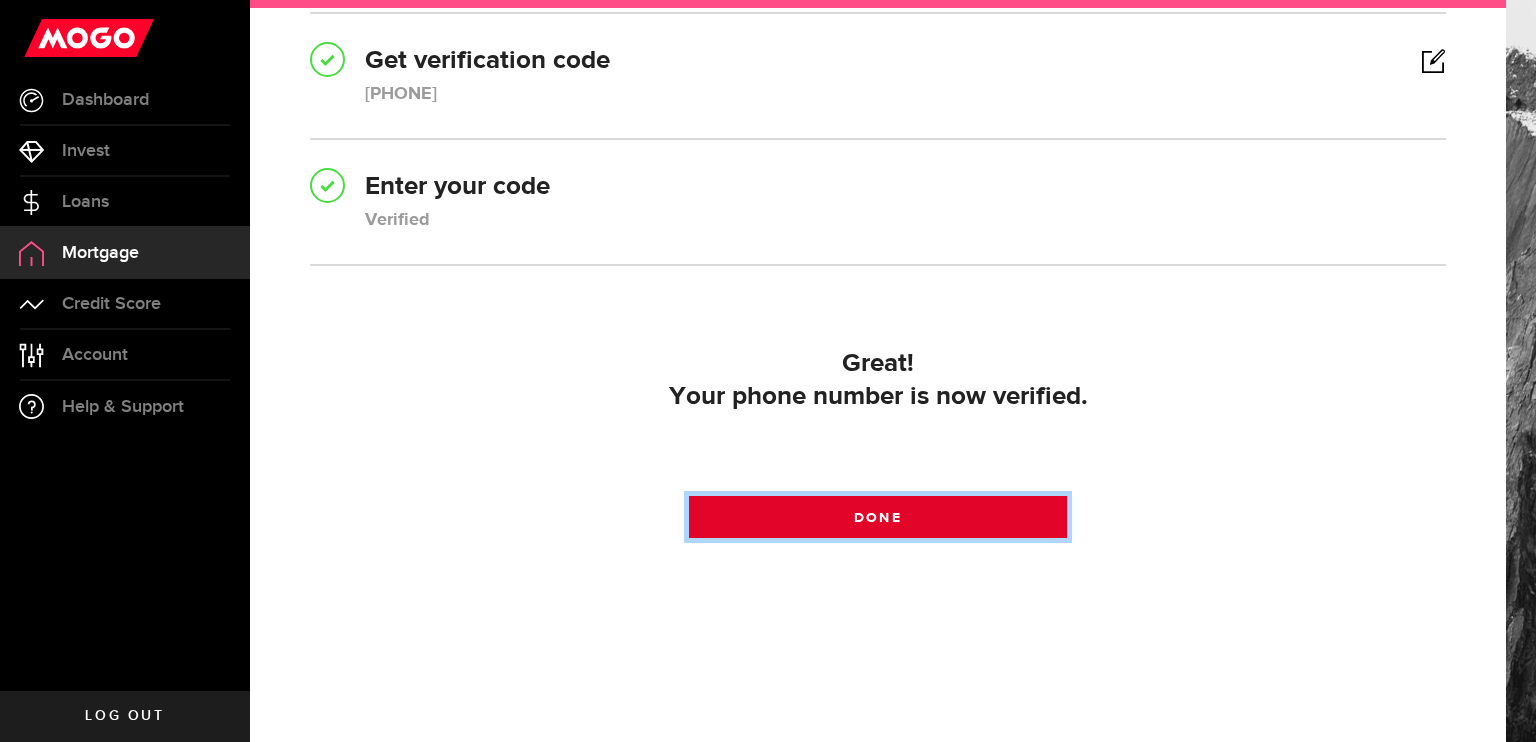 click on "Done" at bounding box center (878, 517) 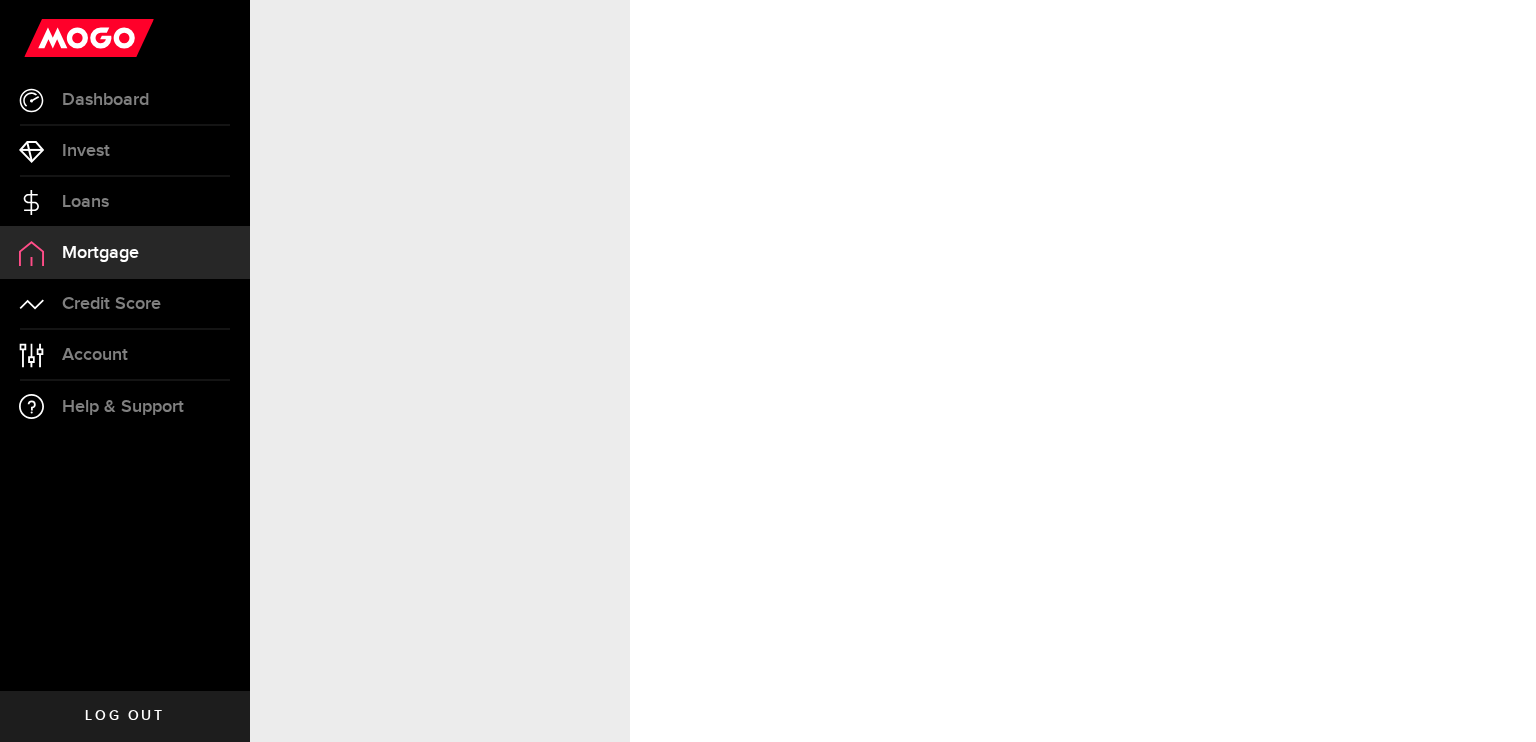 scroll, scrollTop: 0, scrollLeft: 0, axis: both 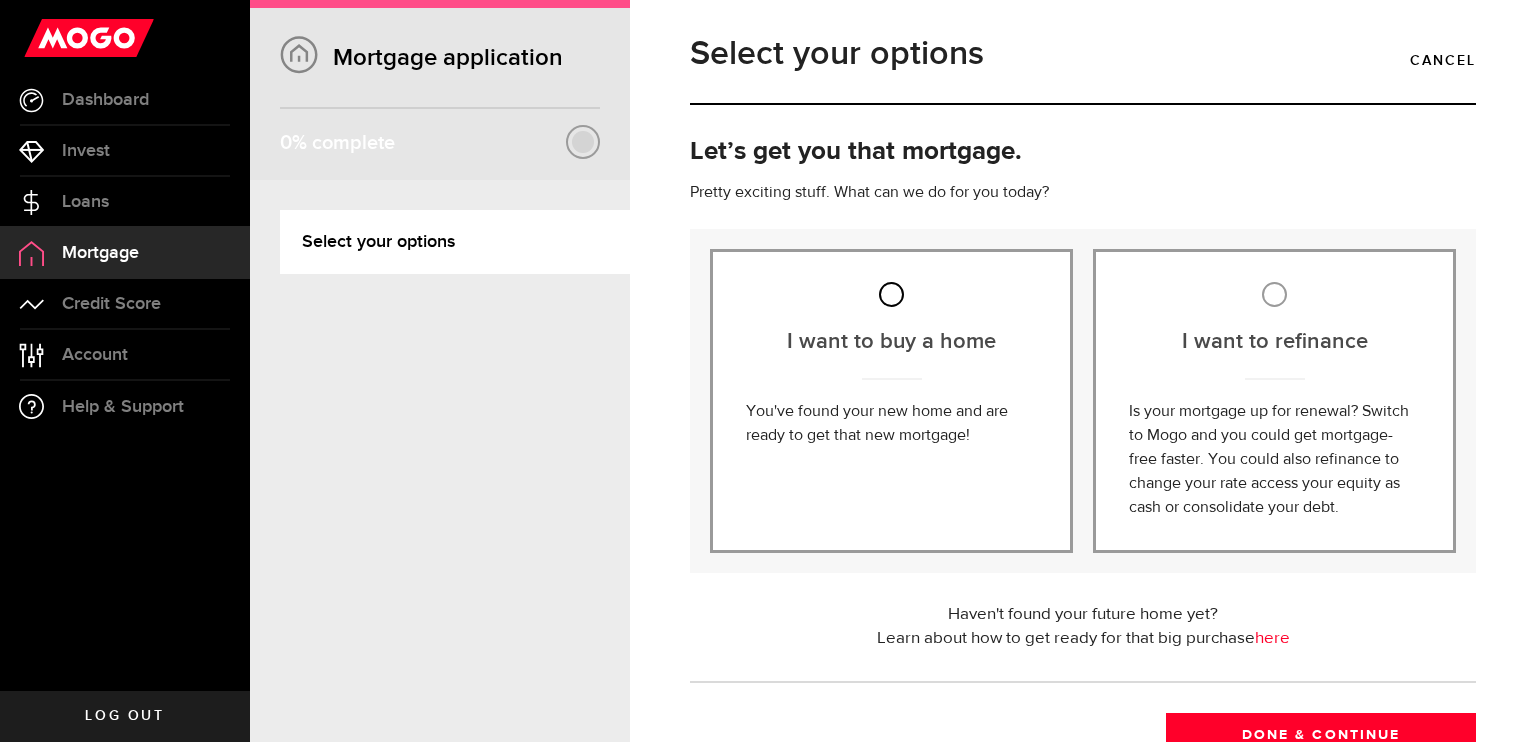 click on "I want to buy a home" at bounding box center [891, 294] 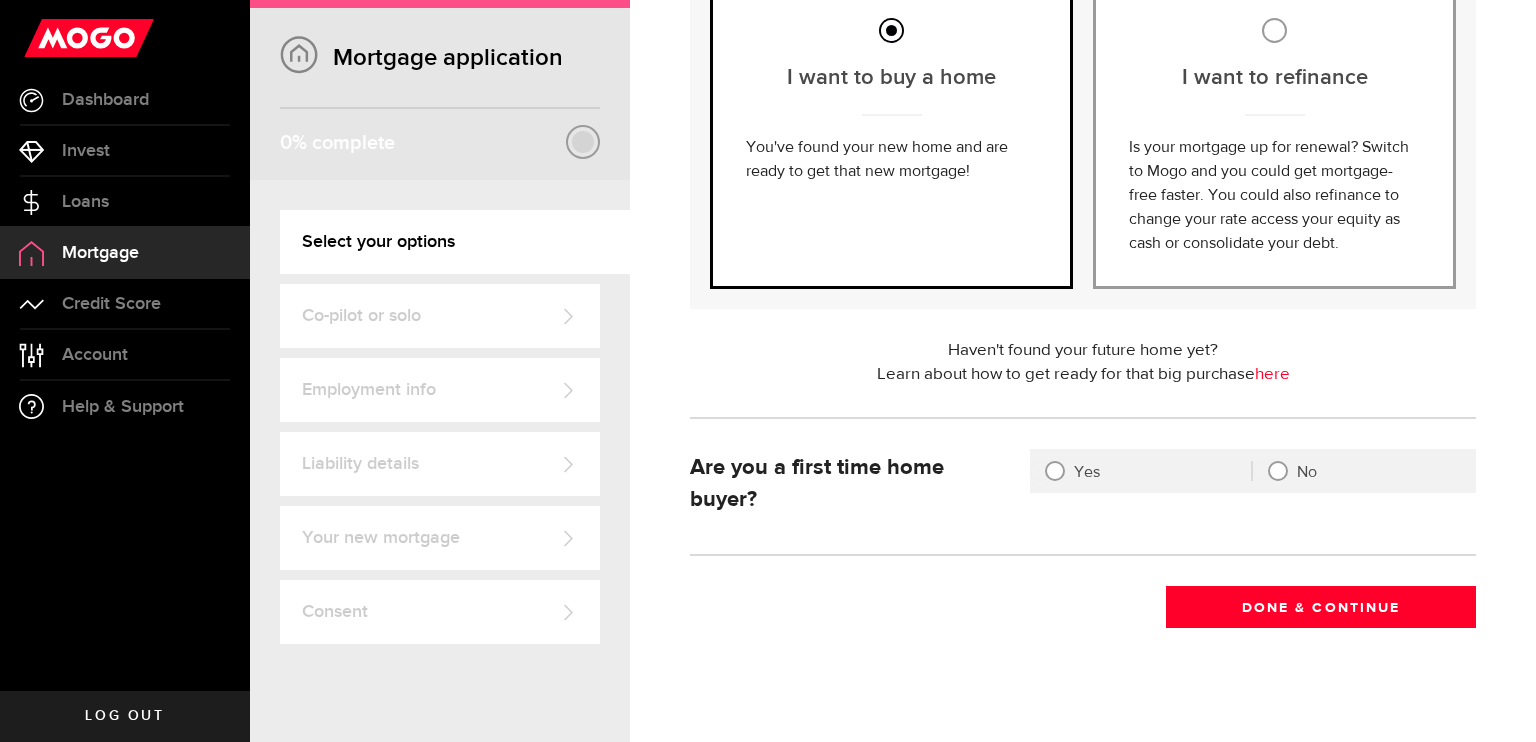 scroll, scrollTop: 275, scrollLeft: 0, axis: vertical 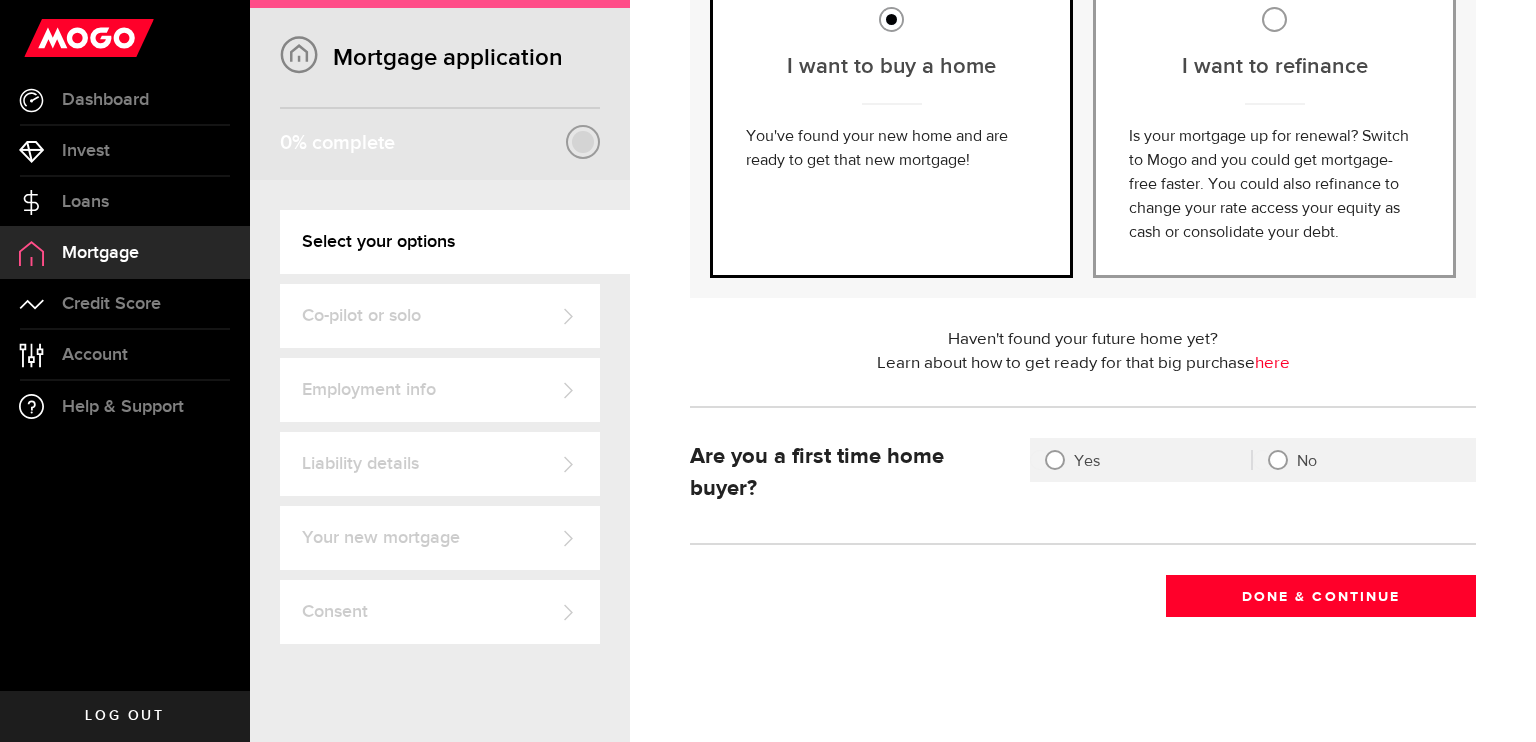 click on "Yes" at bounding box center [1140, 461] 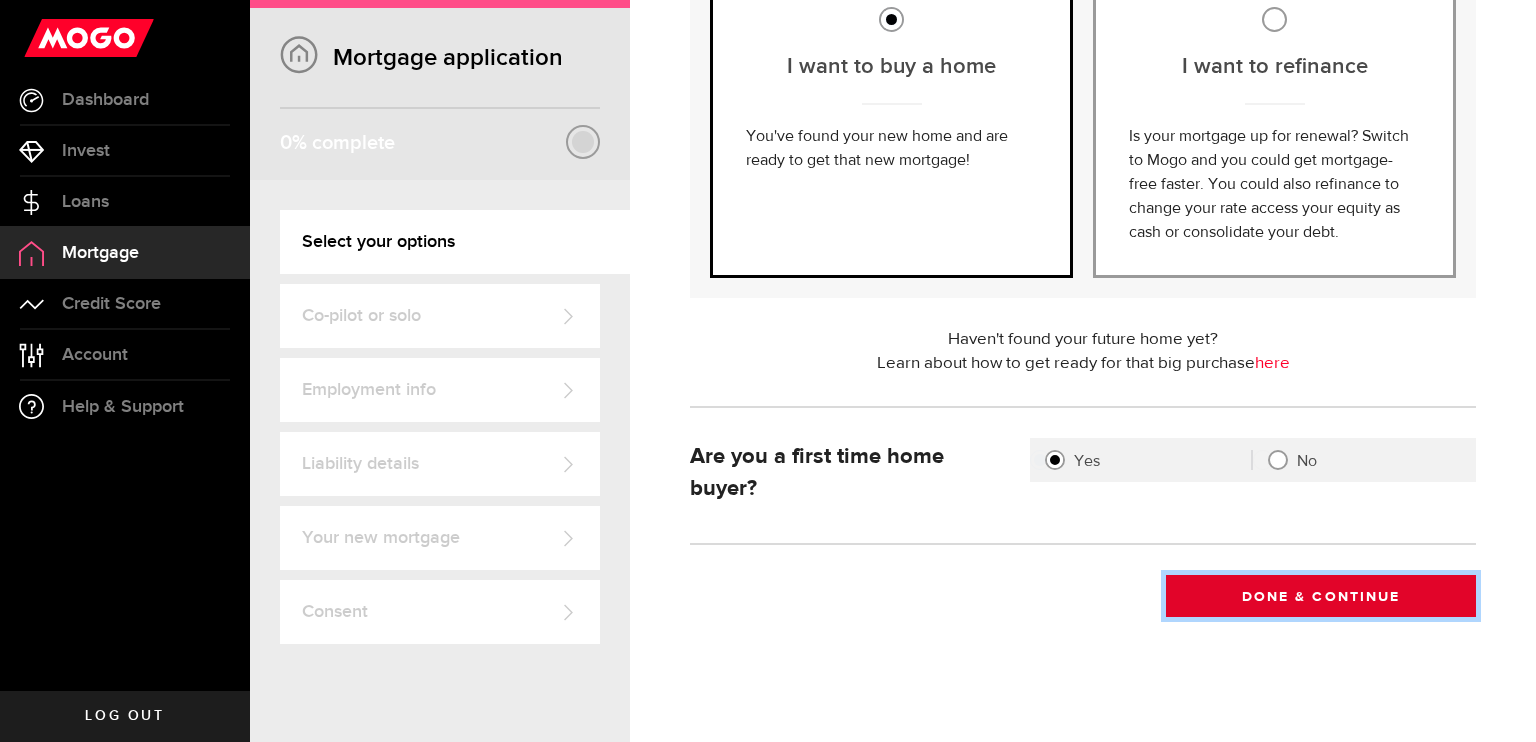 click on "Done & Continue" at bounding box center [1321, 596] 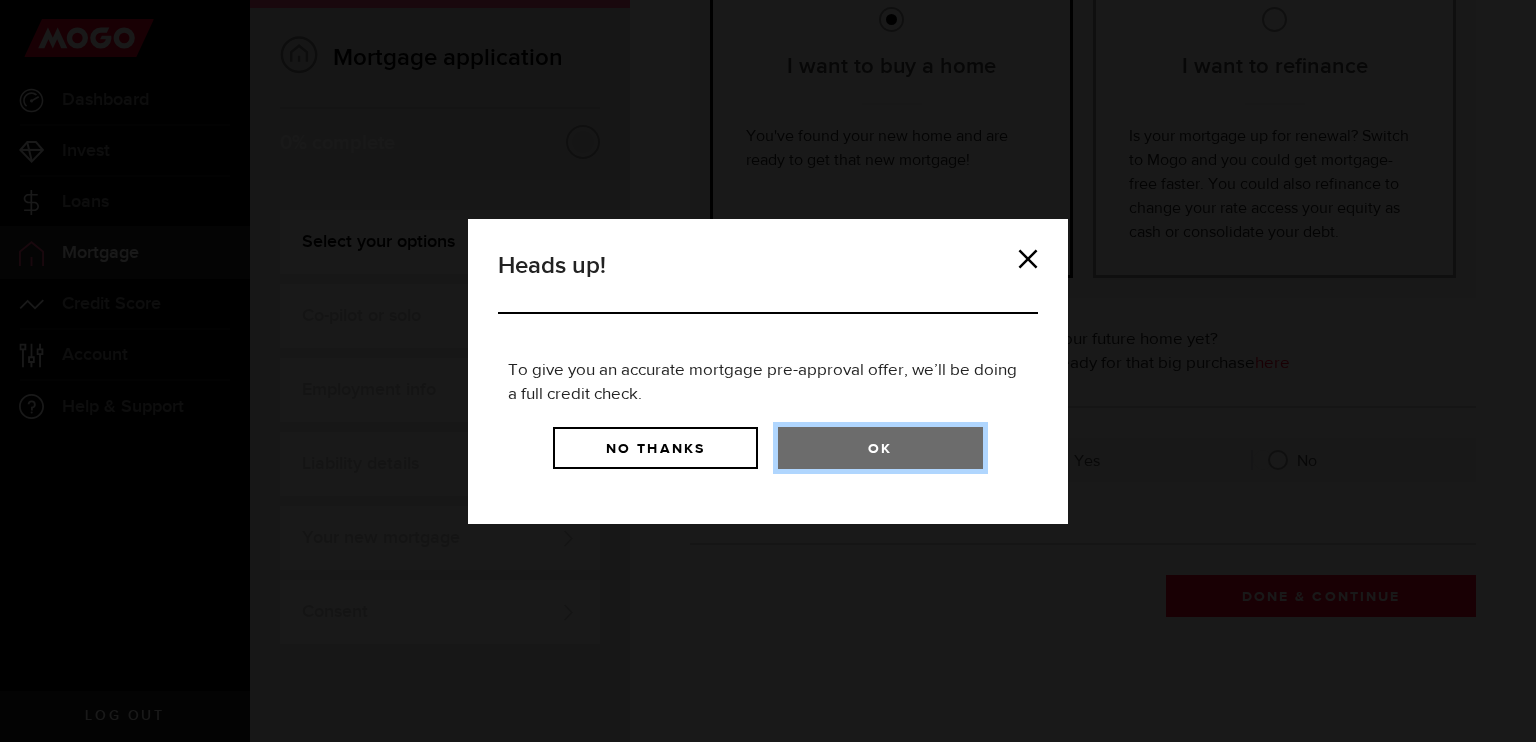 click on "Ok" at bounding box center [880, 448] 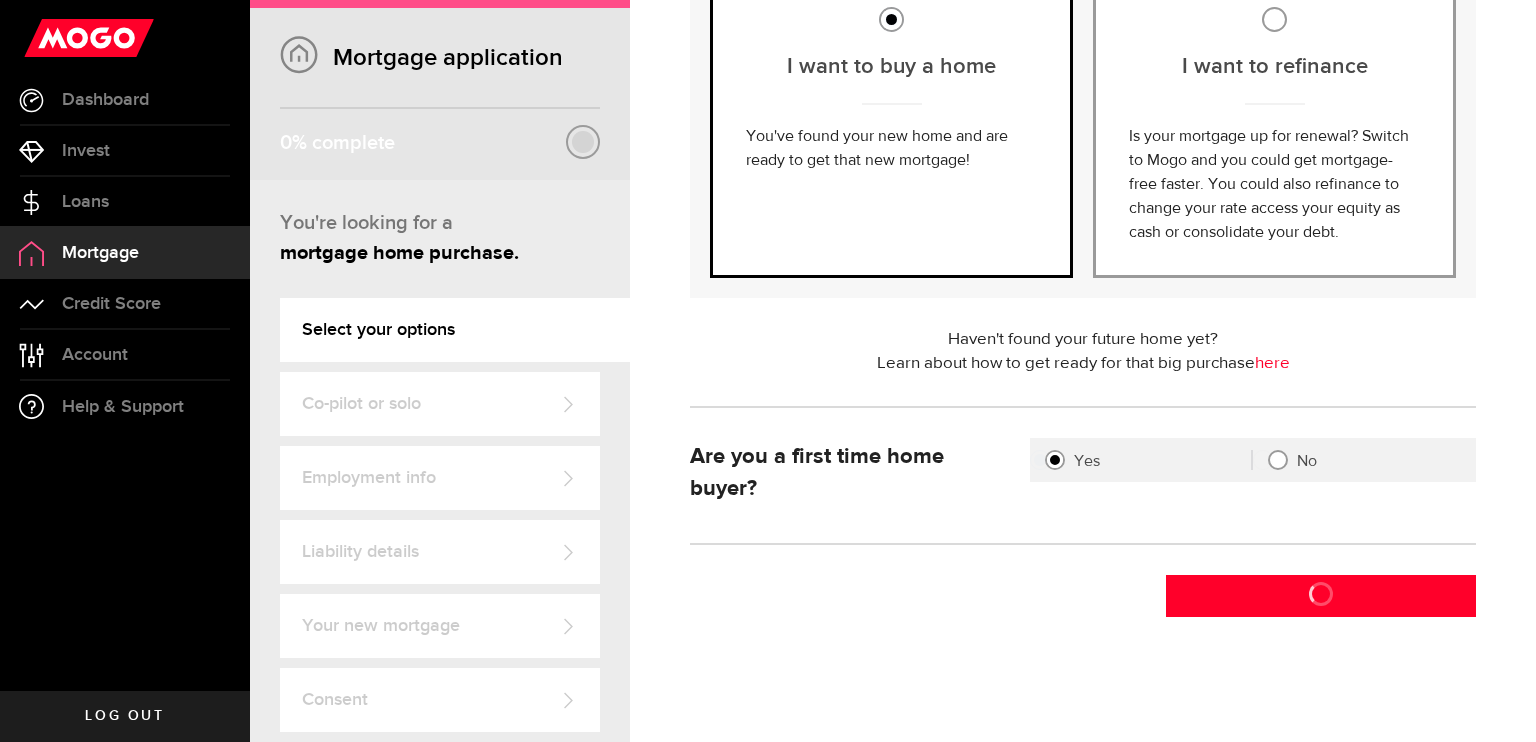 scroll, scrollTop: 0, scrollLeft: 0, axis: both 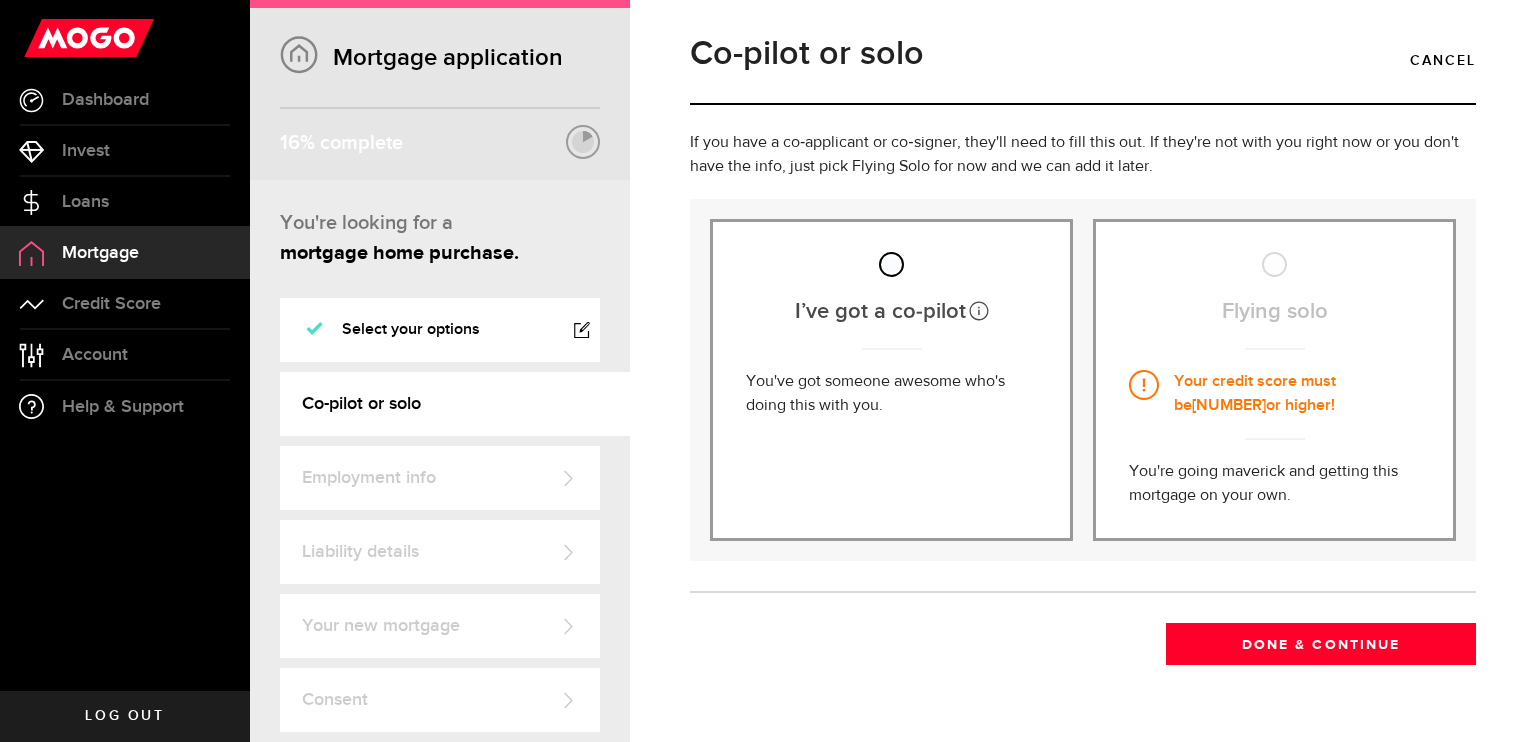 click on "I’ve got a co‑pilot" at bounding box center [891, 264] 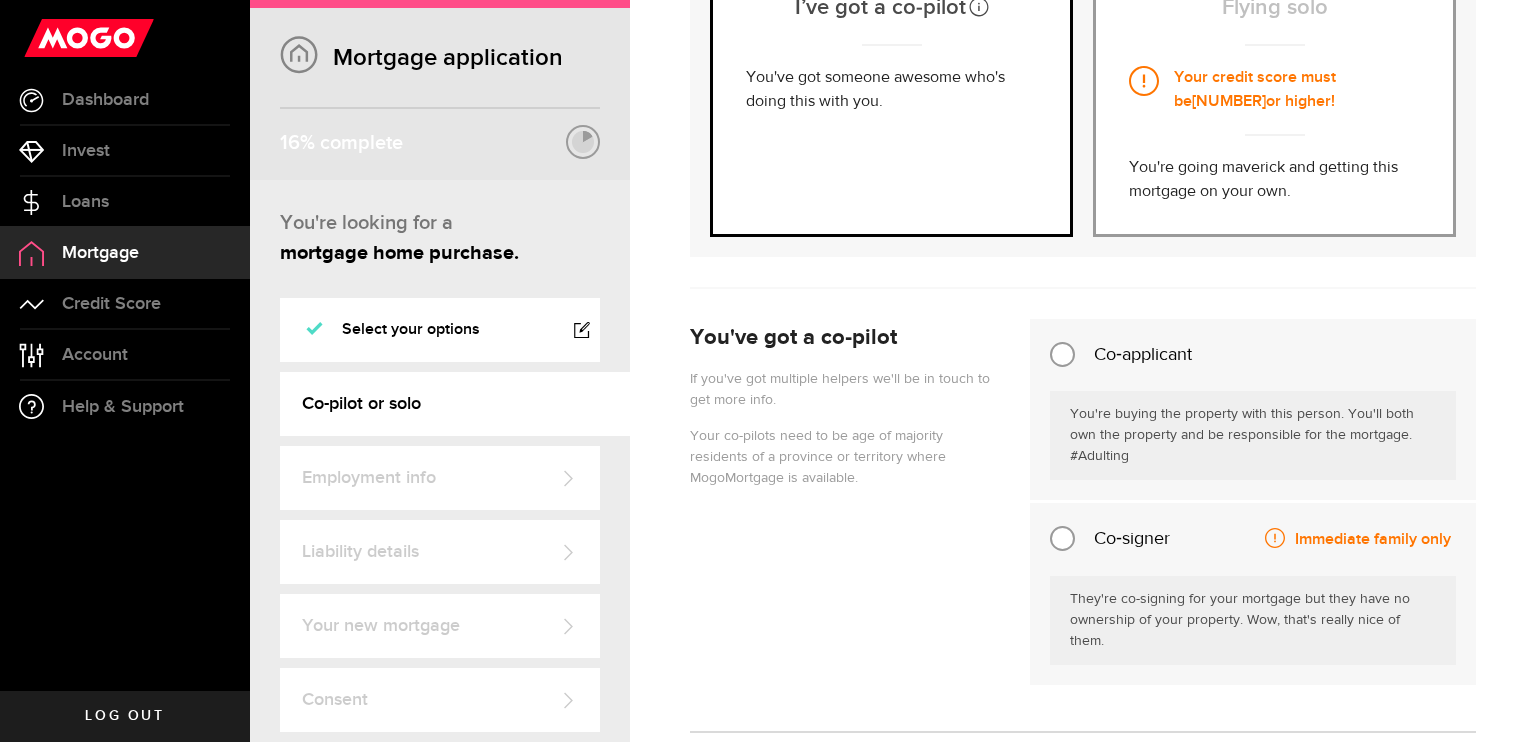 scroll, scrollTop: 312, scrollLeft: 0, axis: vertical 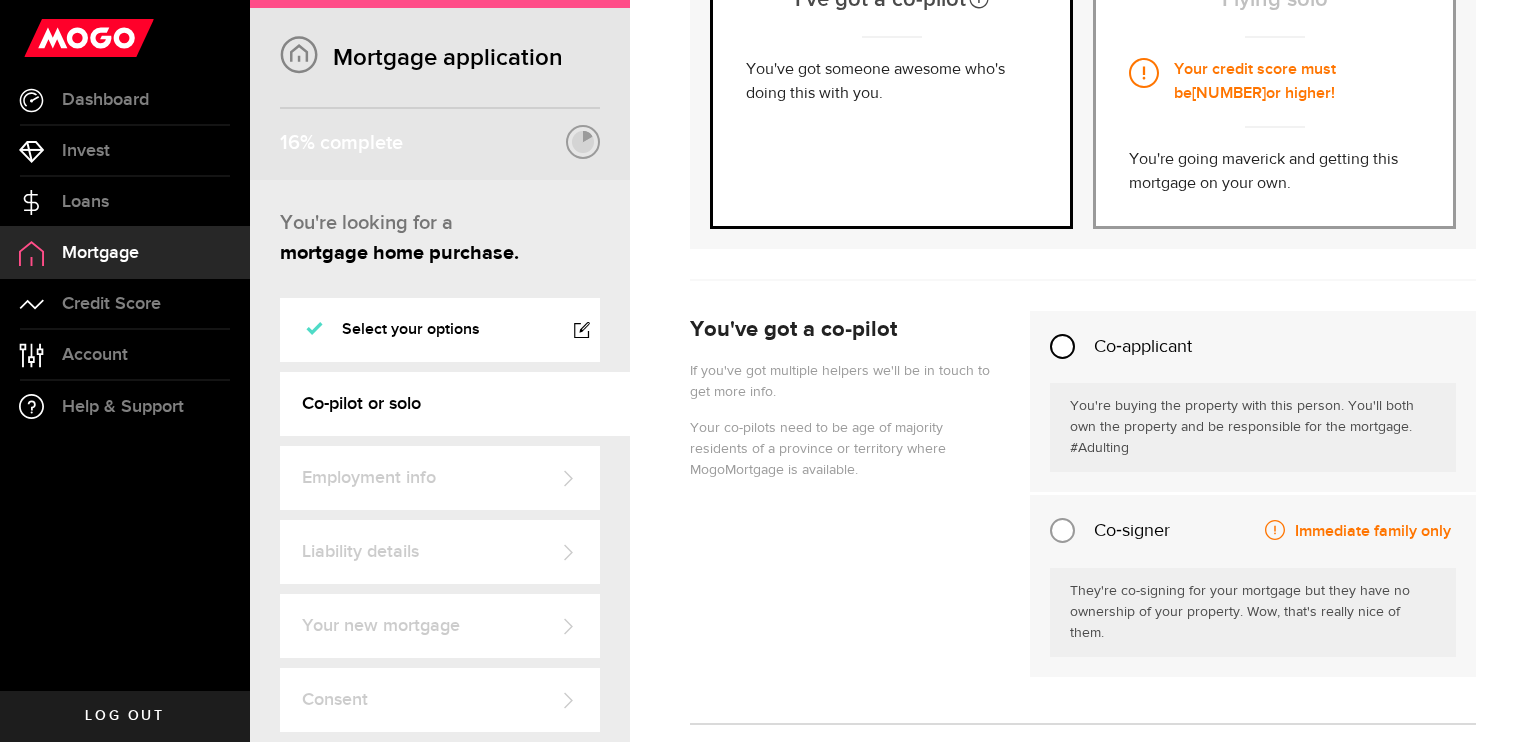 click on "Co‑applicant" at bounding box center [1062, 346] 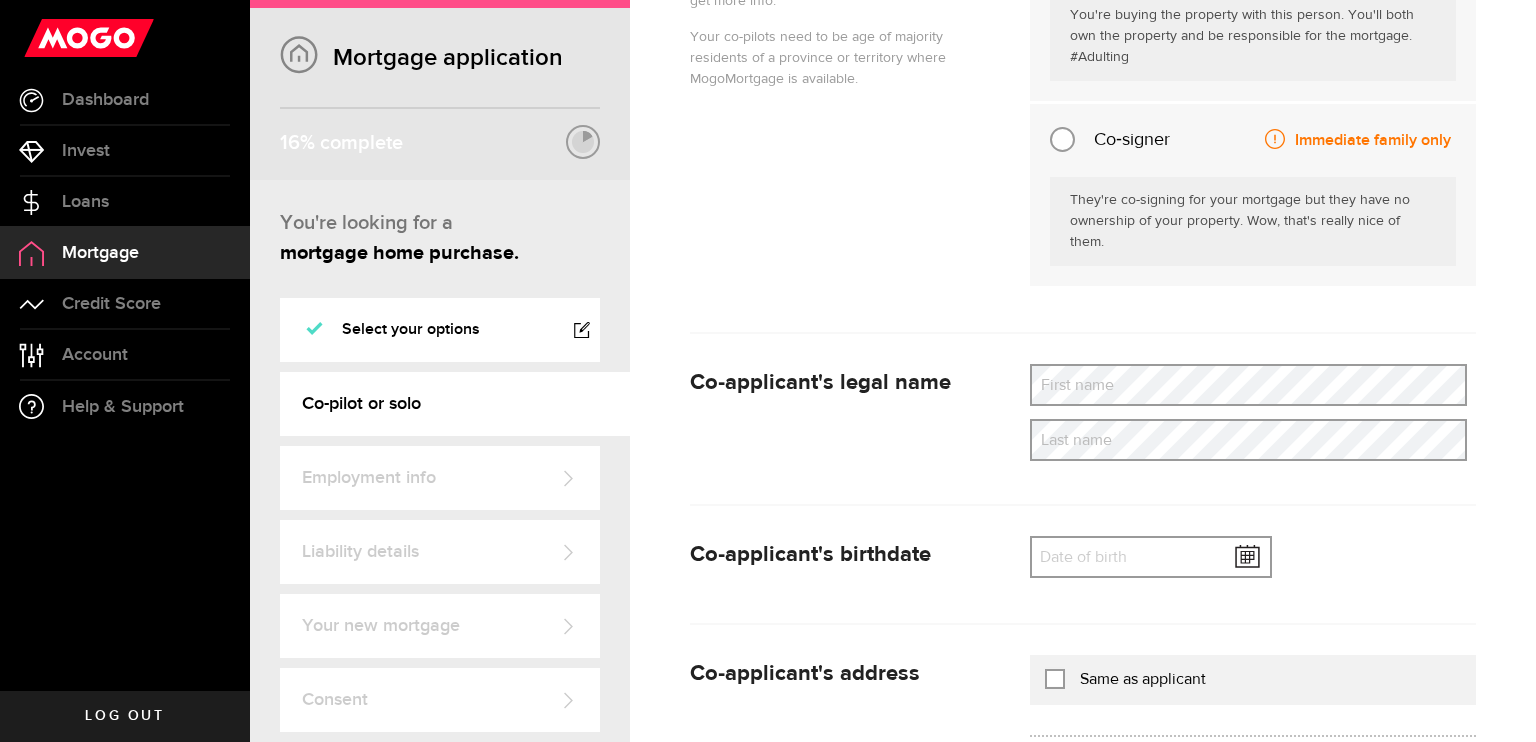 scroll, scrollTop: 704, scrollLeft: 0, axis: vertical 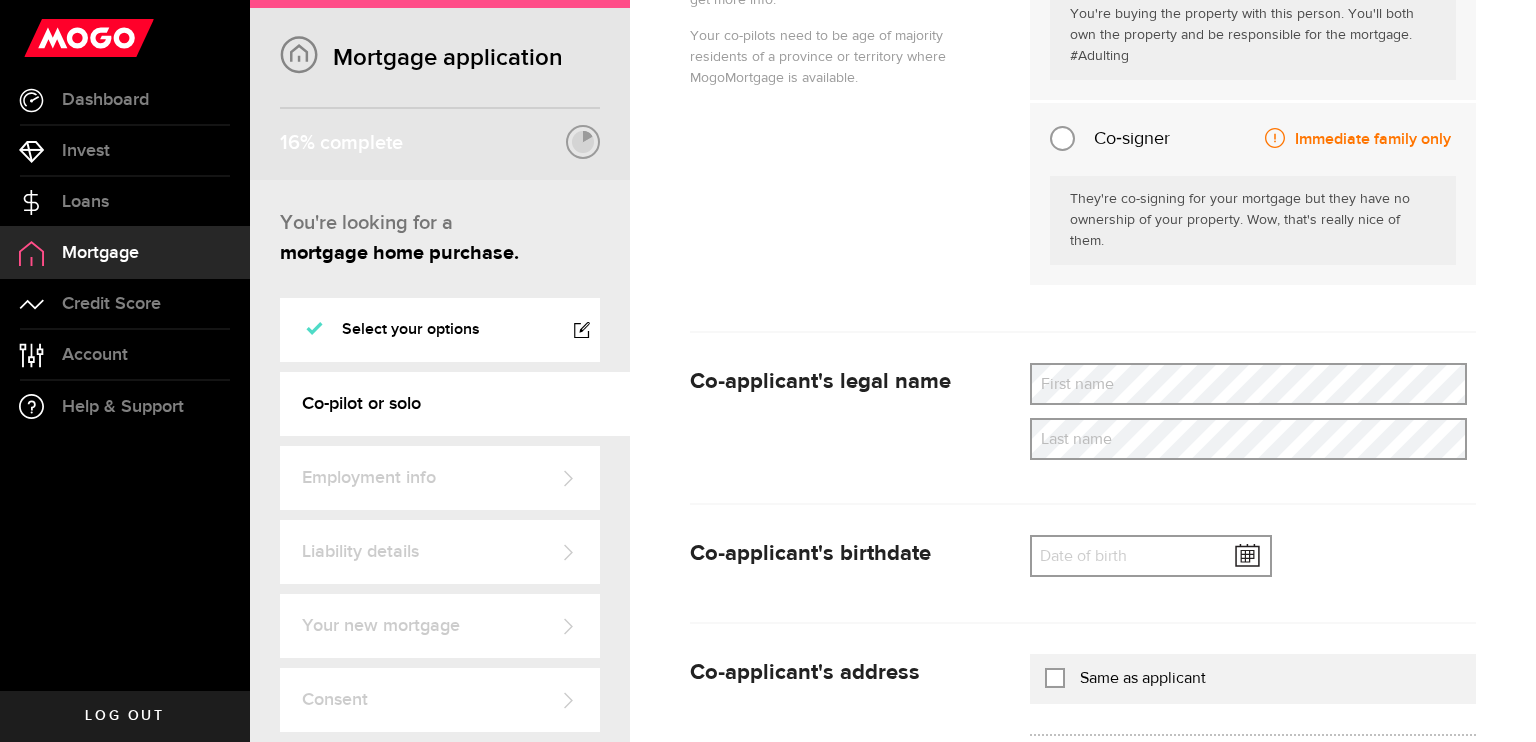 click on "First name" at bounding box center [1253, 384] 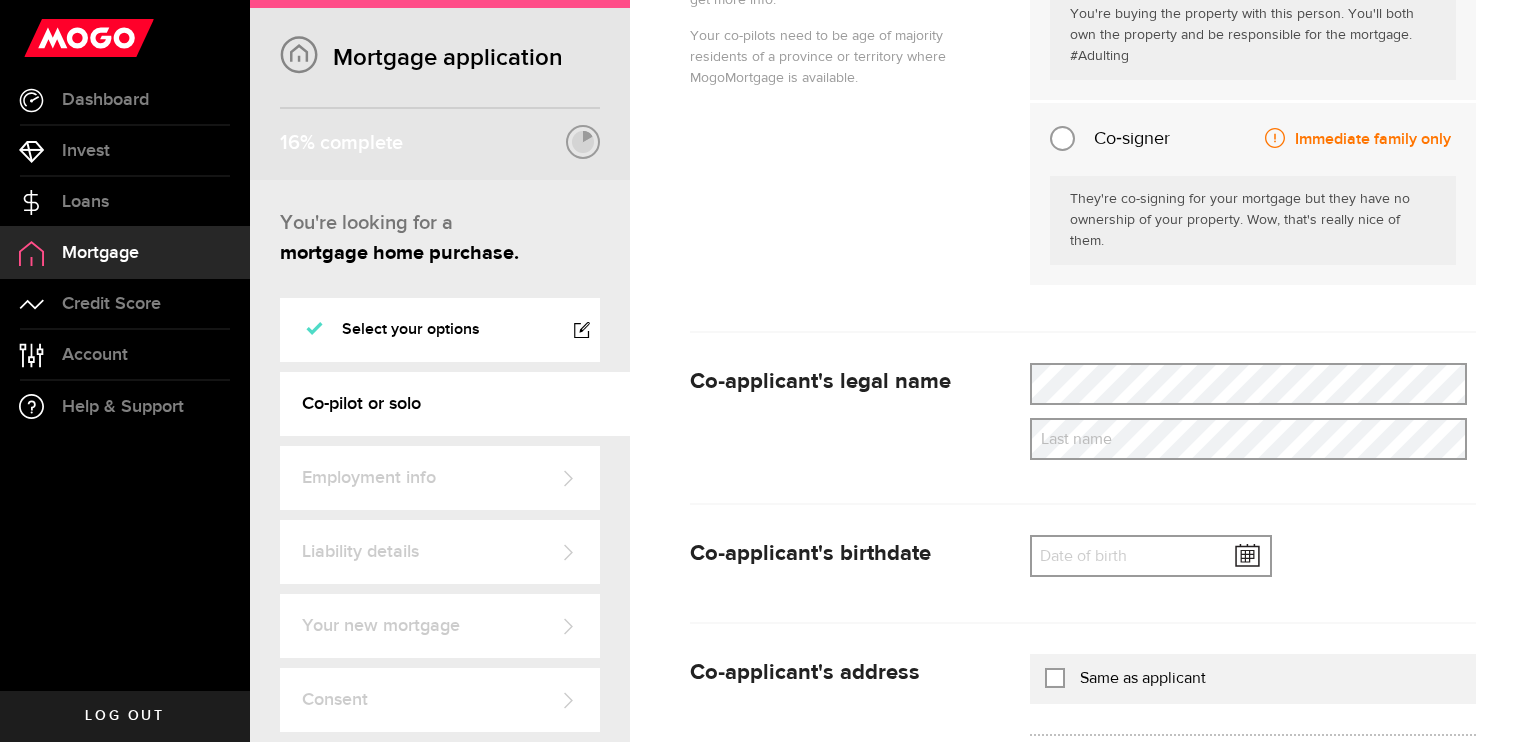 click on "Last name" at bounding box center (1253, 439) 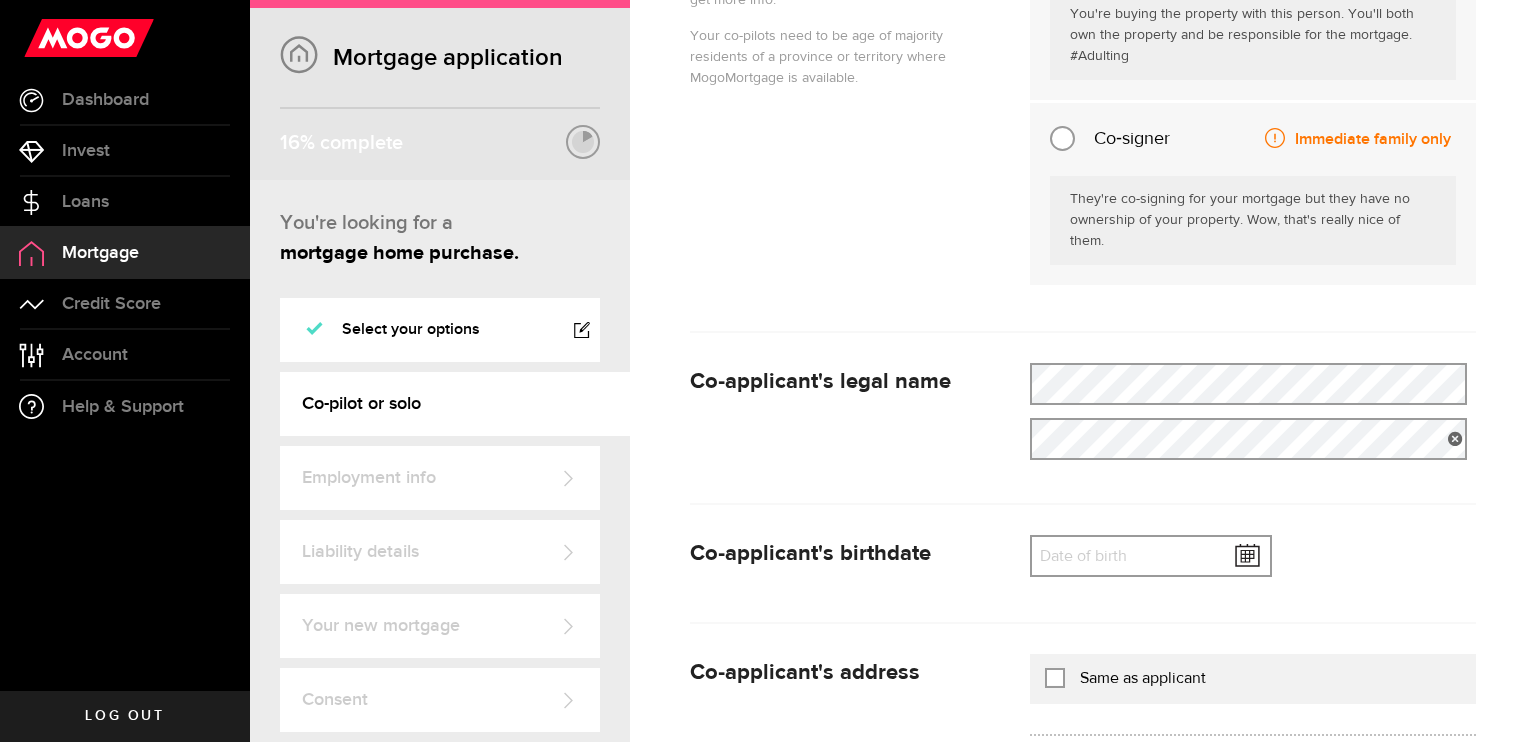 click on "Date of birth" at bounding box center [1151, 556] 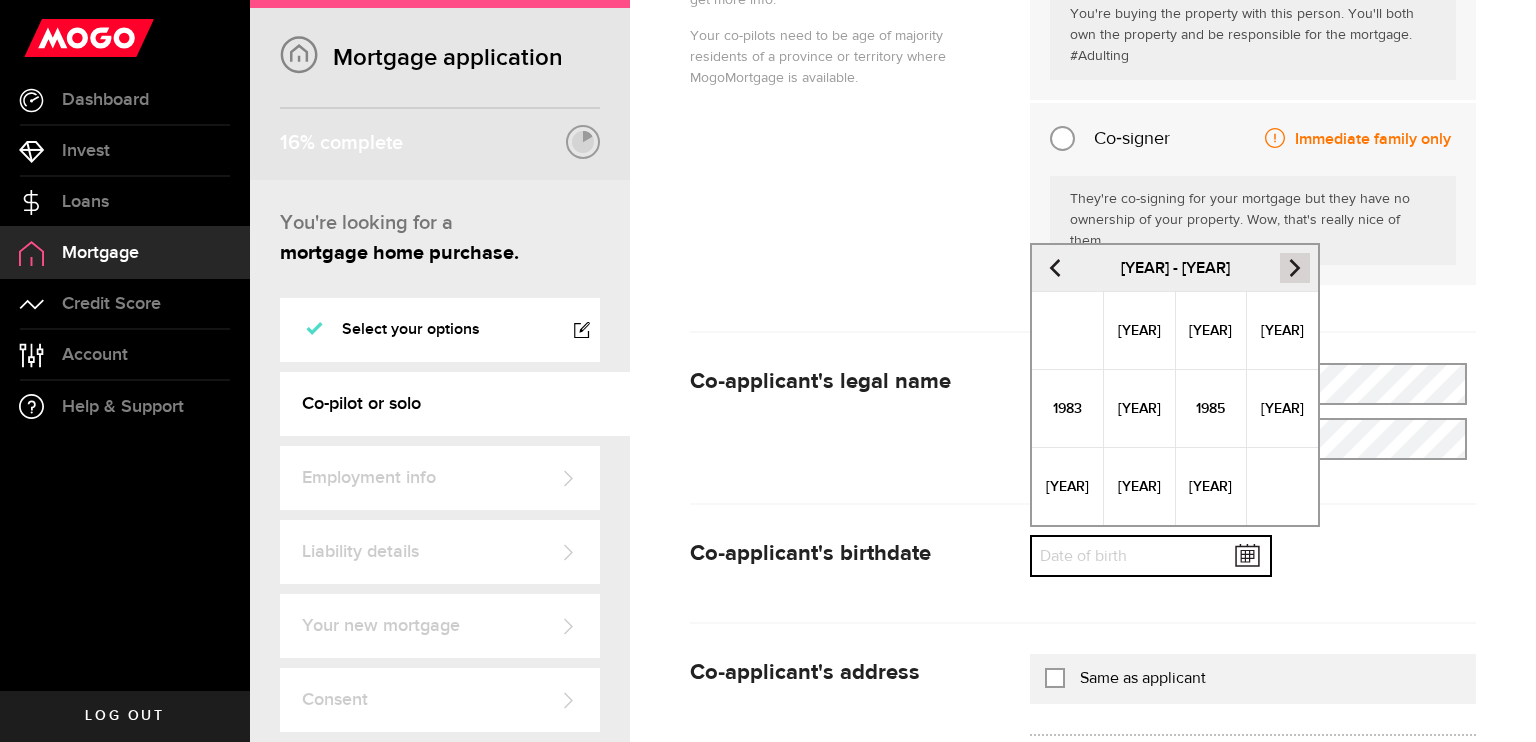 click 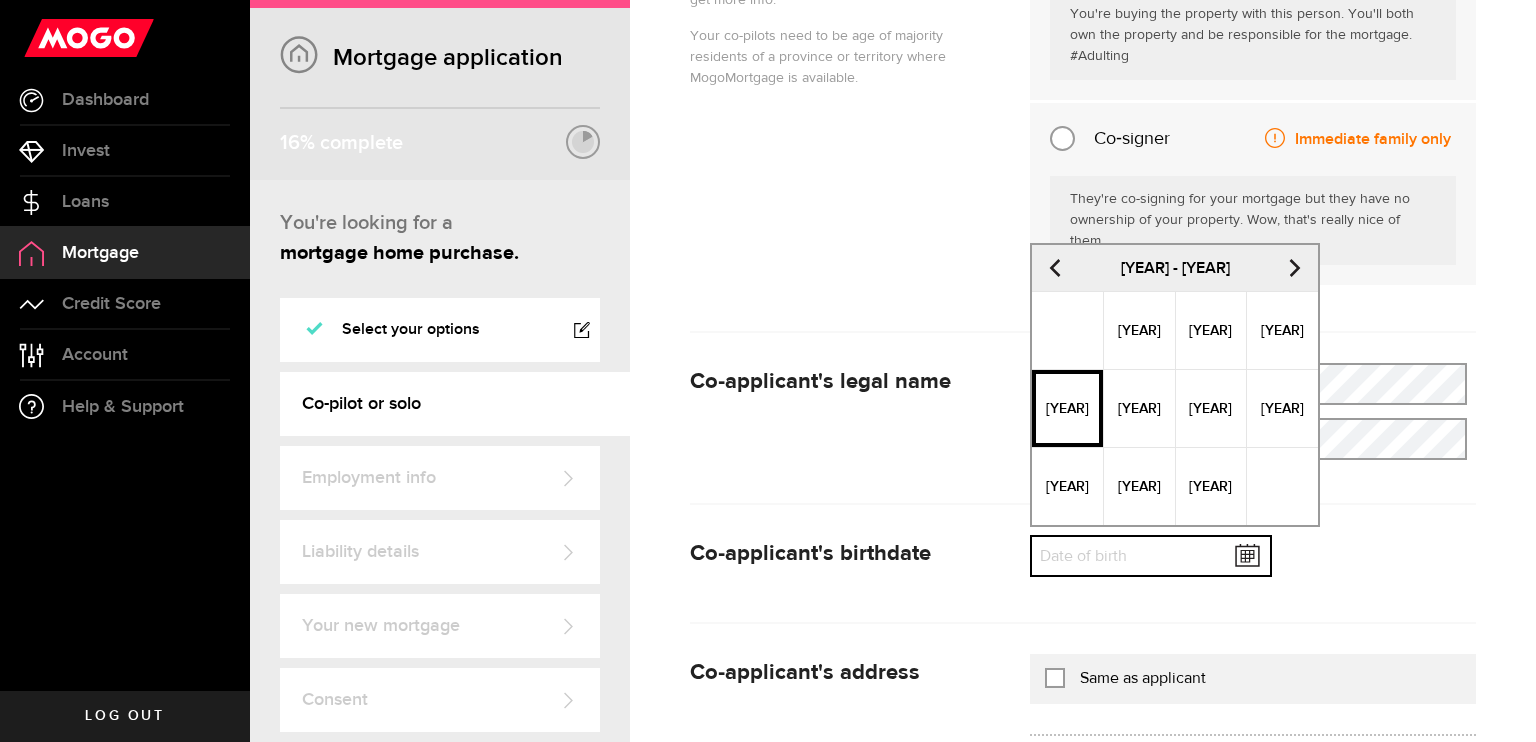 click on "[YEAR]" at bounding box center [1067, 408] 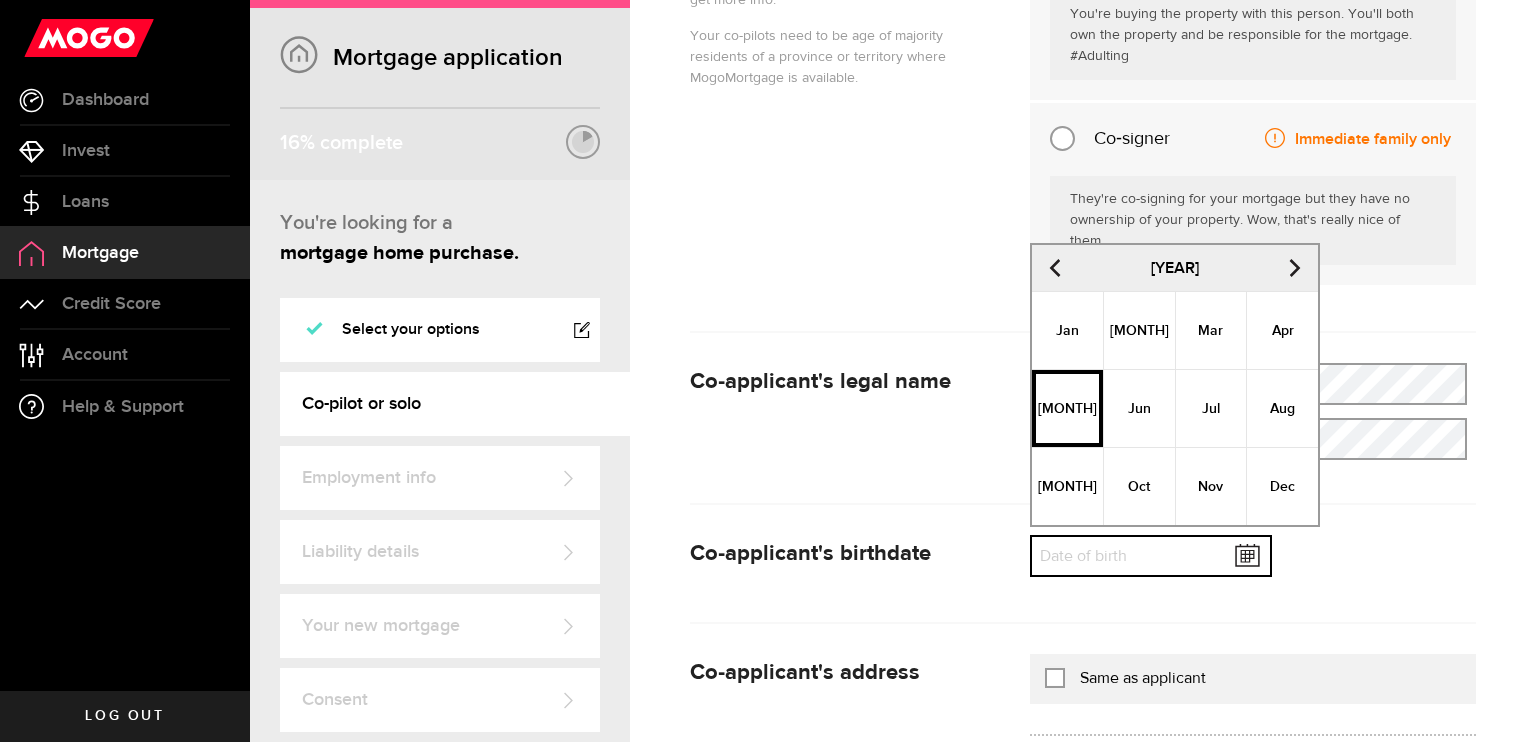 click on "[MONTH]" at bounding box center (1067, 408) 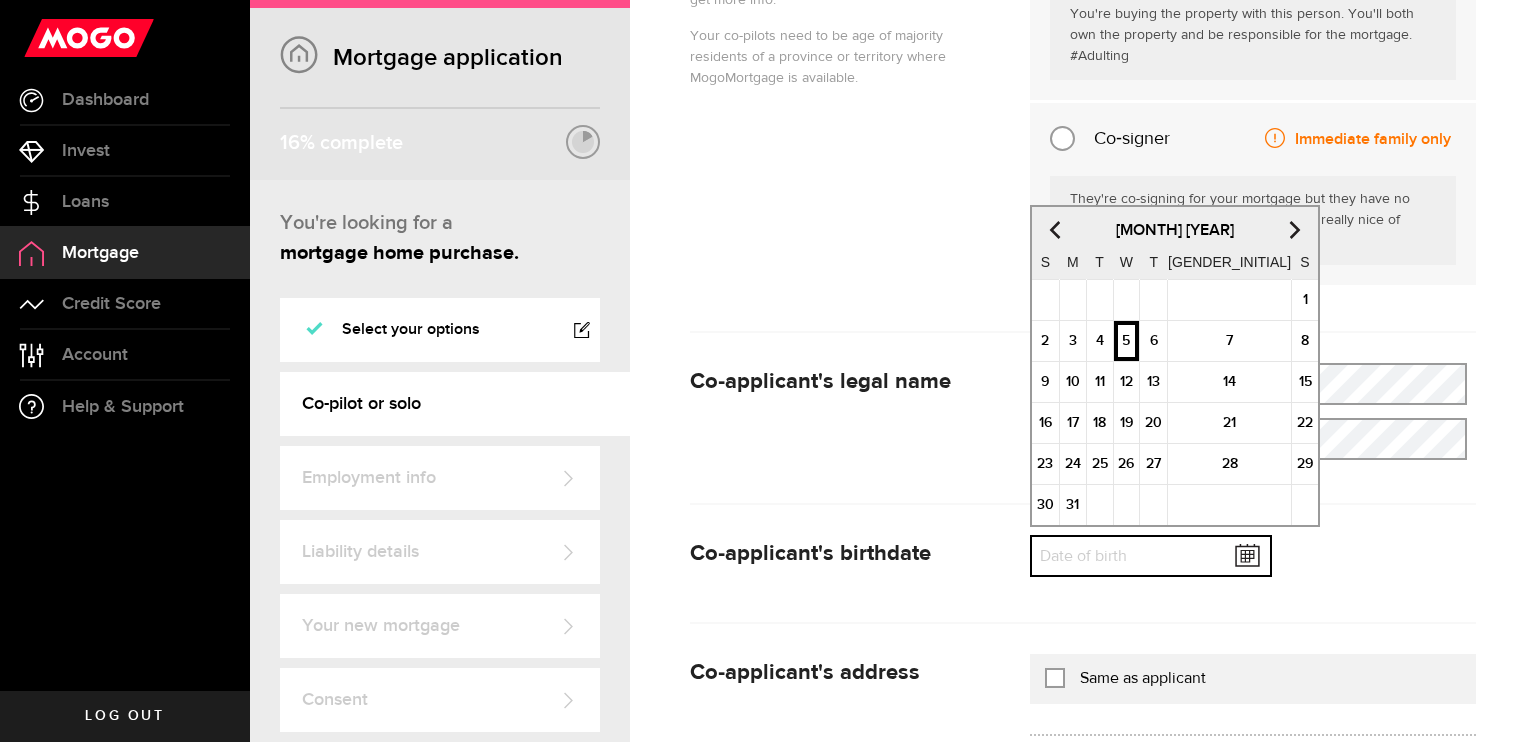 click on "5" at bounding box center (1127, 341) 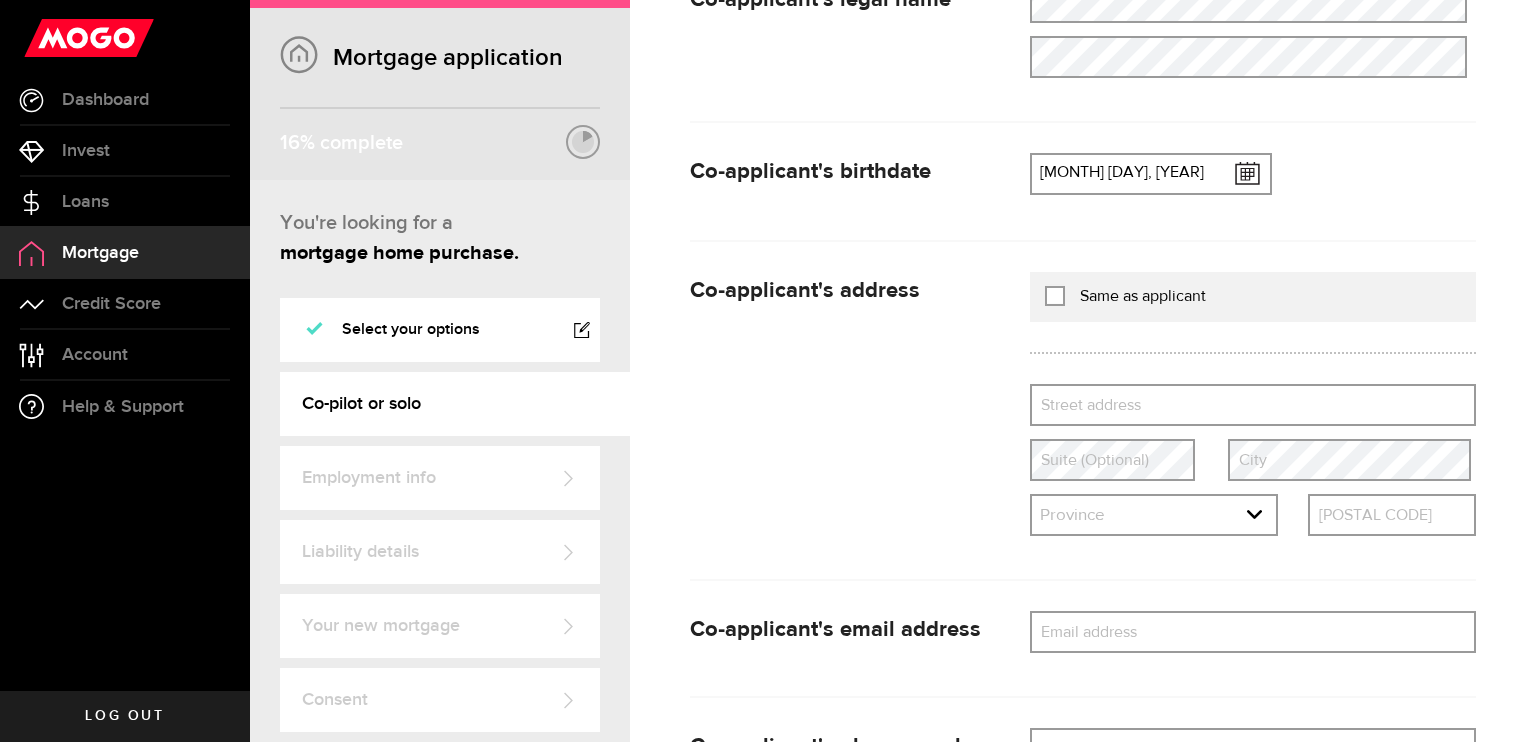 scroll, scrollTop: 1088, scrollLeft: 0, axis: vertical 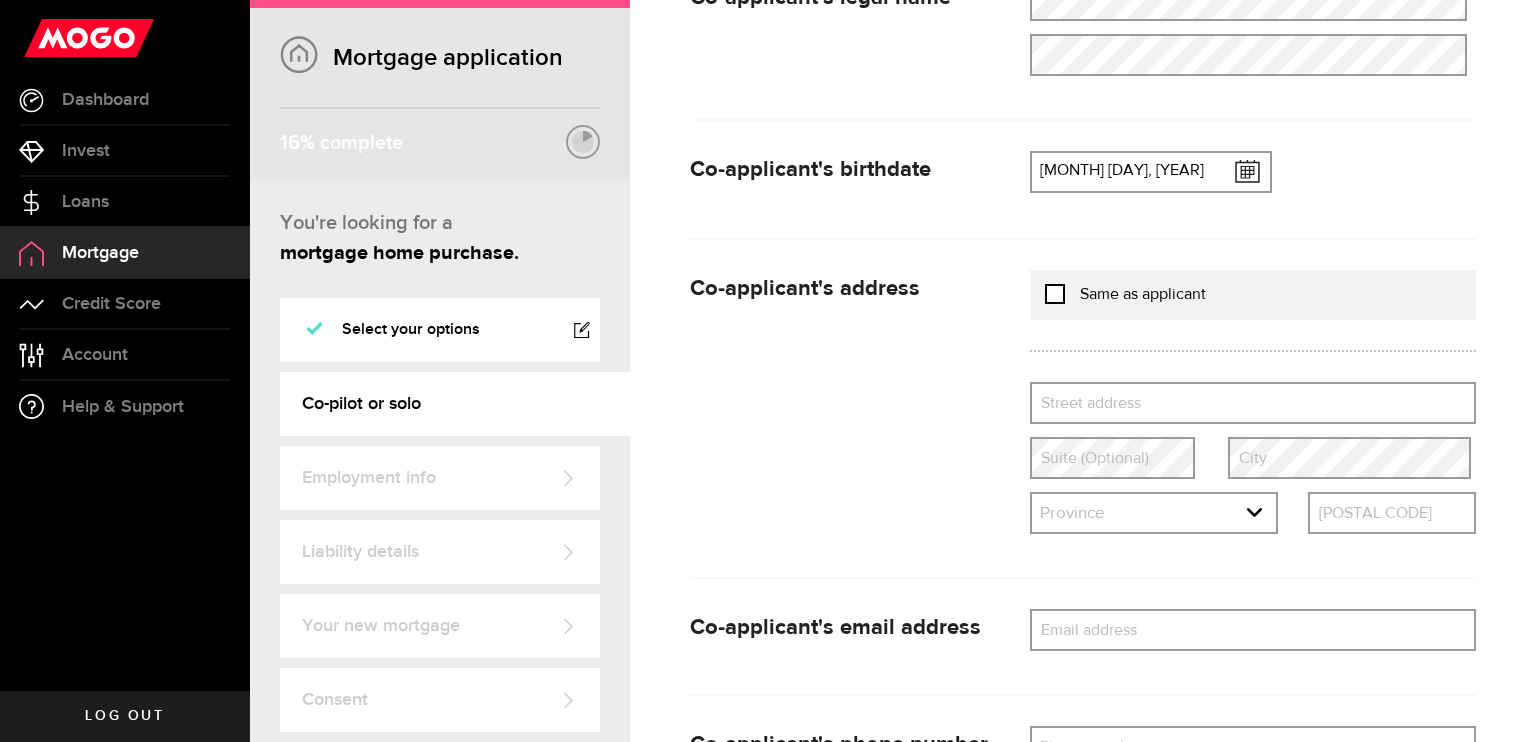 click on "Same as applicant" at bounding box center [1055, 292] 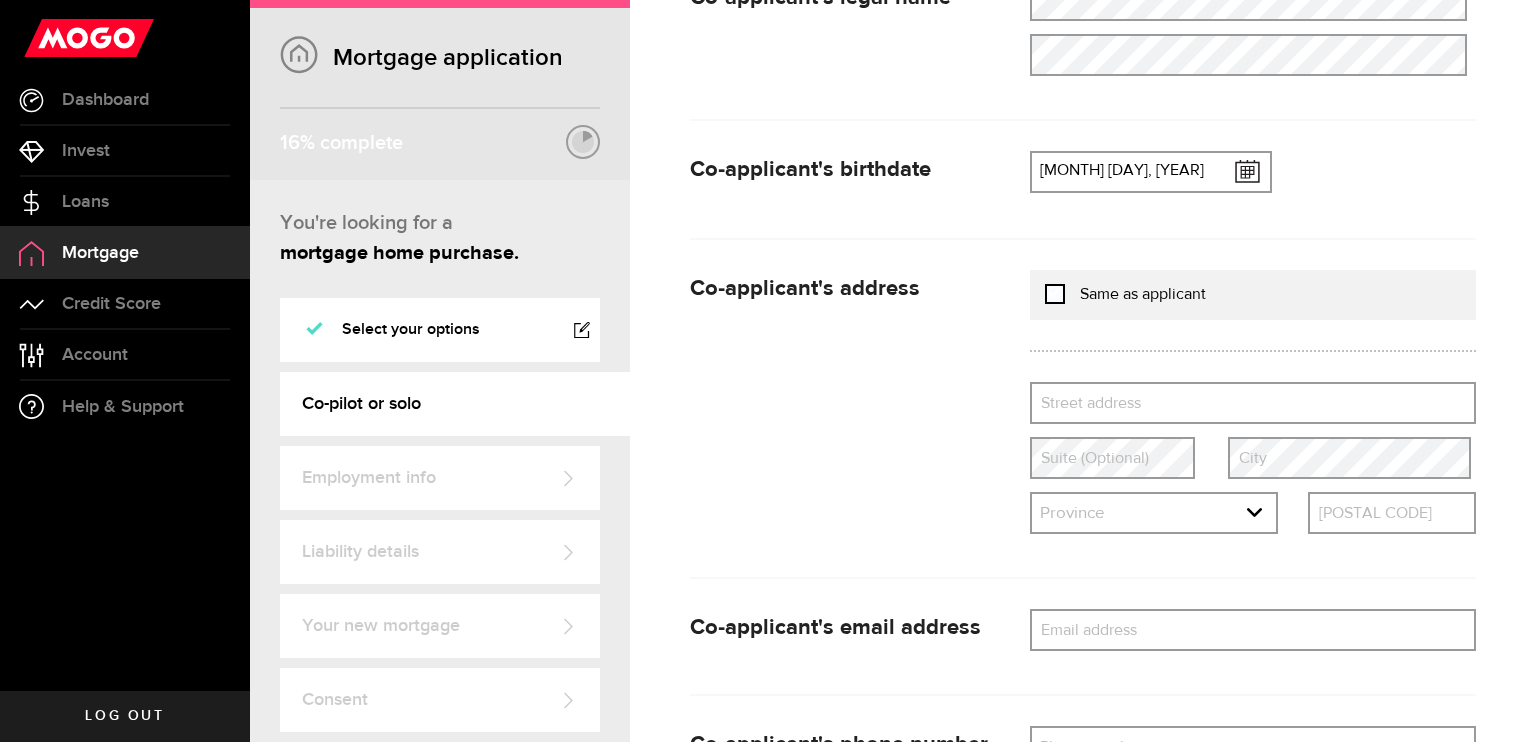 type on "[NUMBER] [STREET_NAME]" 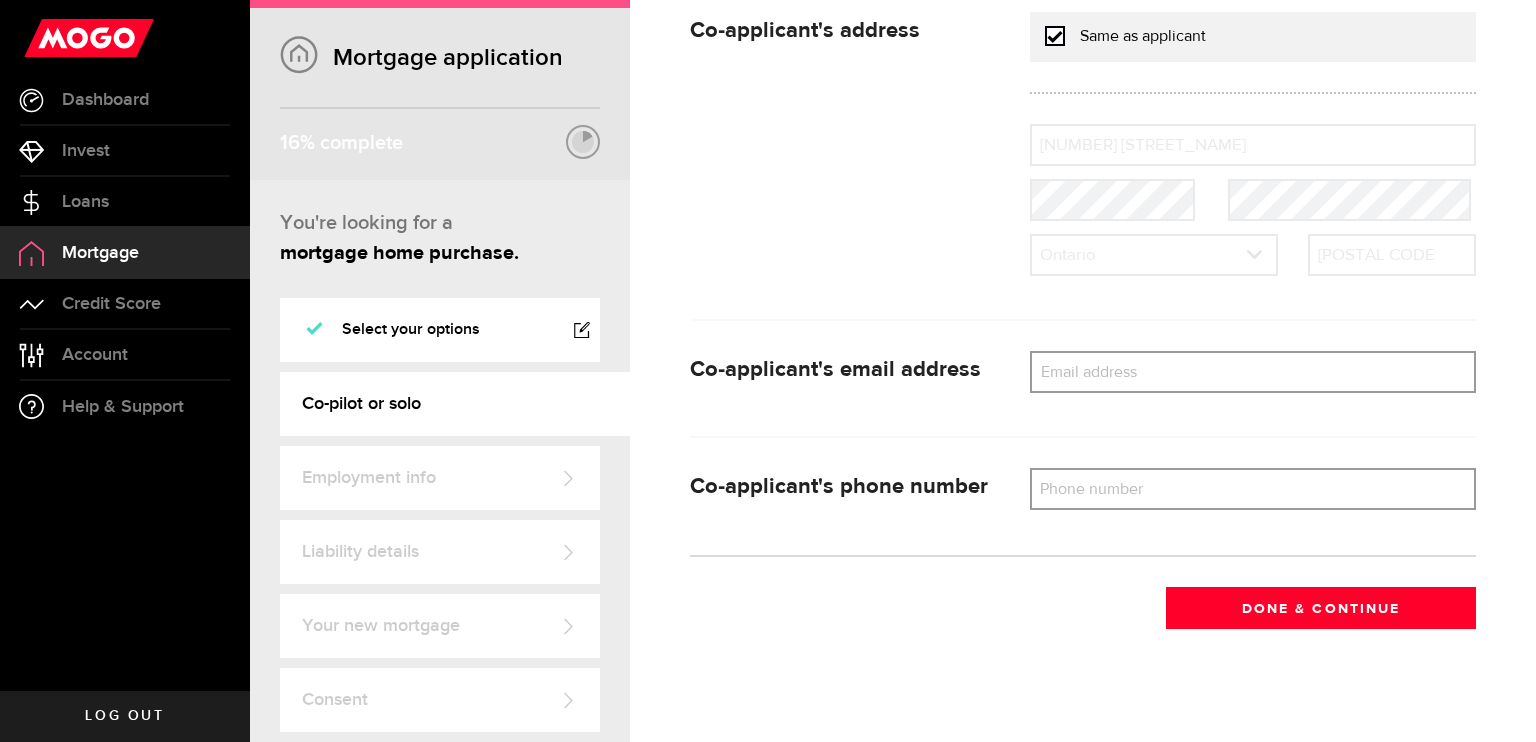 scroll, scrollTop: 1355, scrollLeft: 0, axis: vertical 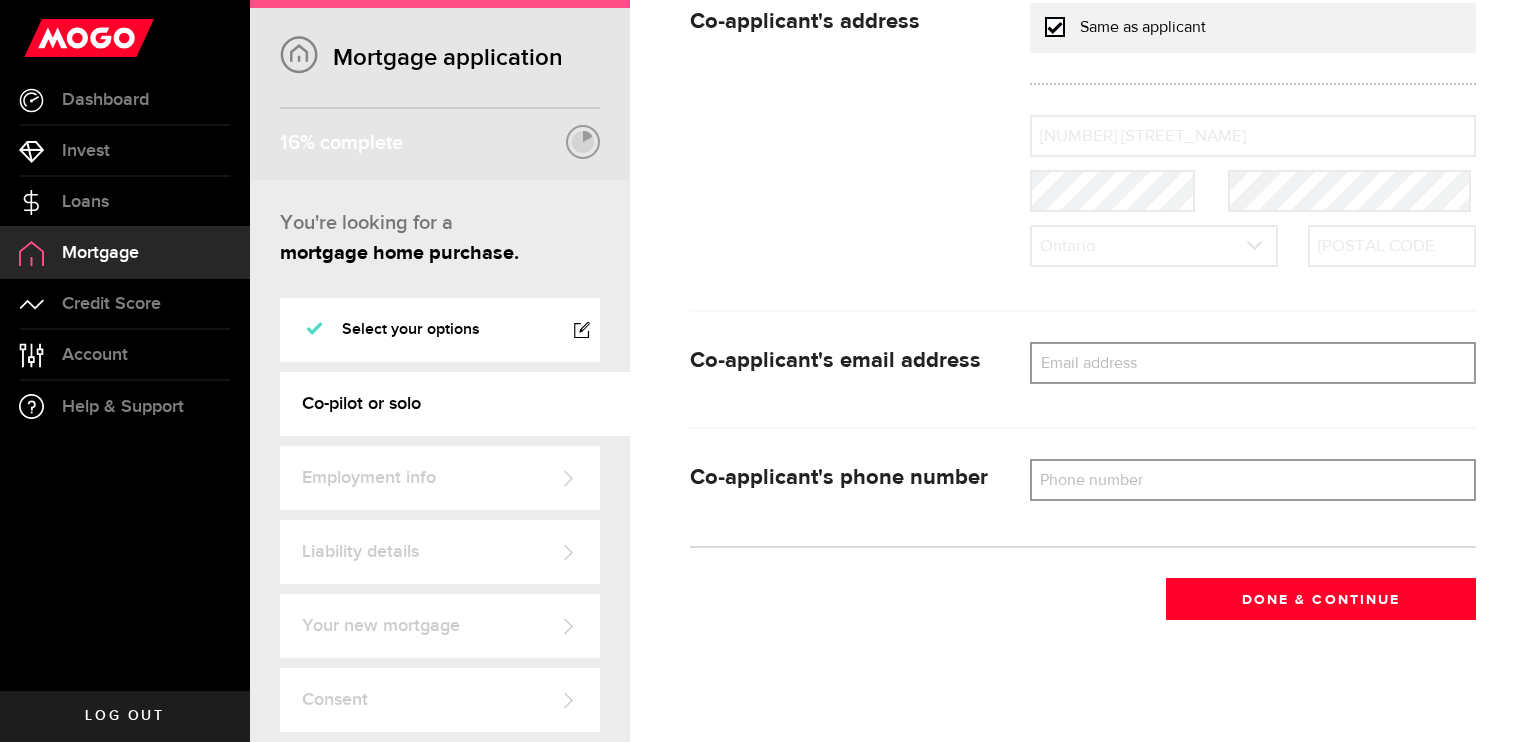 click on "Email address" at bounding box center [1253, 363] 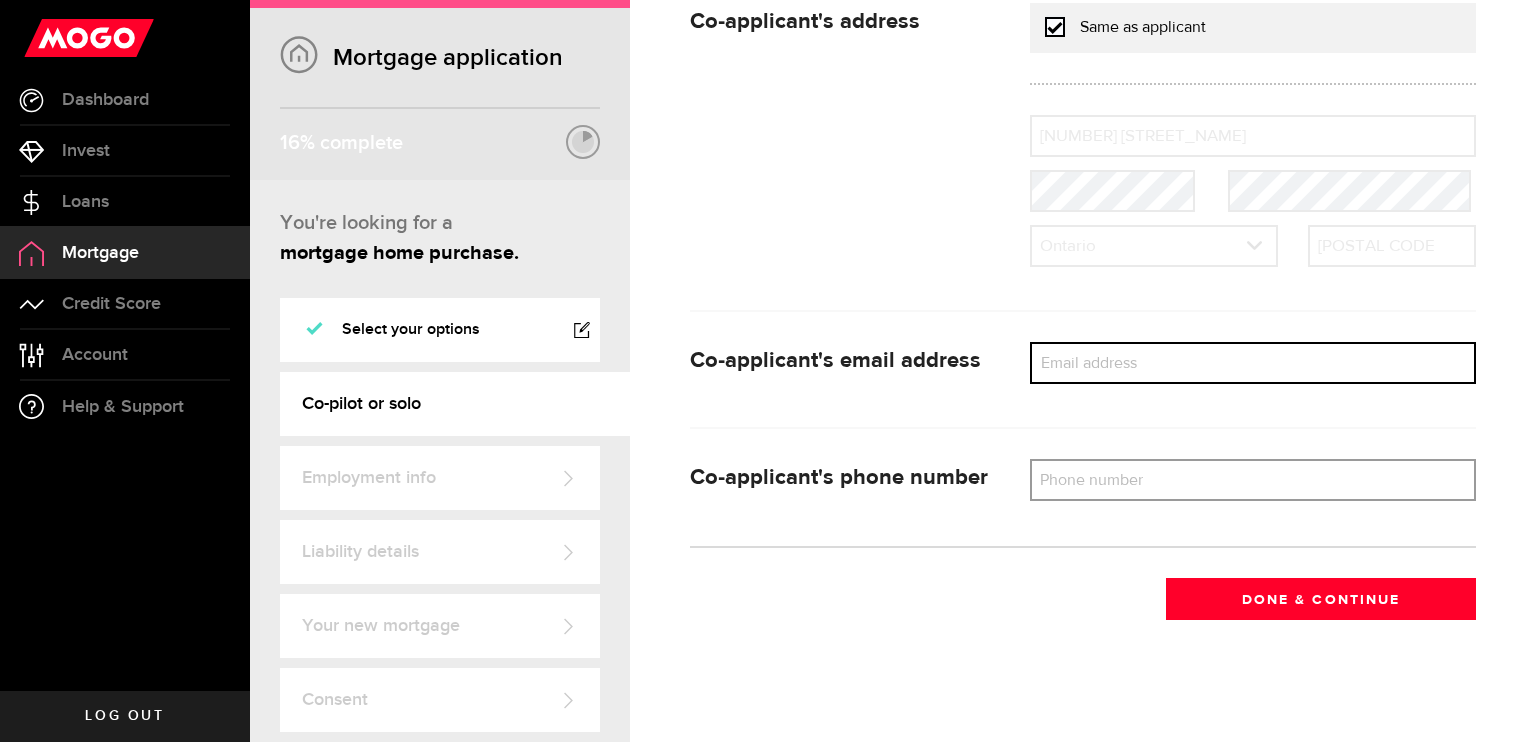 click on "Email address" at bounding box center [1253, 363] 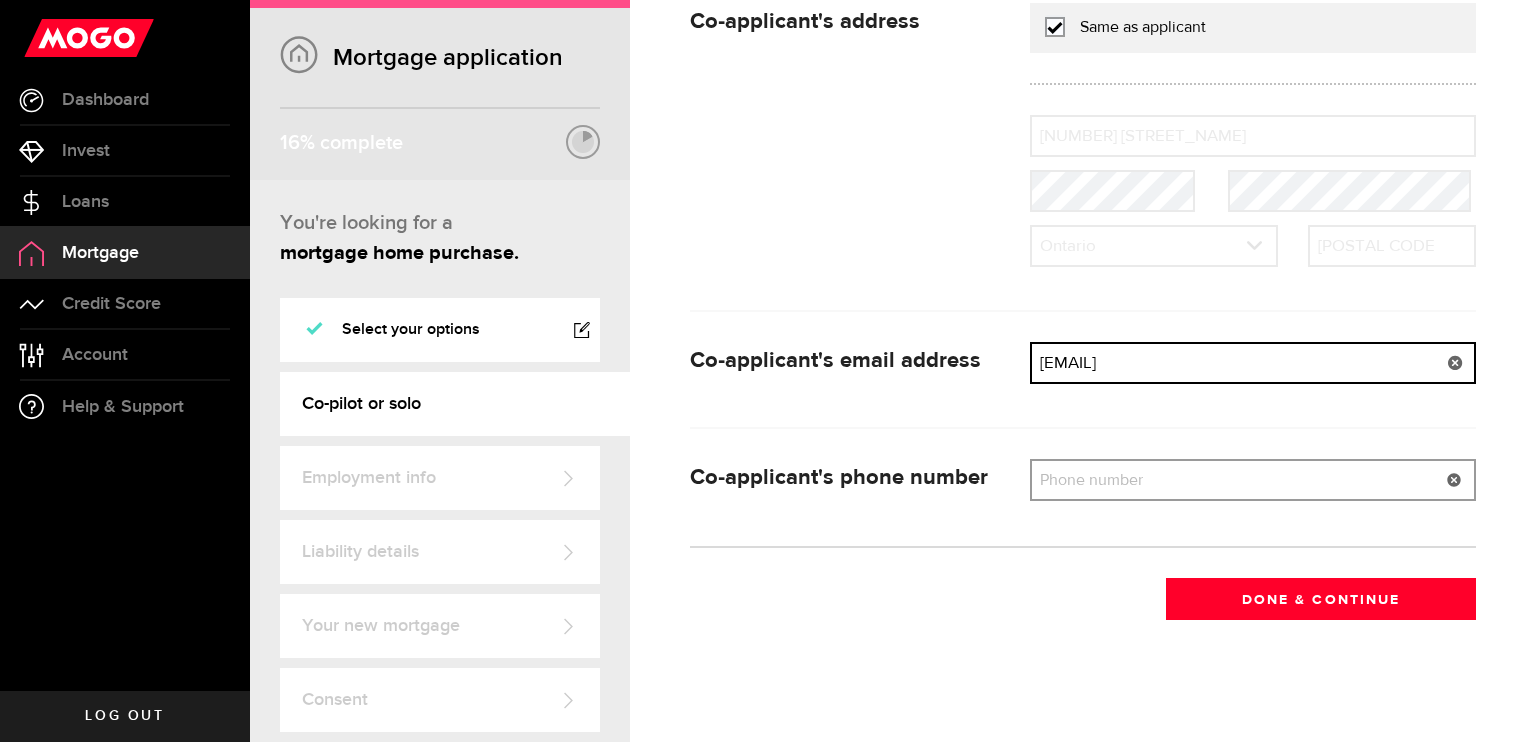 type on "[EMAIL]" 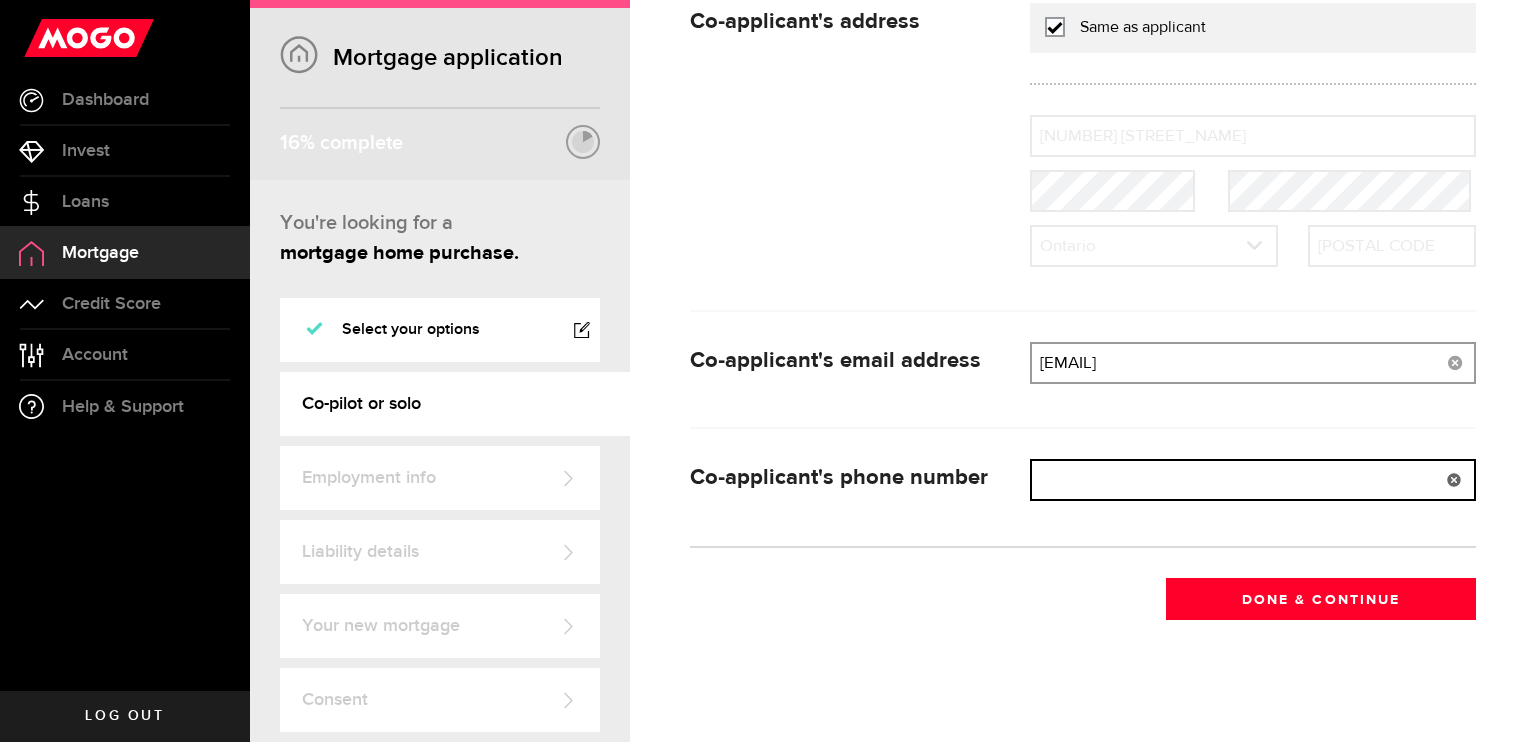 click on "Phone number" at bounding box center (1253, 480) 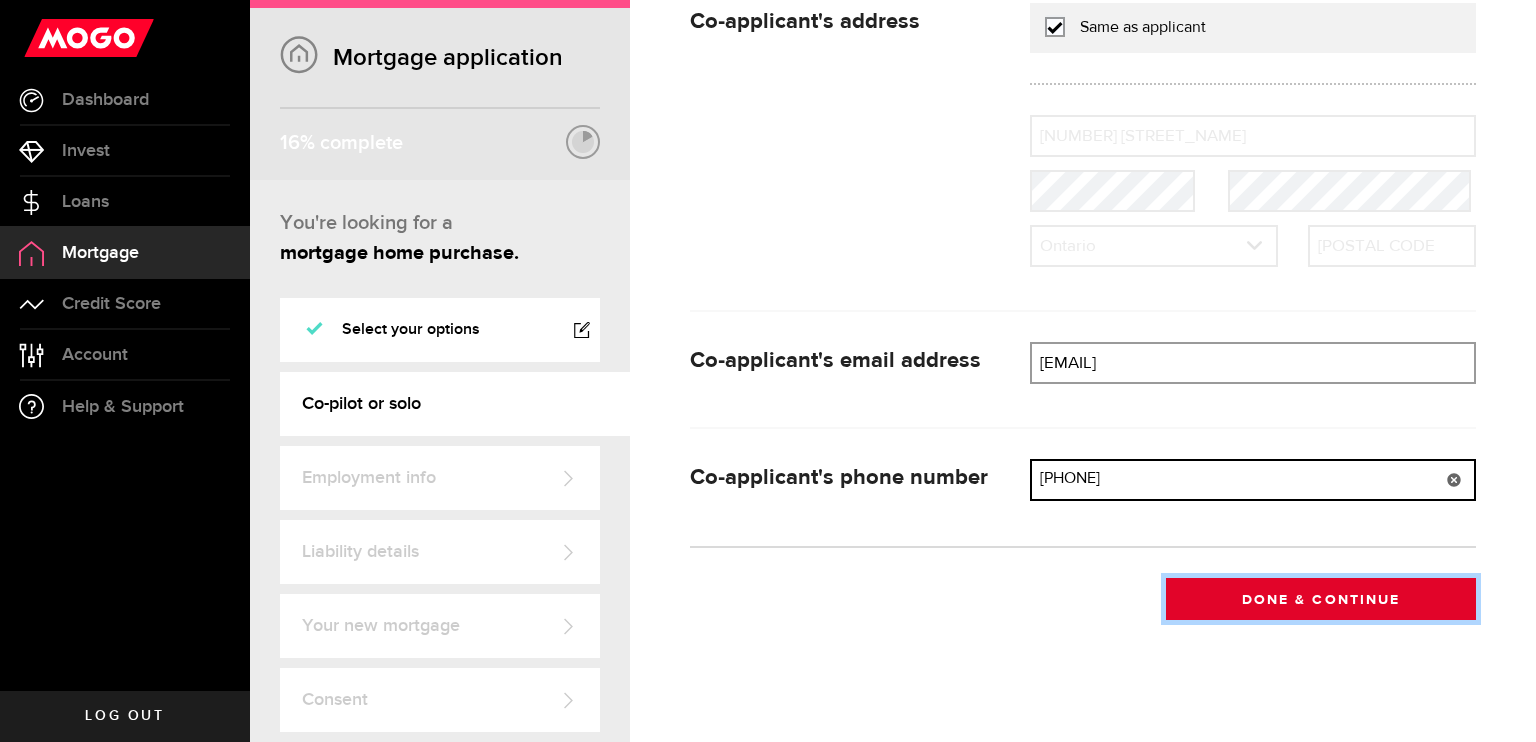 type on "[PHONE]" 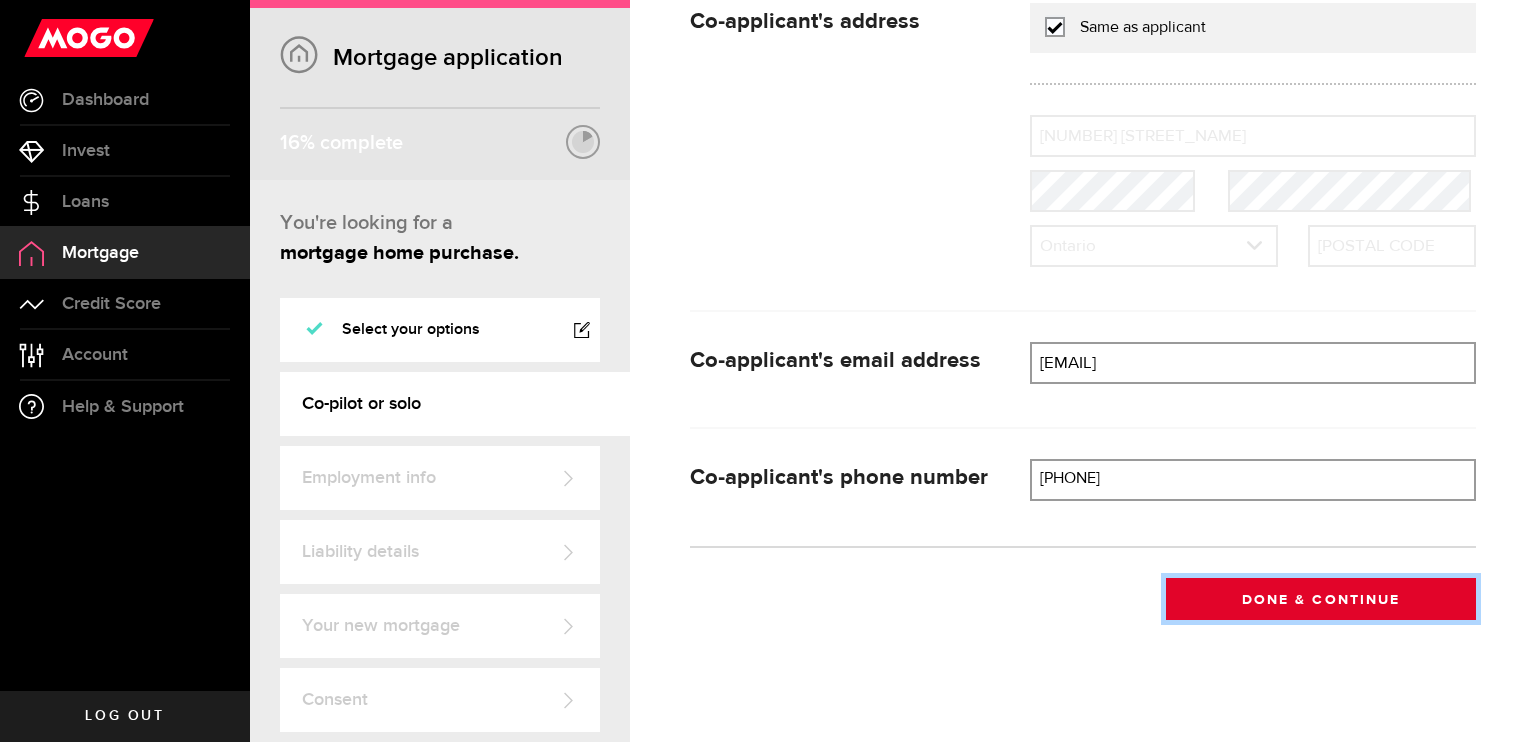 click on "Done & Continue" at bounding box center [1321, 599] 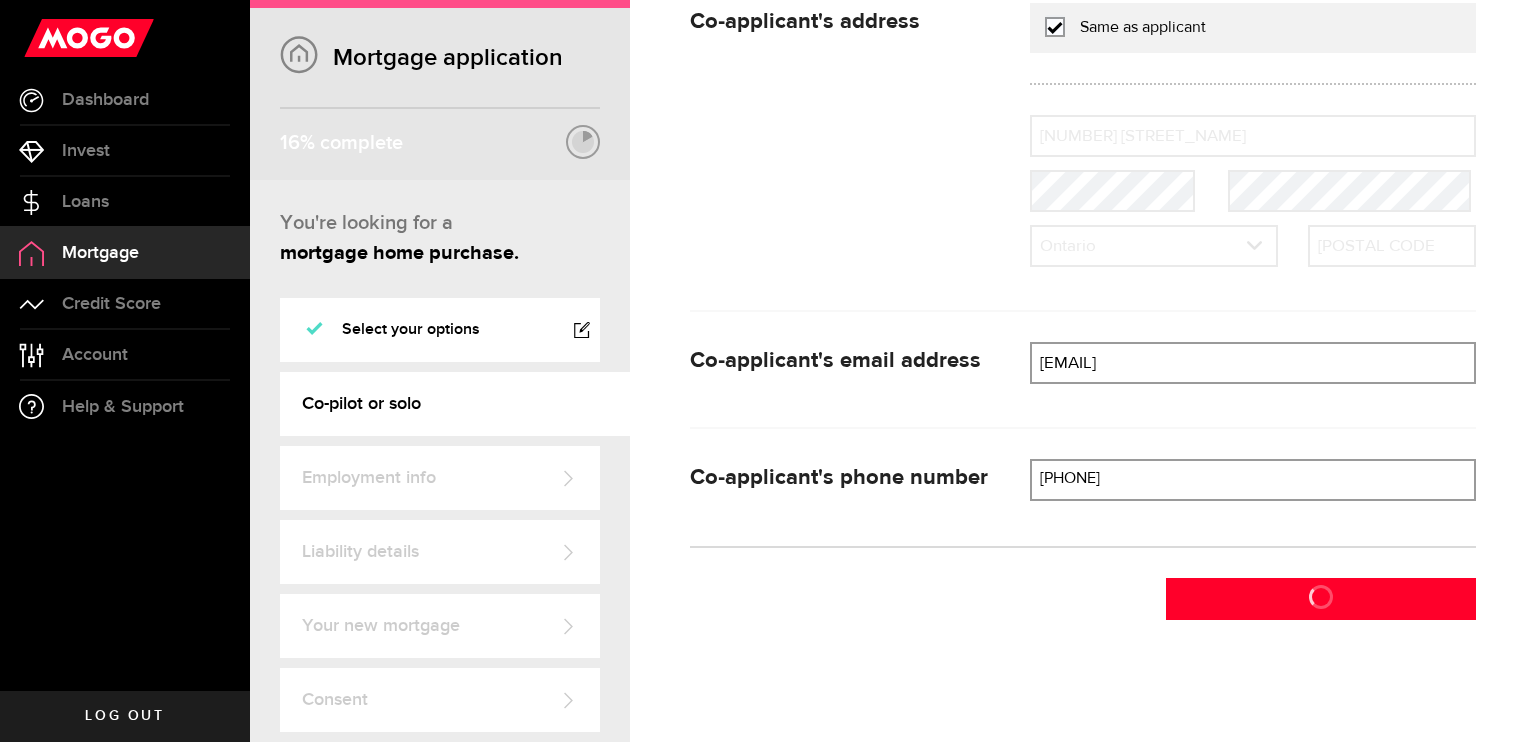 scroll, scrollTop: 0, scrollLeft: 0, axis: both 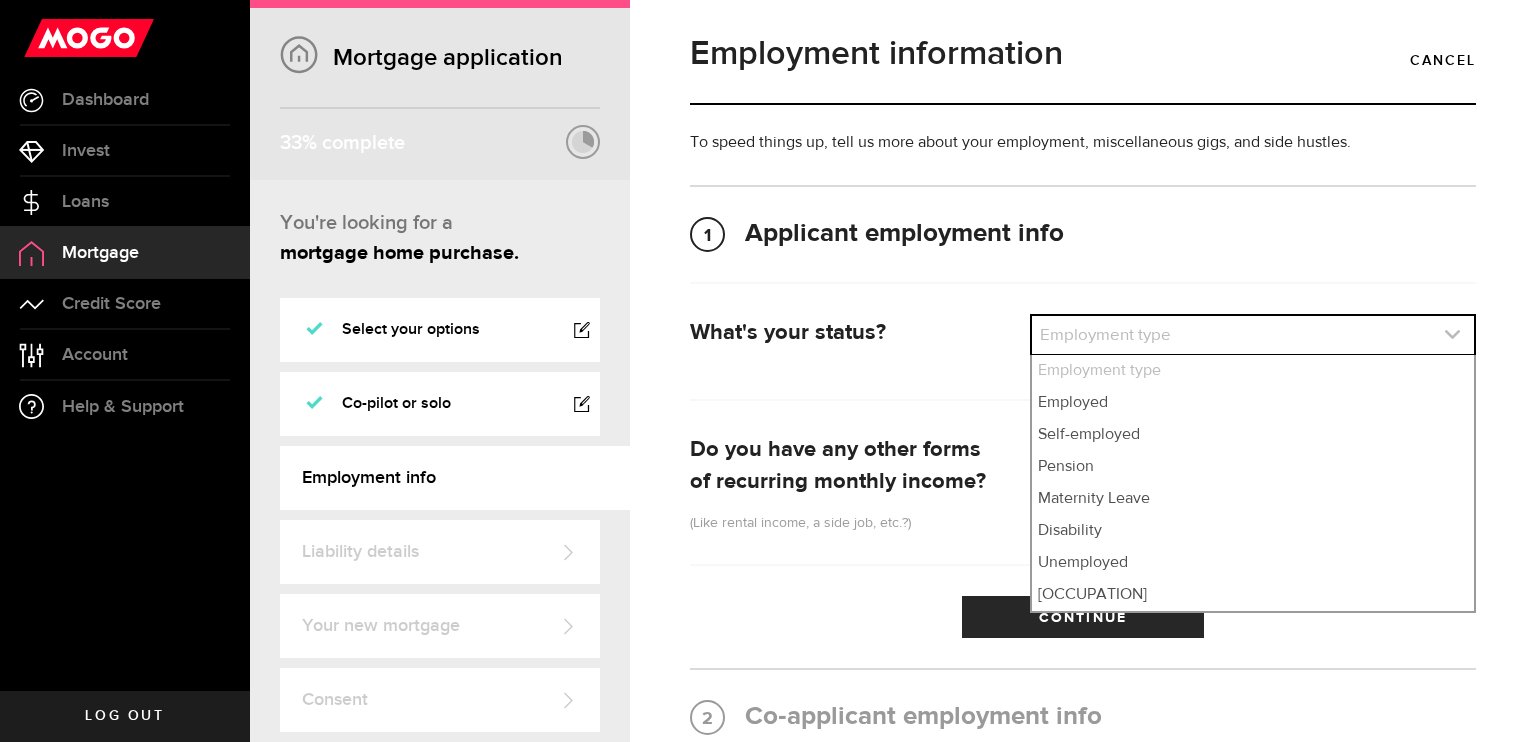 click at bounding box center [1253, 335] 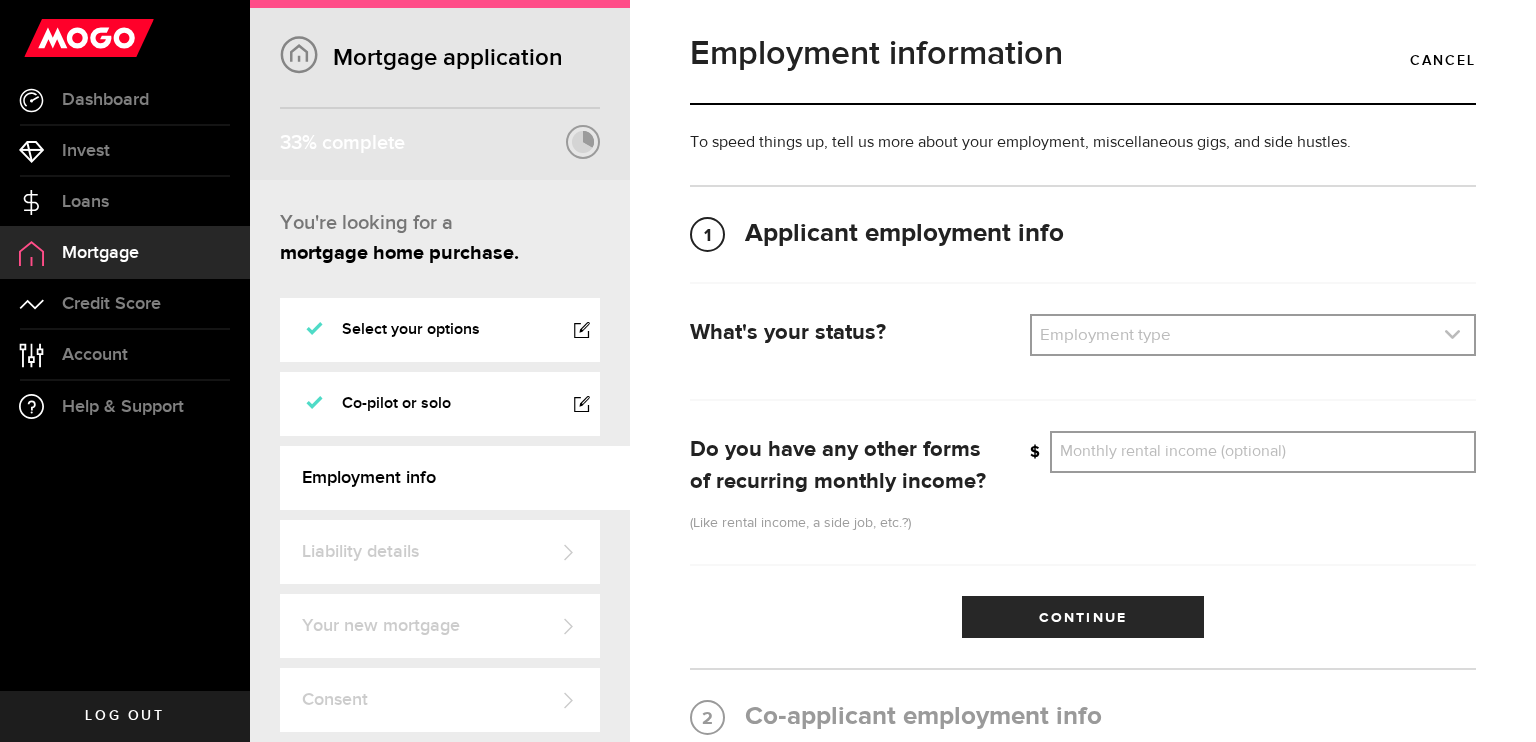 click at bounding box center (1253, 335) 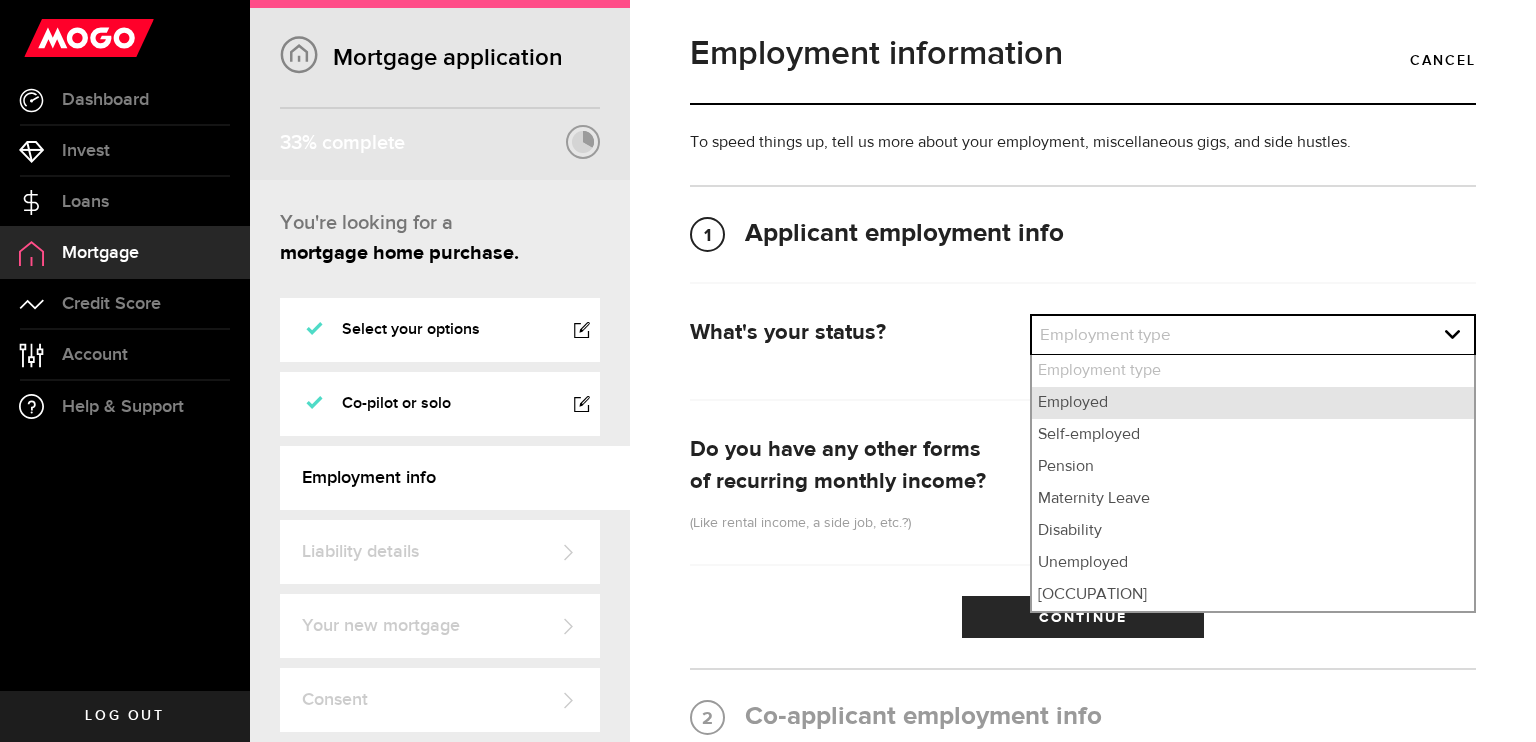 click on "Employed" at bounding box center (1253, 403) 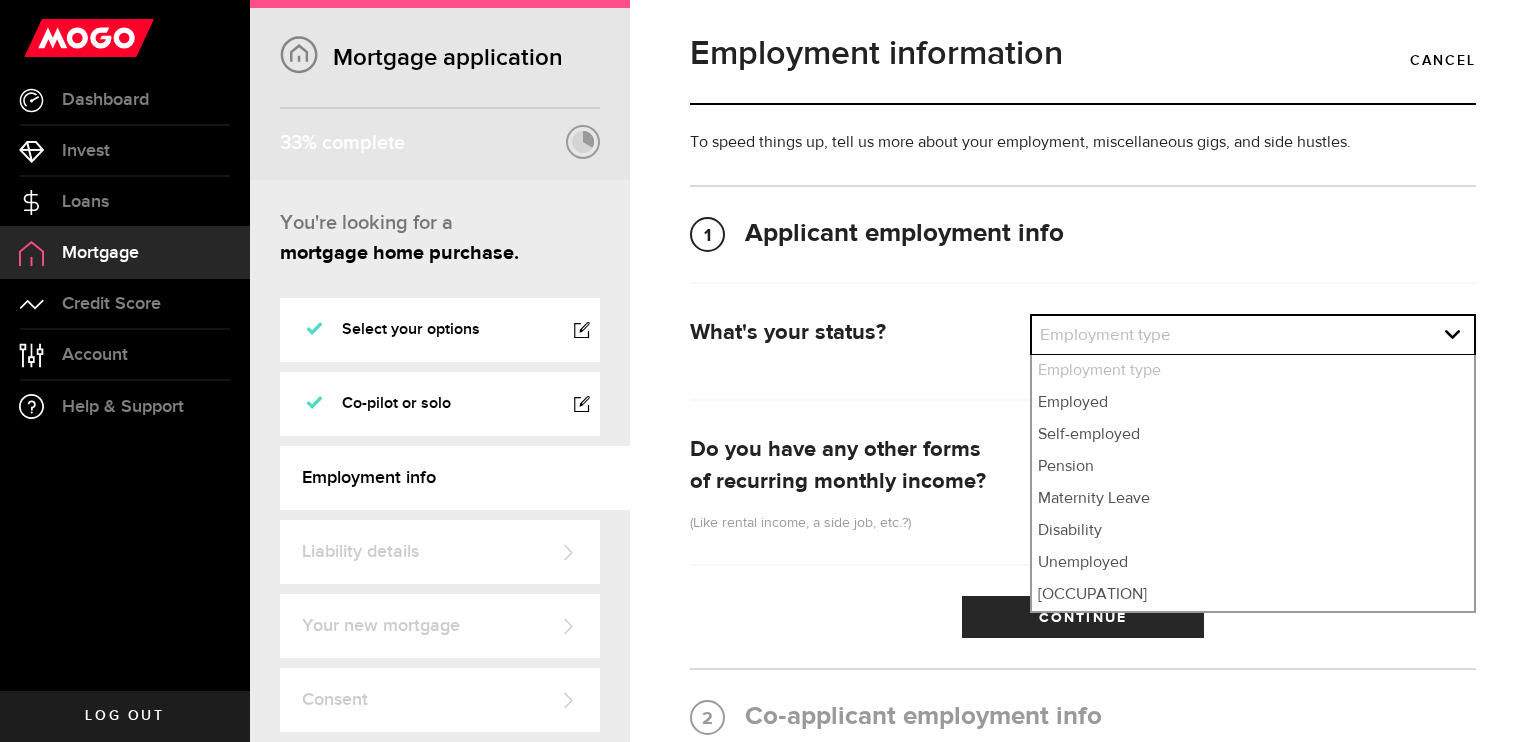 select on "employed" 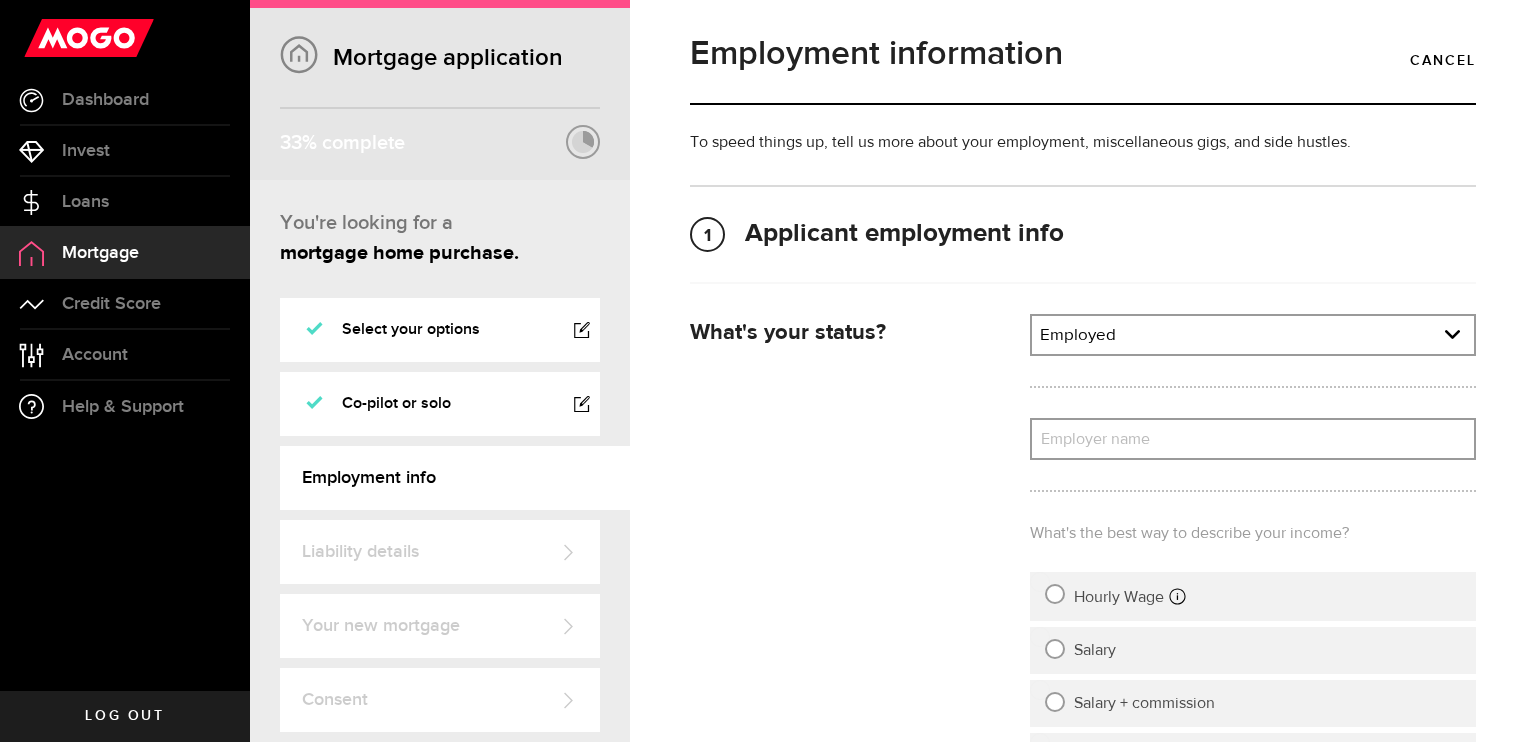 click on "Employer name" at bounding box center (1253, 439) 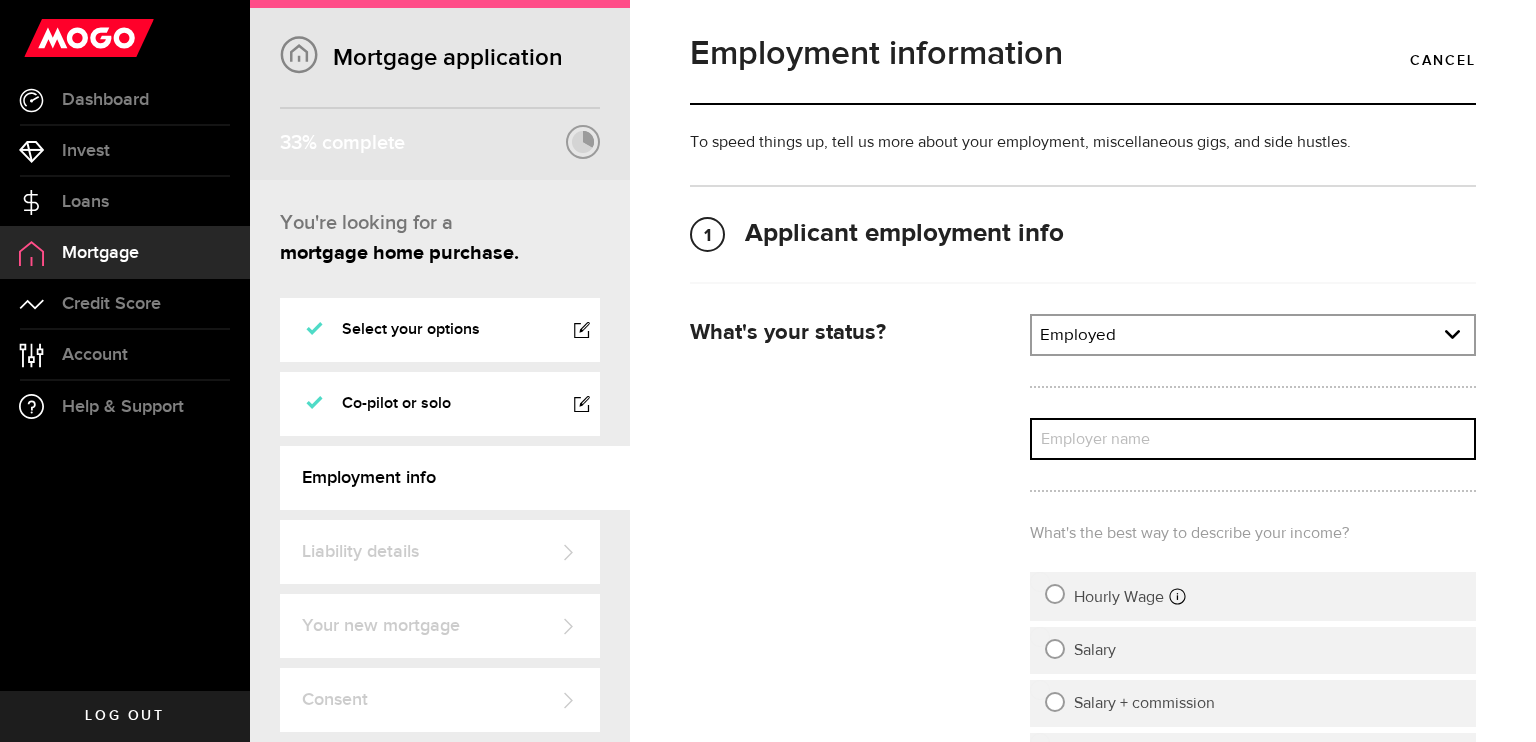 click on "Employer name" at bounding box center [1253, 439] 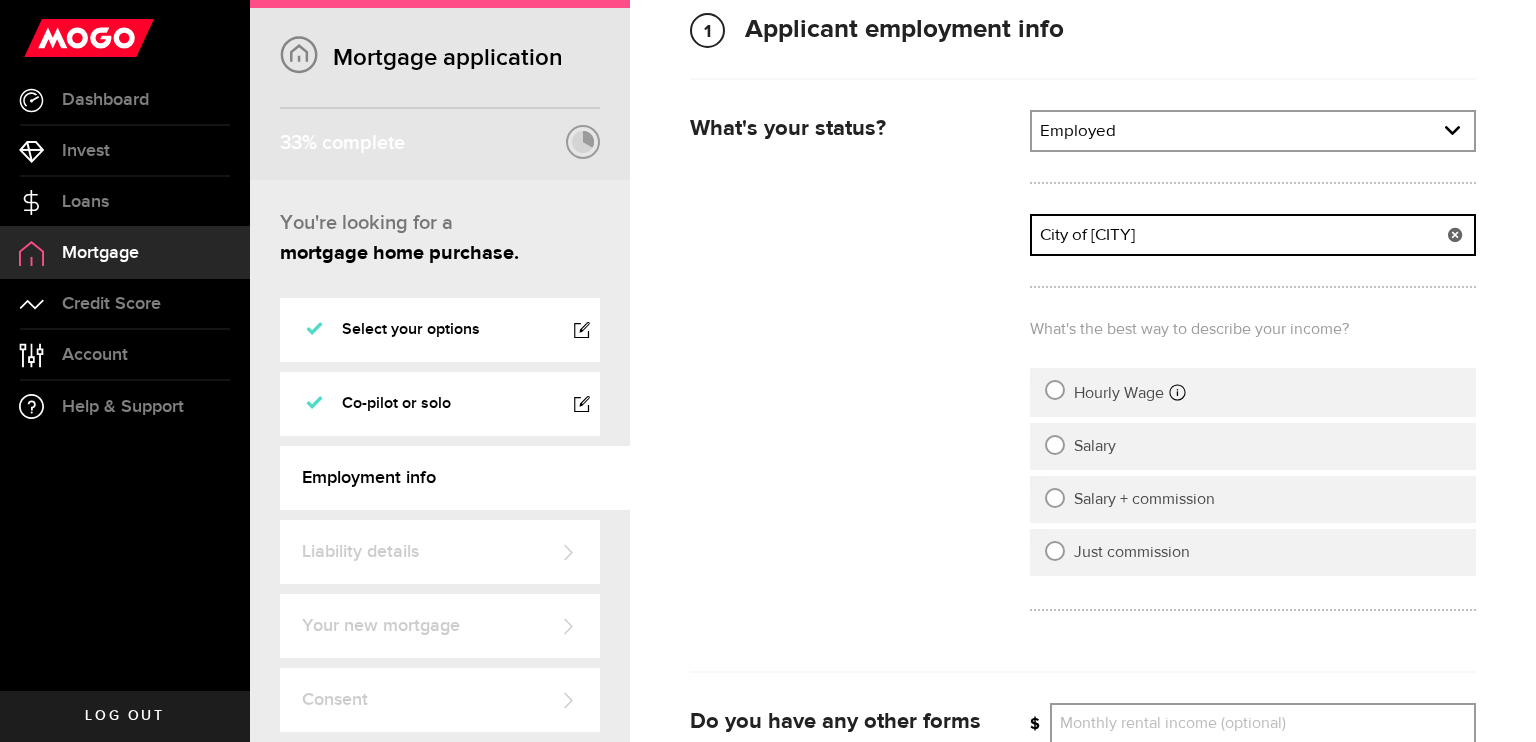 scroll, scrollTop: 210, scrollLeft: 0, axis: vertical 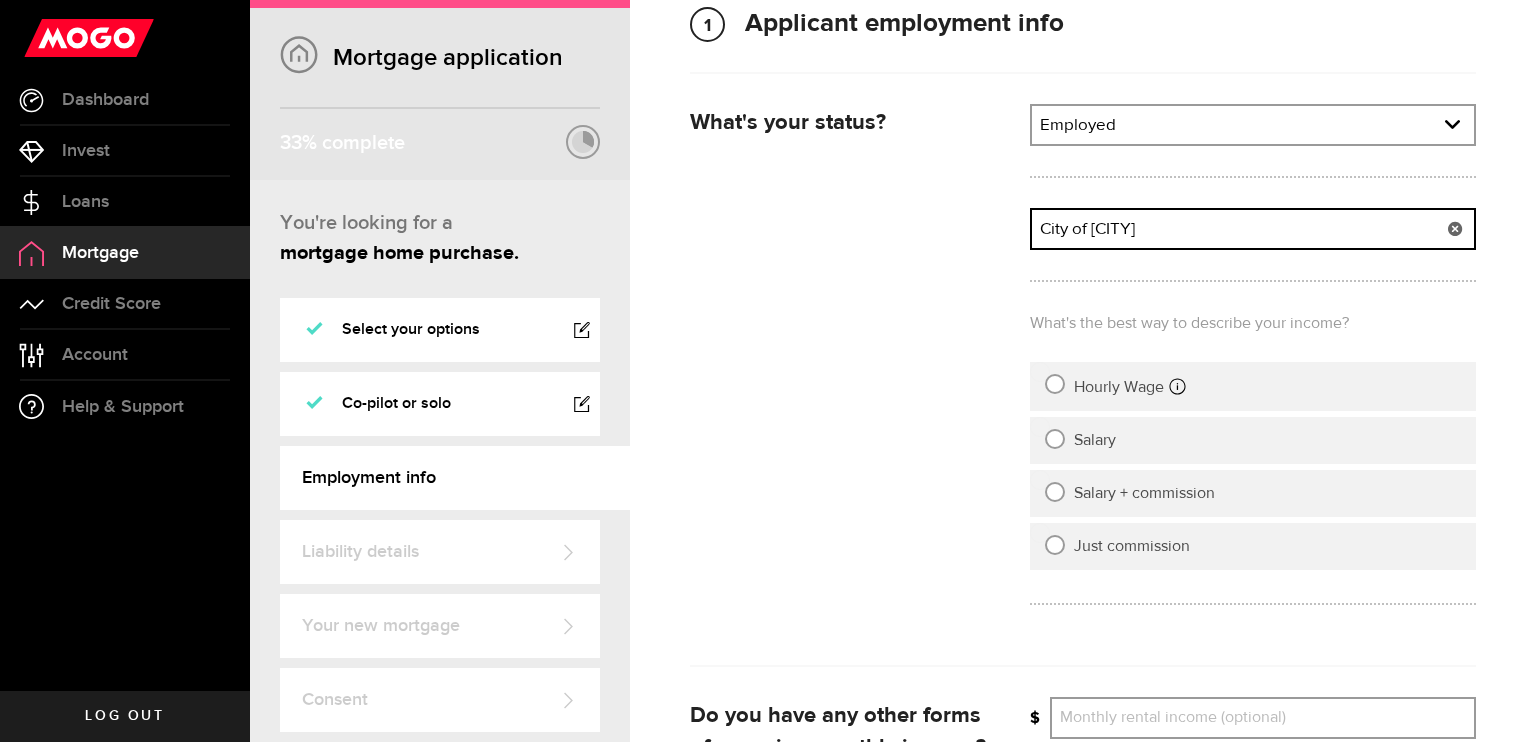 type on "City of [CITY]" 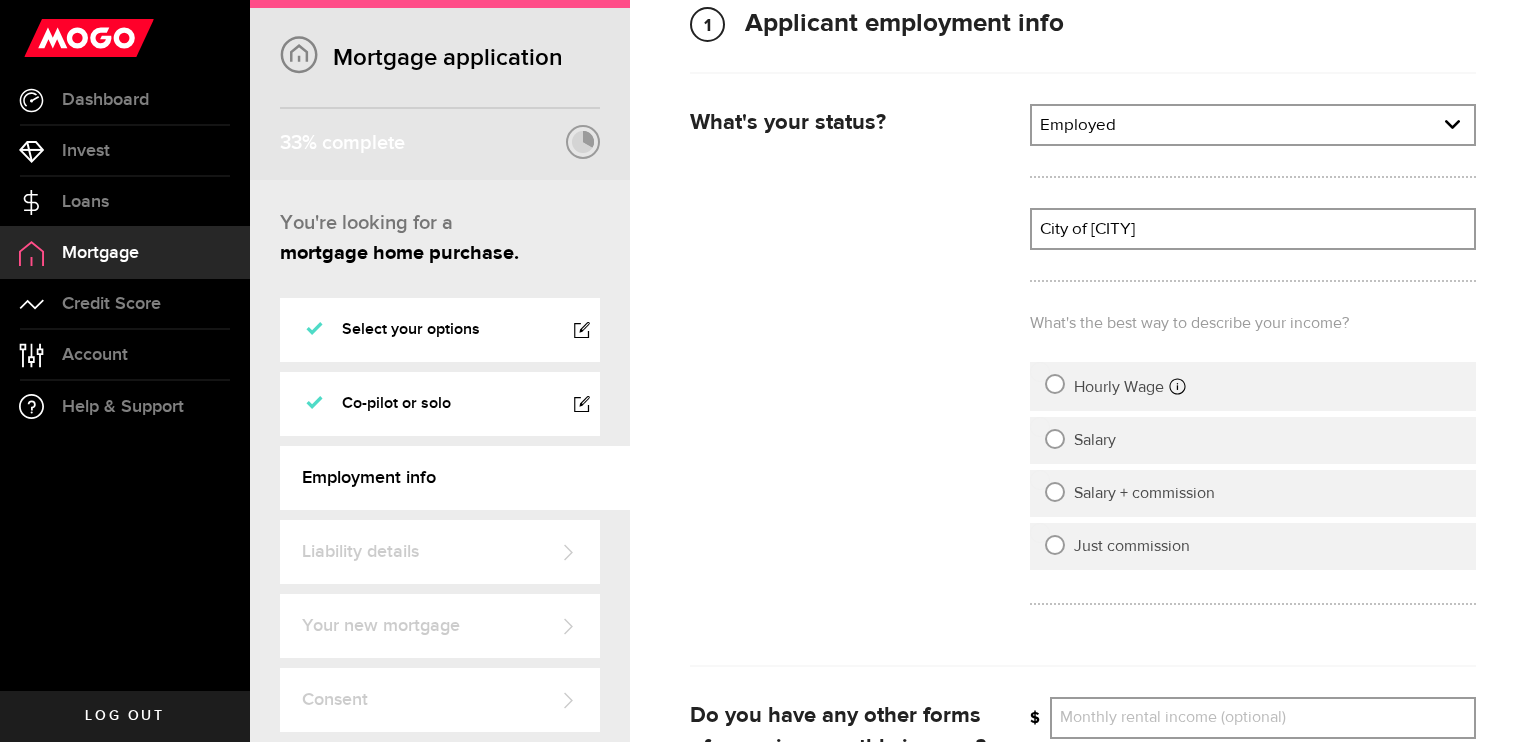 click at bounding box center (1055, 384) 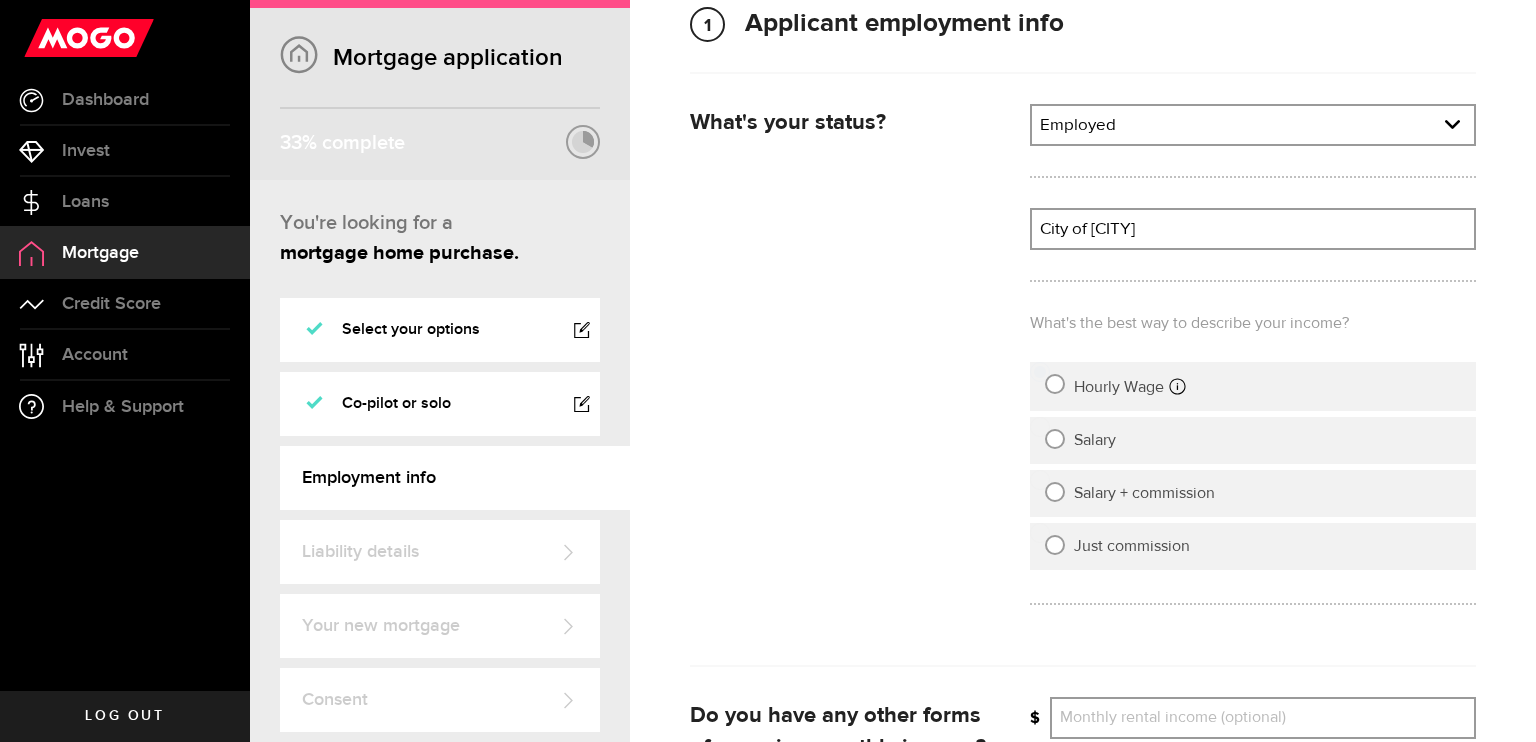 select 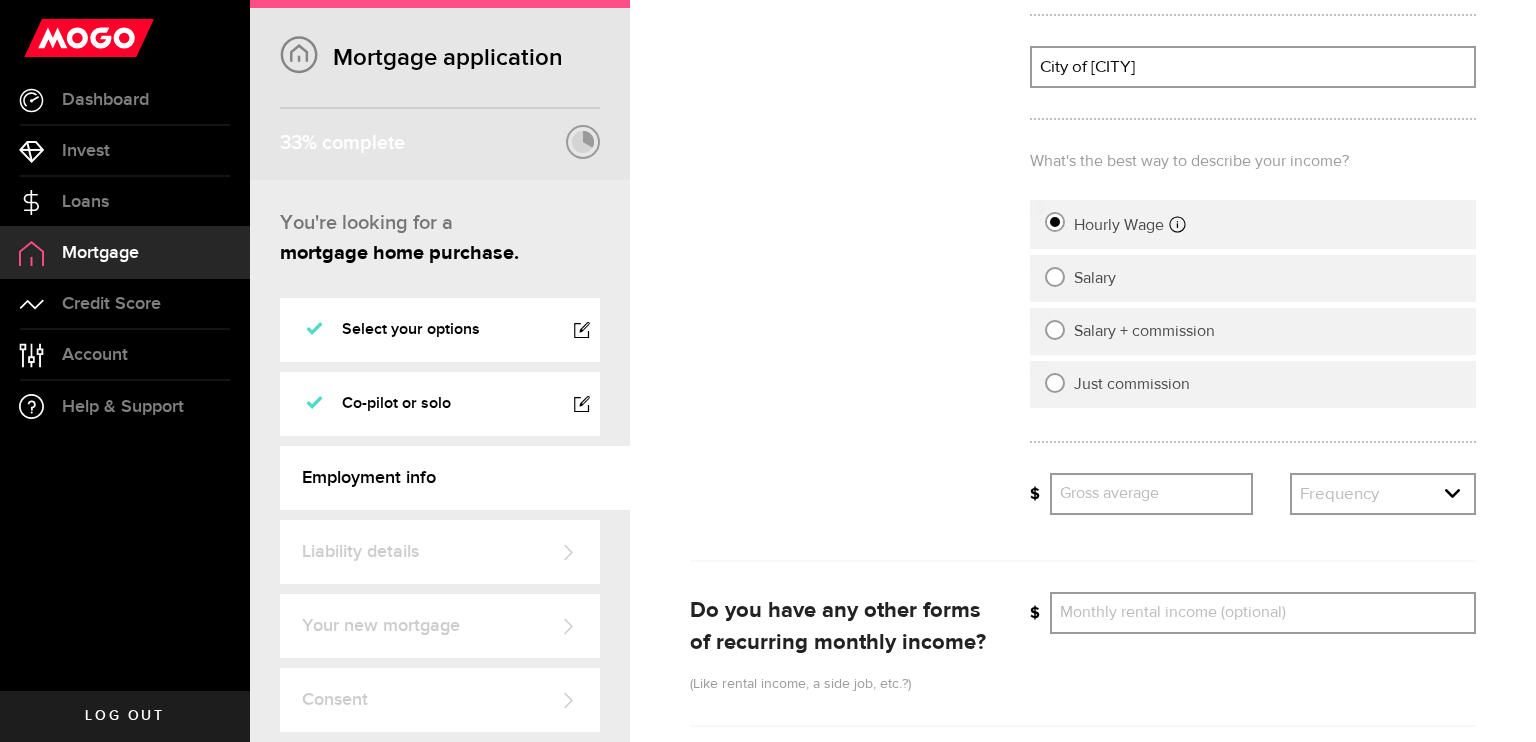 scroll, scrollTop: 366, scrollLeft: 0, axis: vertical 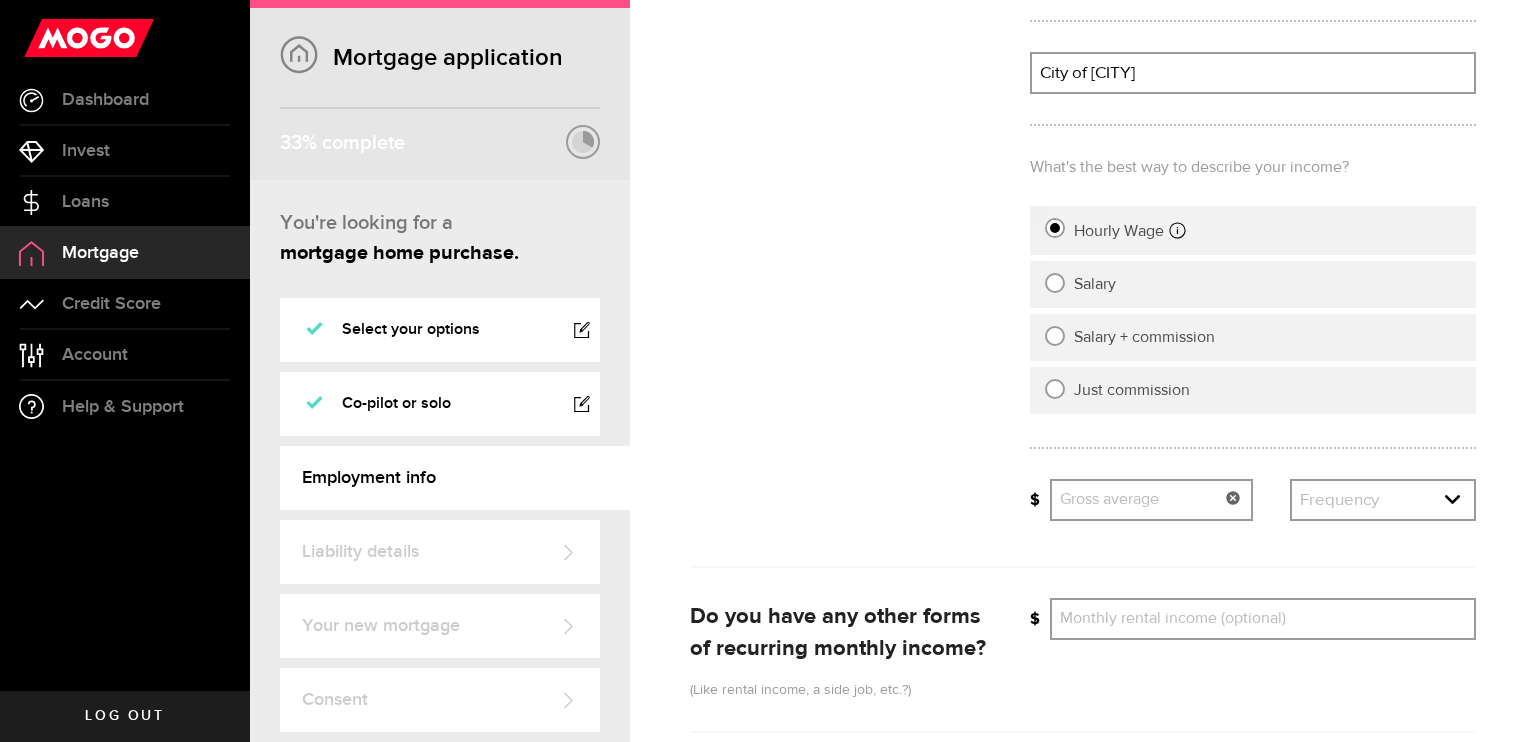 click on "Gross average paycheque" at bounding box center [1151, 500] 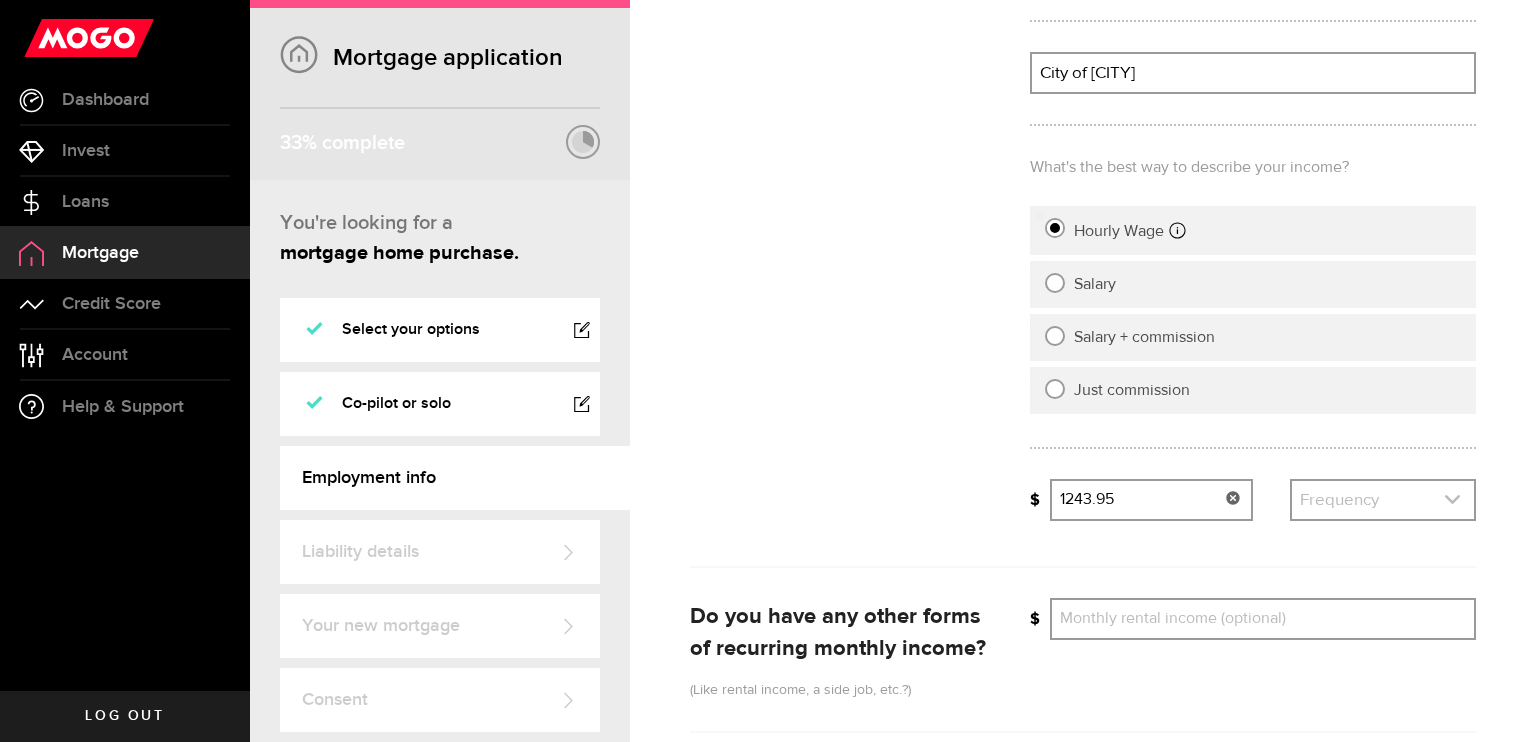 type on "[NUMBER],[NUMBER]" 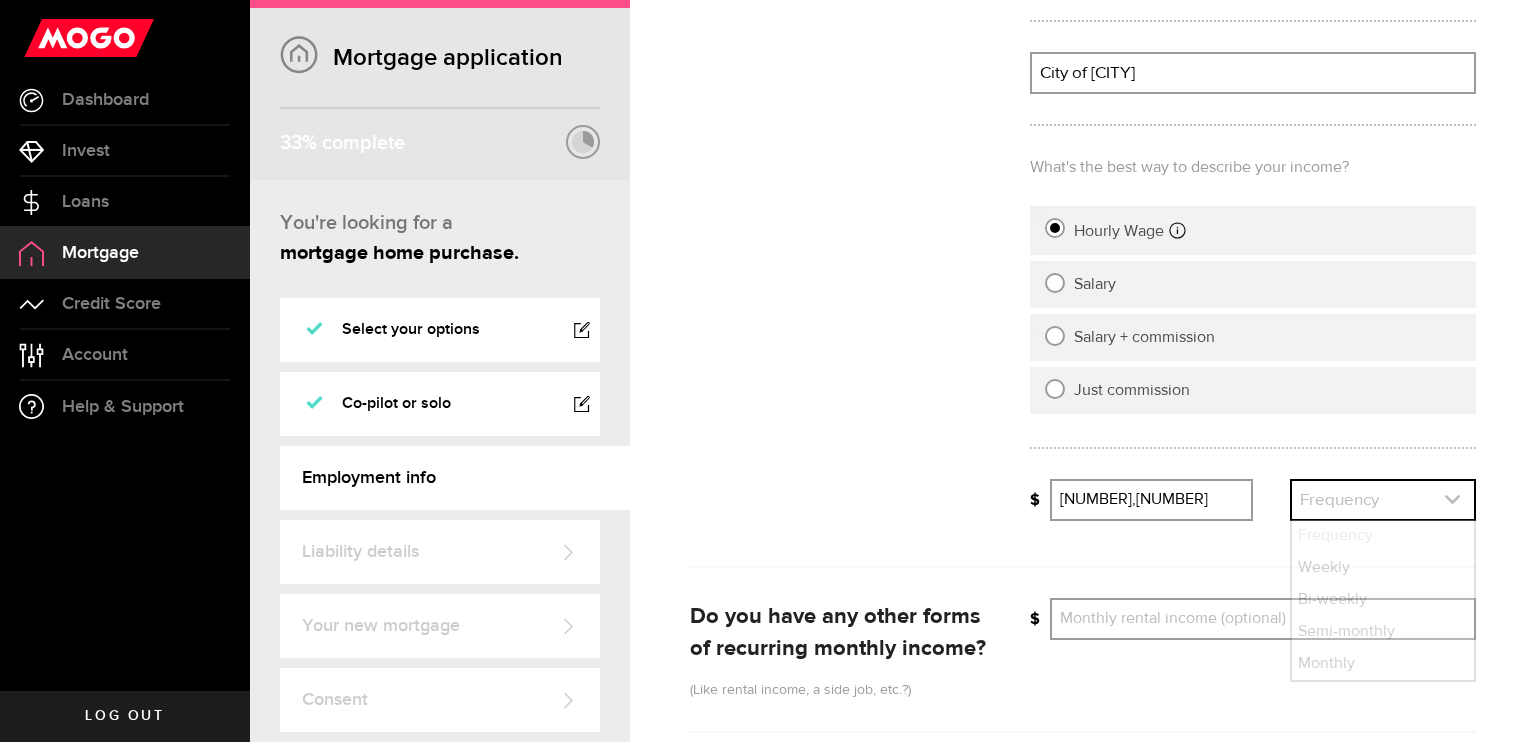 click at bounding box center (1383, 500) 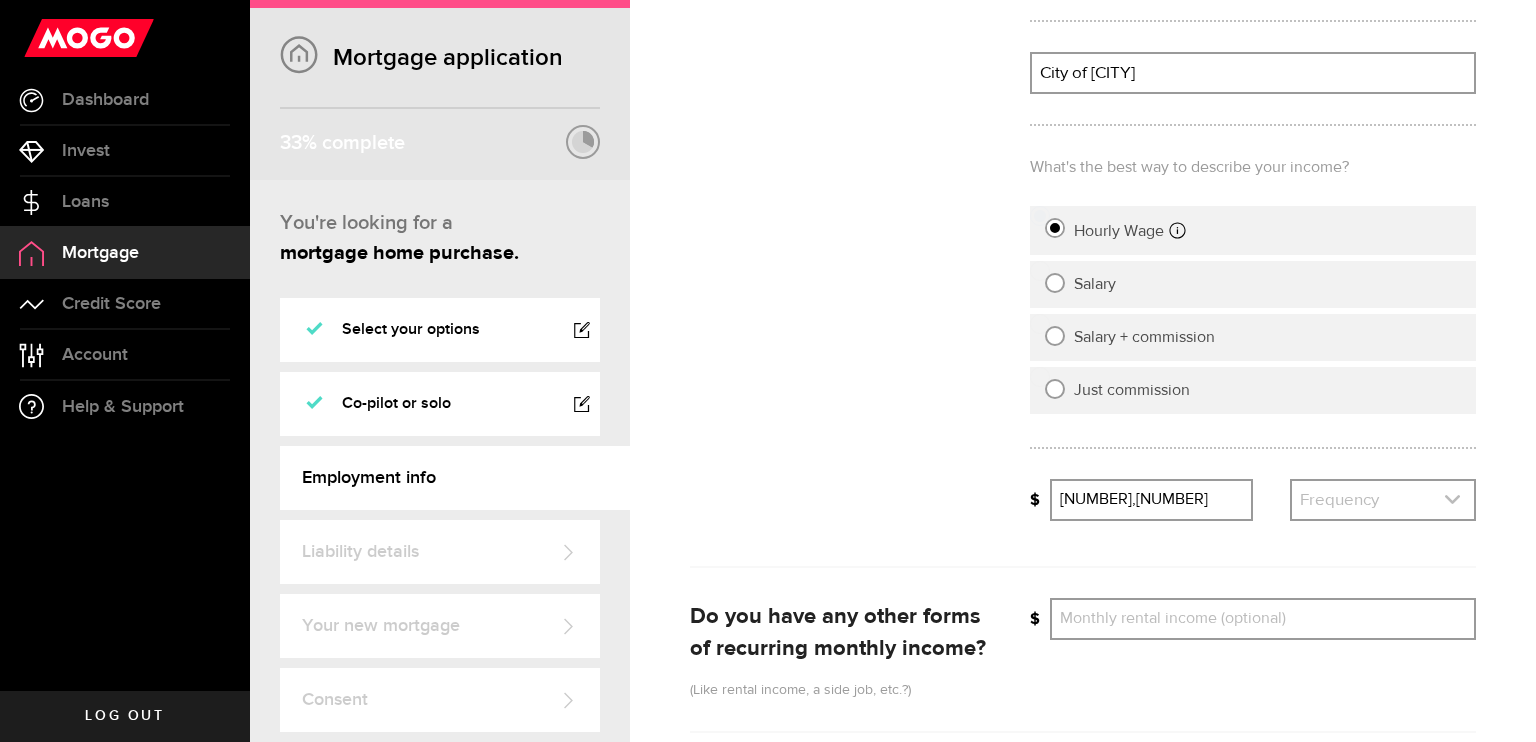 click at bounding box center (1383, 500) 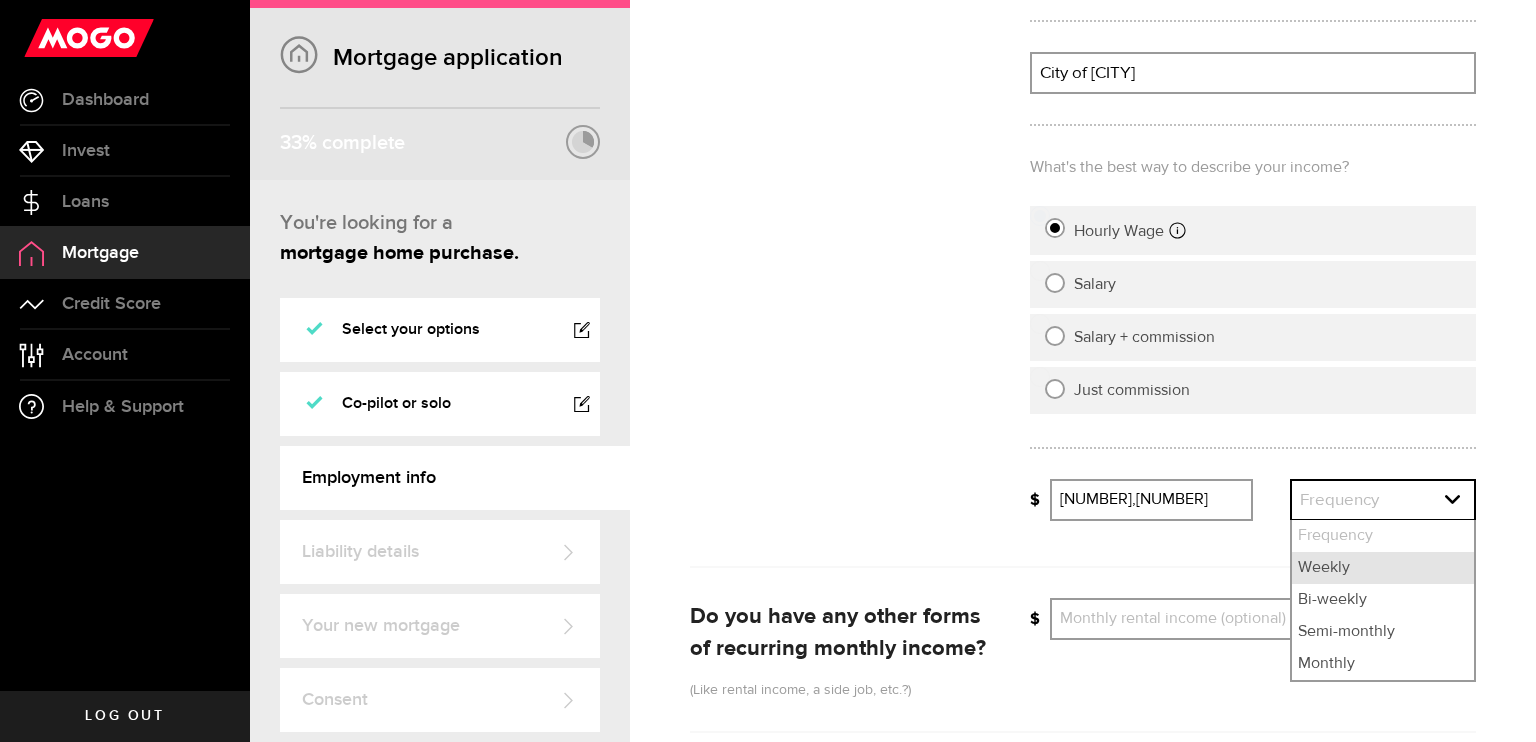 click on "Weekly" at bounding box center (1383, 568) 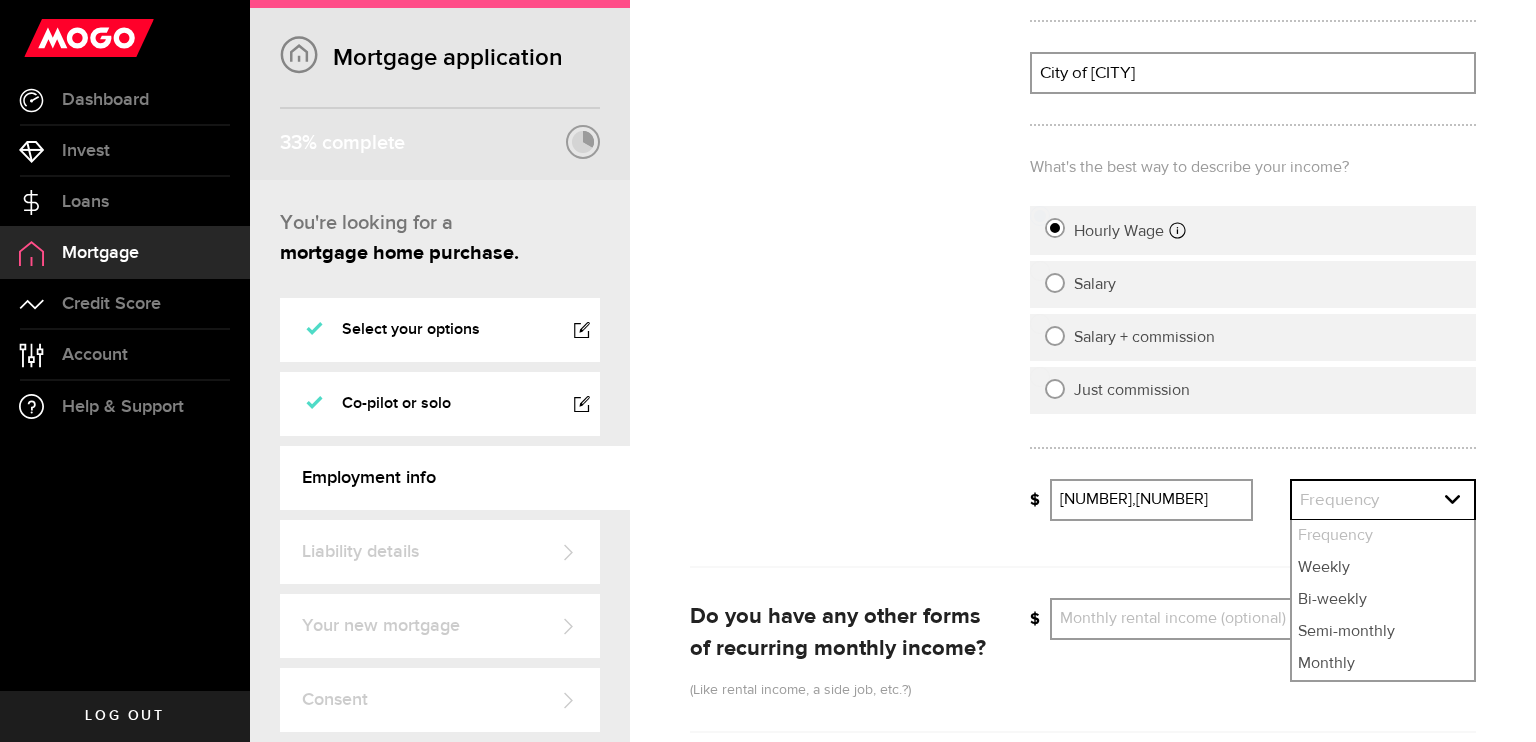 select on "weekly" 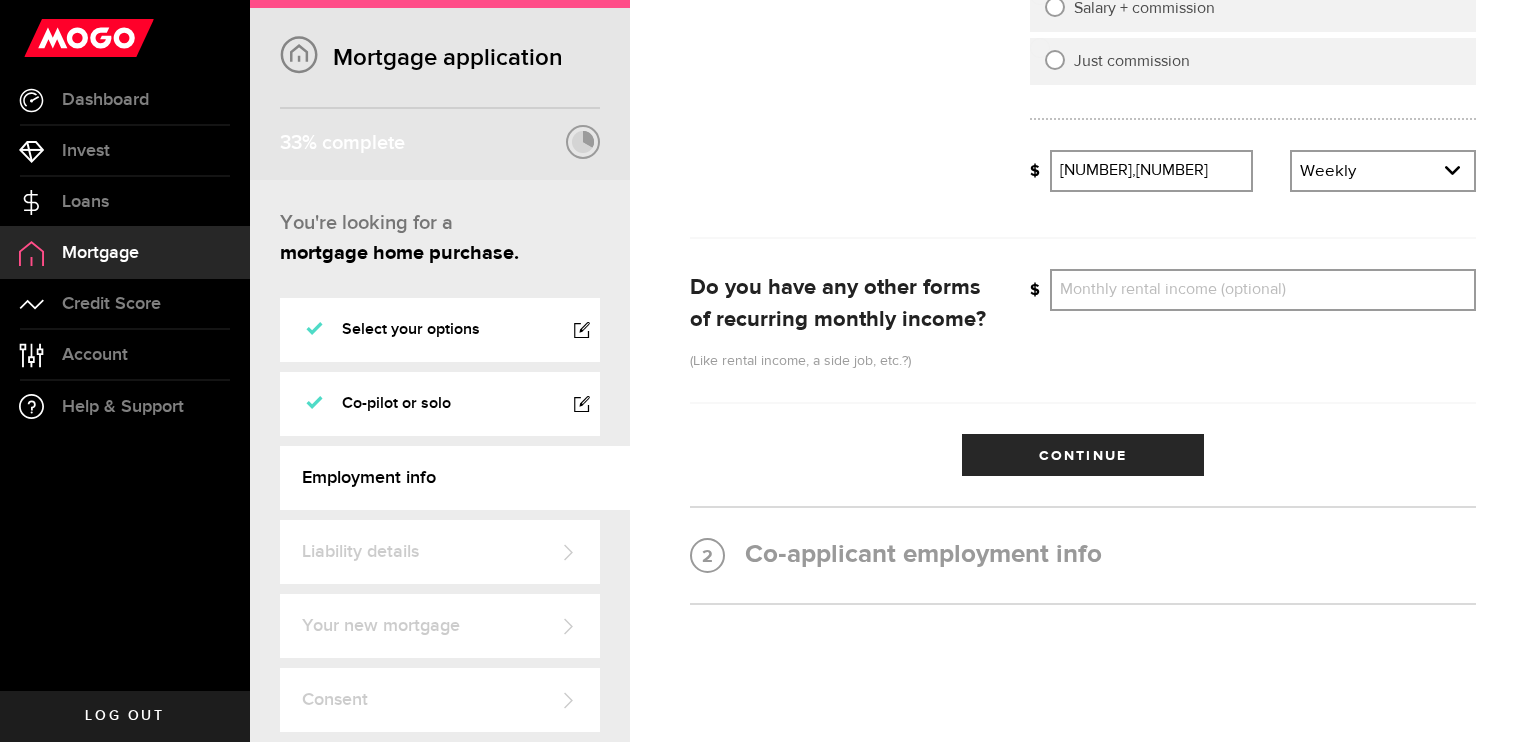 scroll, scrollTop: 710, scrollLeft: 0, axis: vertical 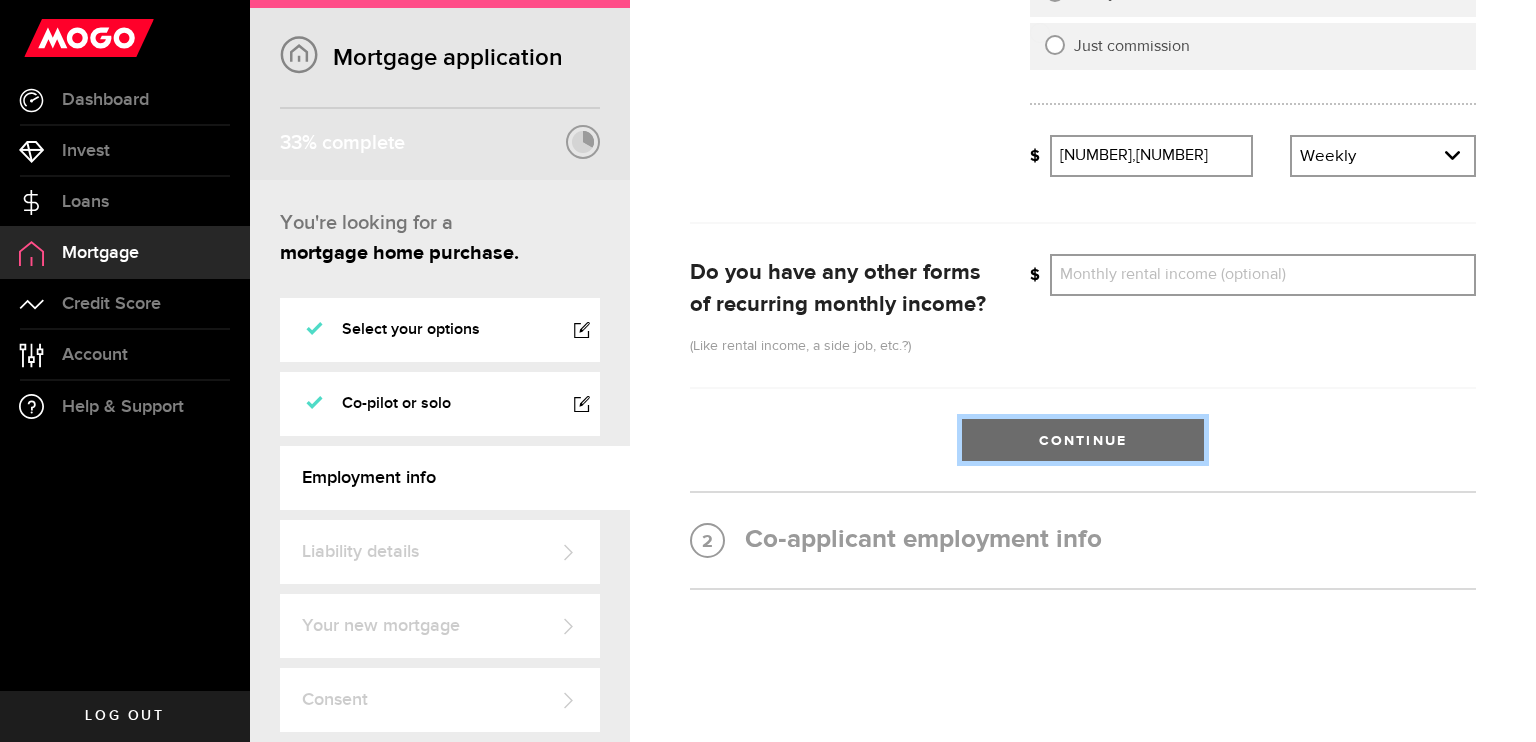 click on "Continue" at bounding box center (1083, 440) 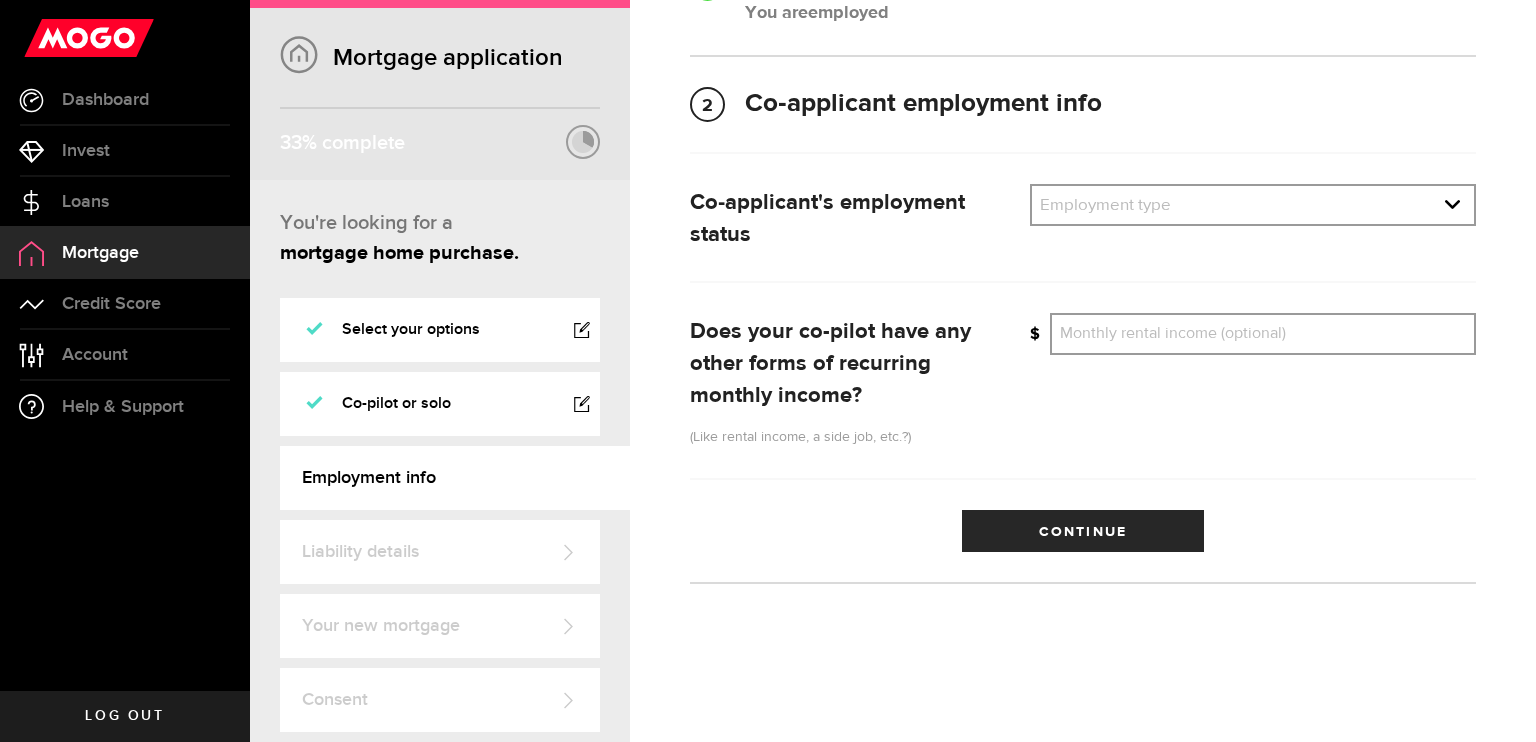 scroll, scrollTop: 248, scrollLeft: 0, axis: vertical 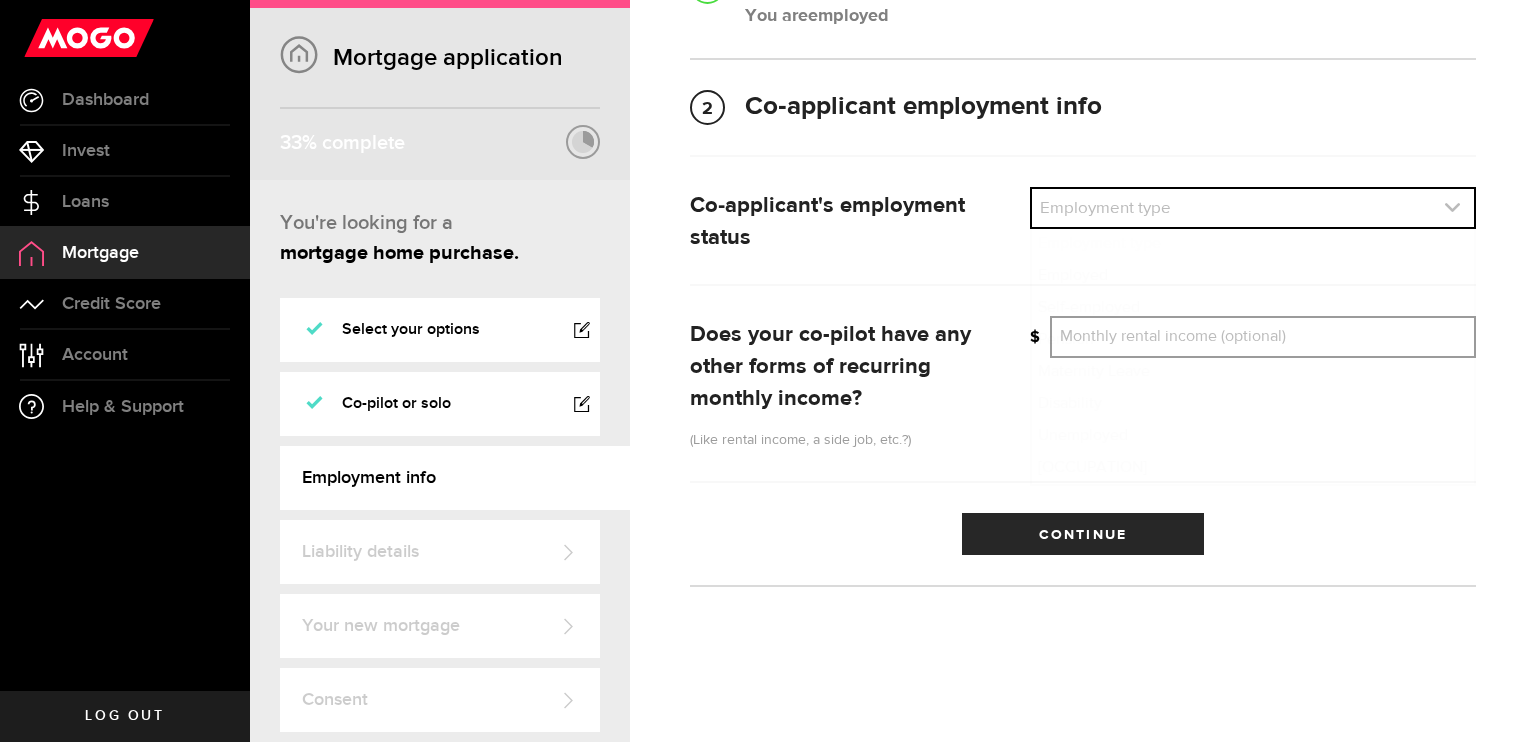 click at bounding box center [1253, 208] 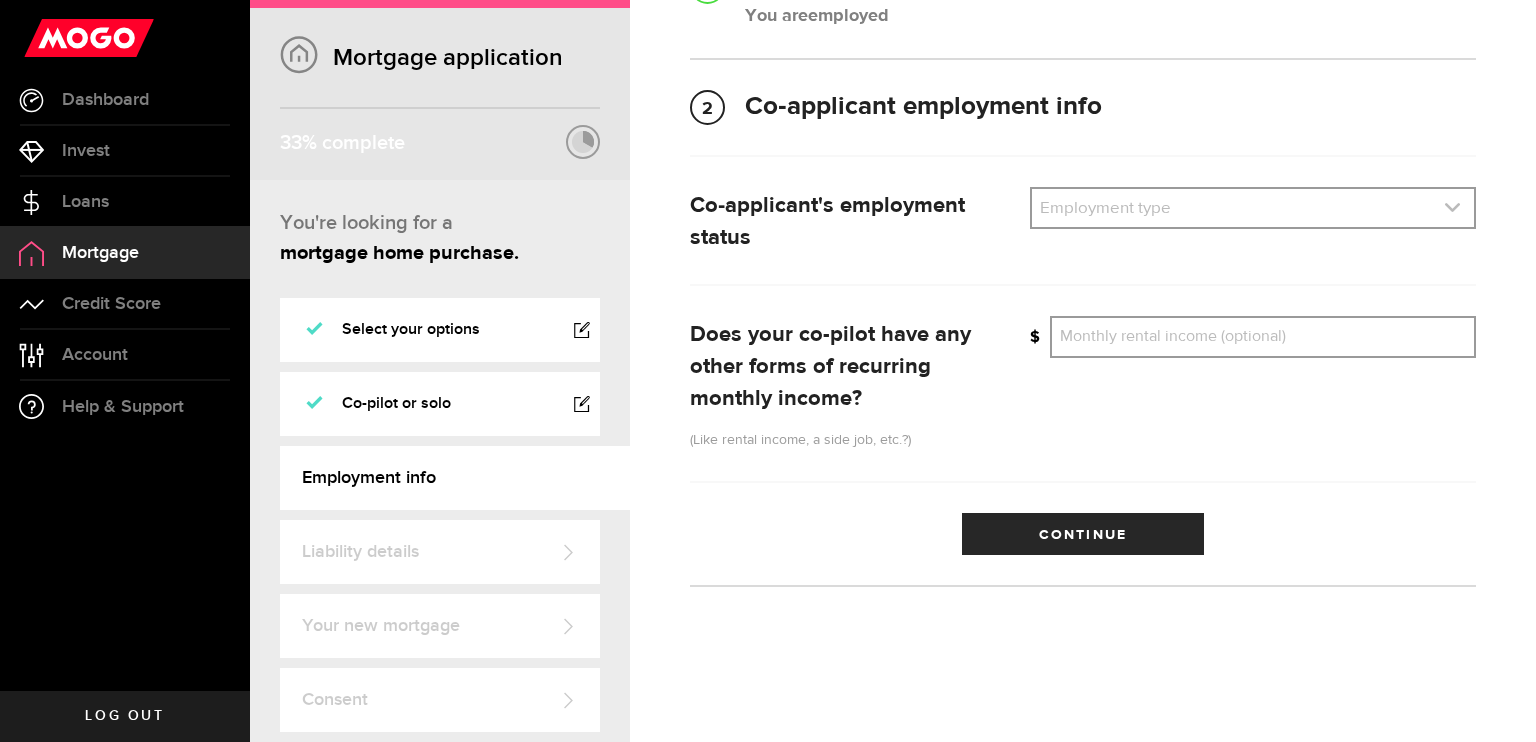 click at bounding box center (1253, 208) 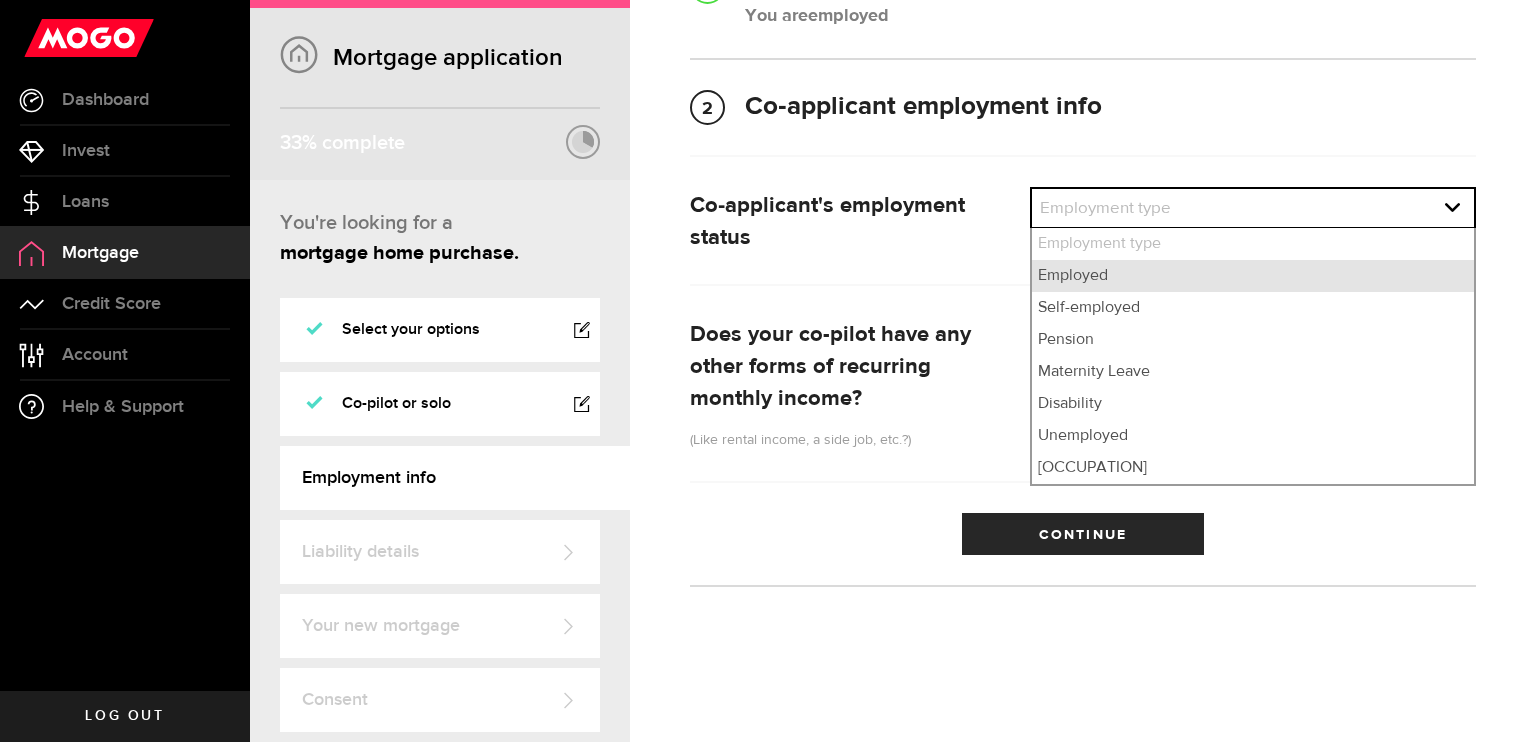 click on "Employed" at bounding box center [1253, 276] 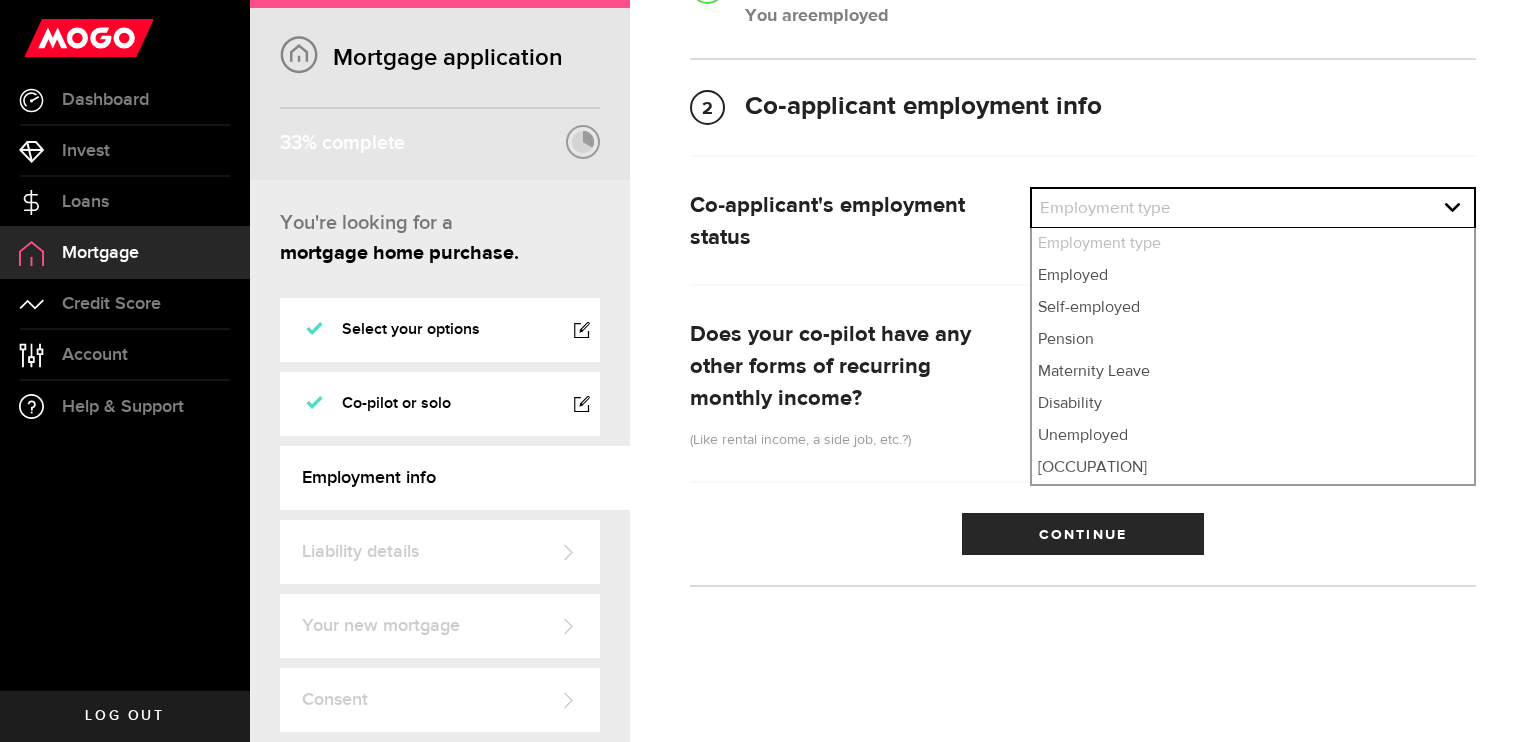select on "employed" 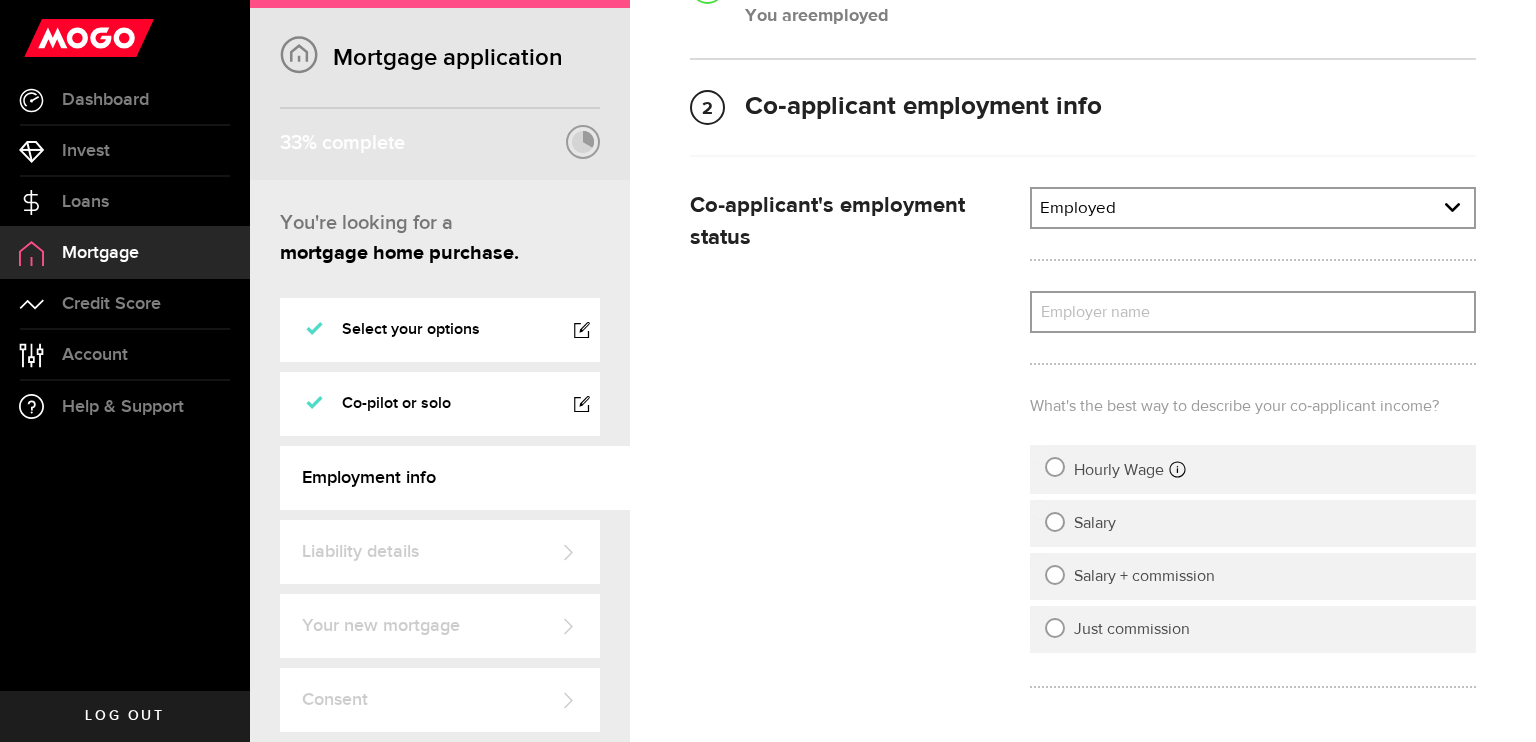 click on "Employer name" at bounding box center (1253, 312) 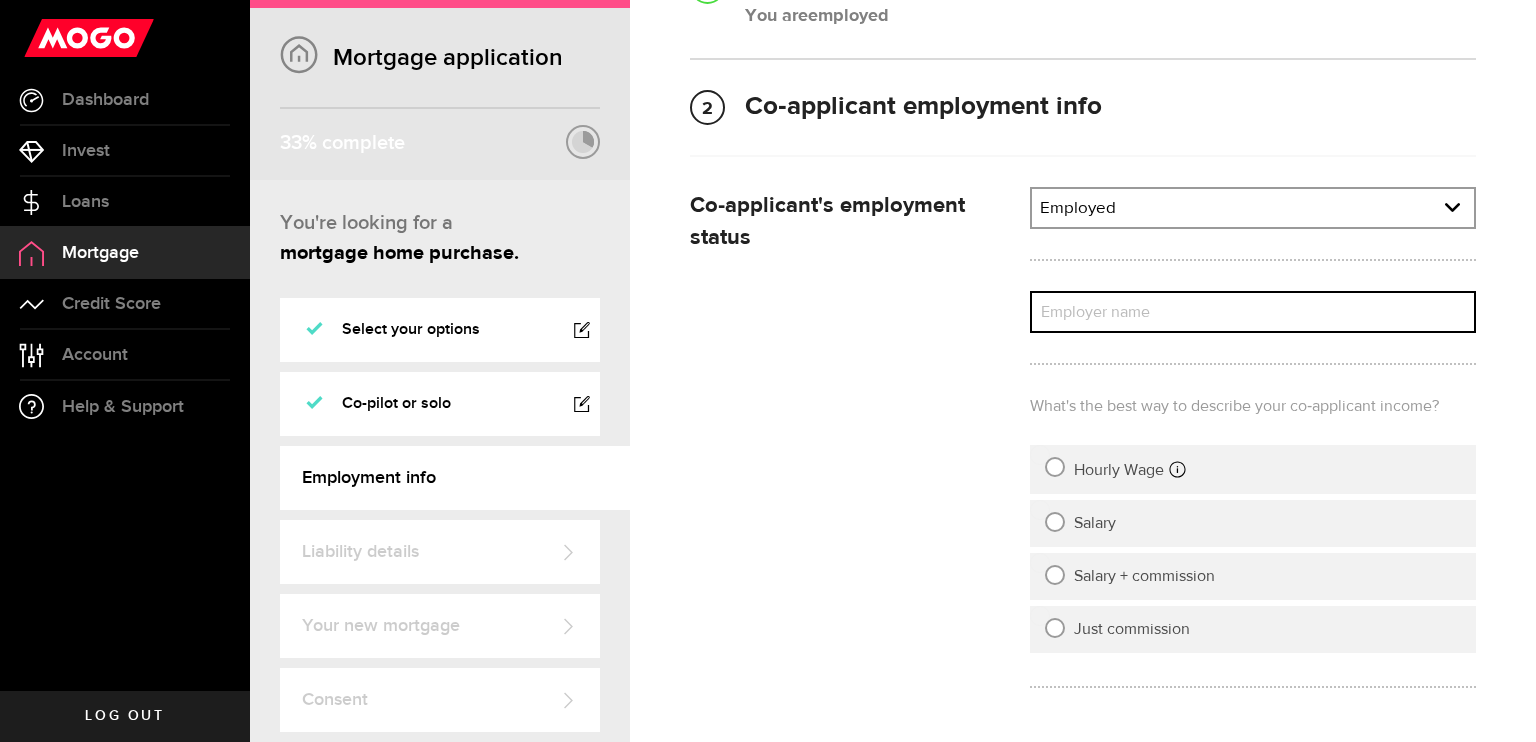 click on "Employer name" at bounding box center [1253, 312] 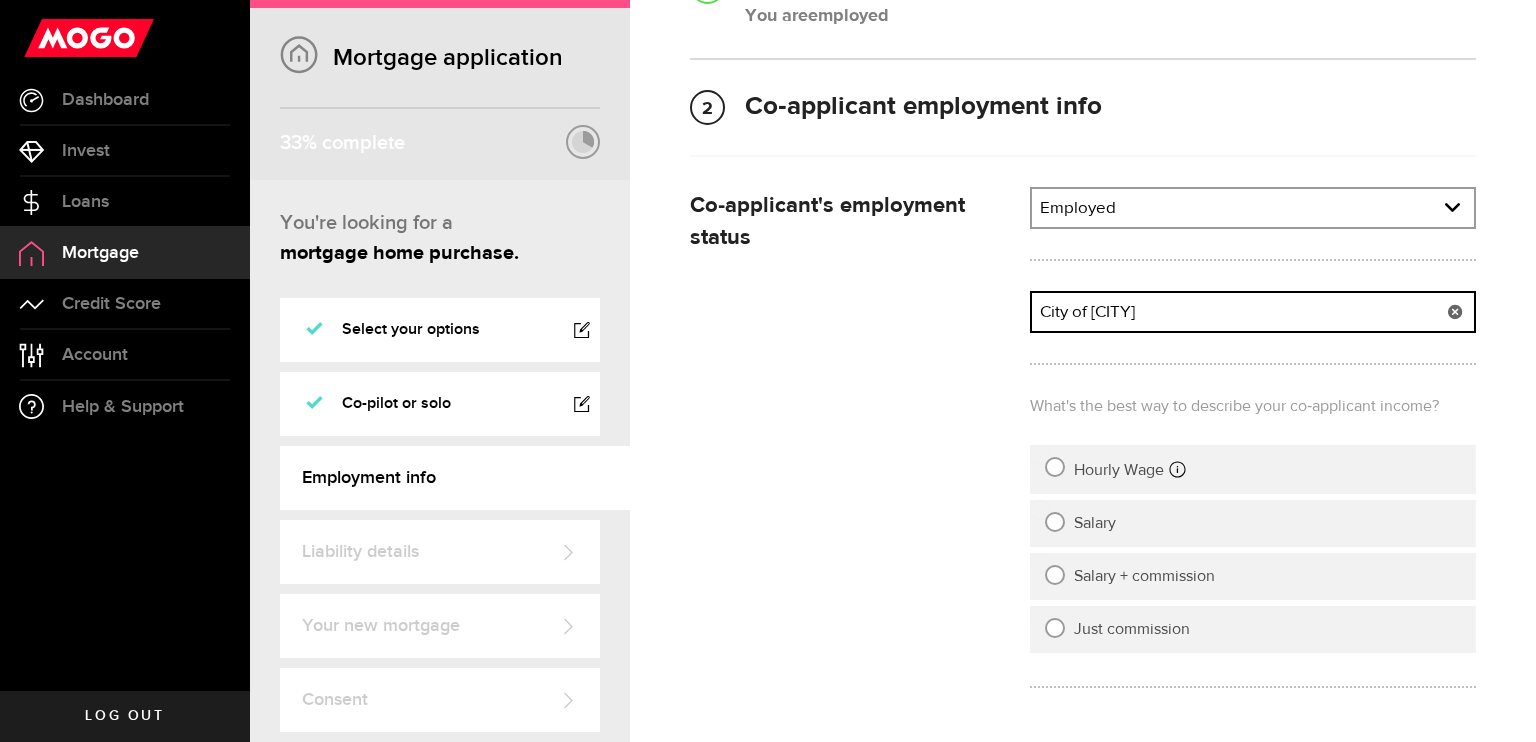 type on "City of [CITY]" 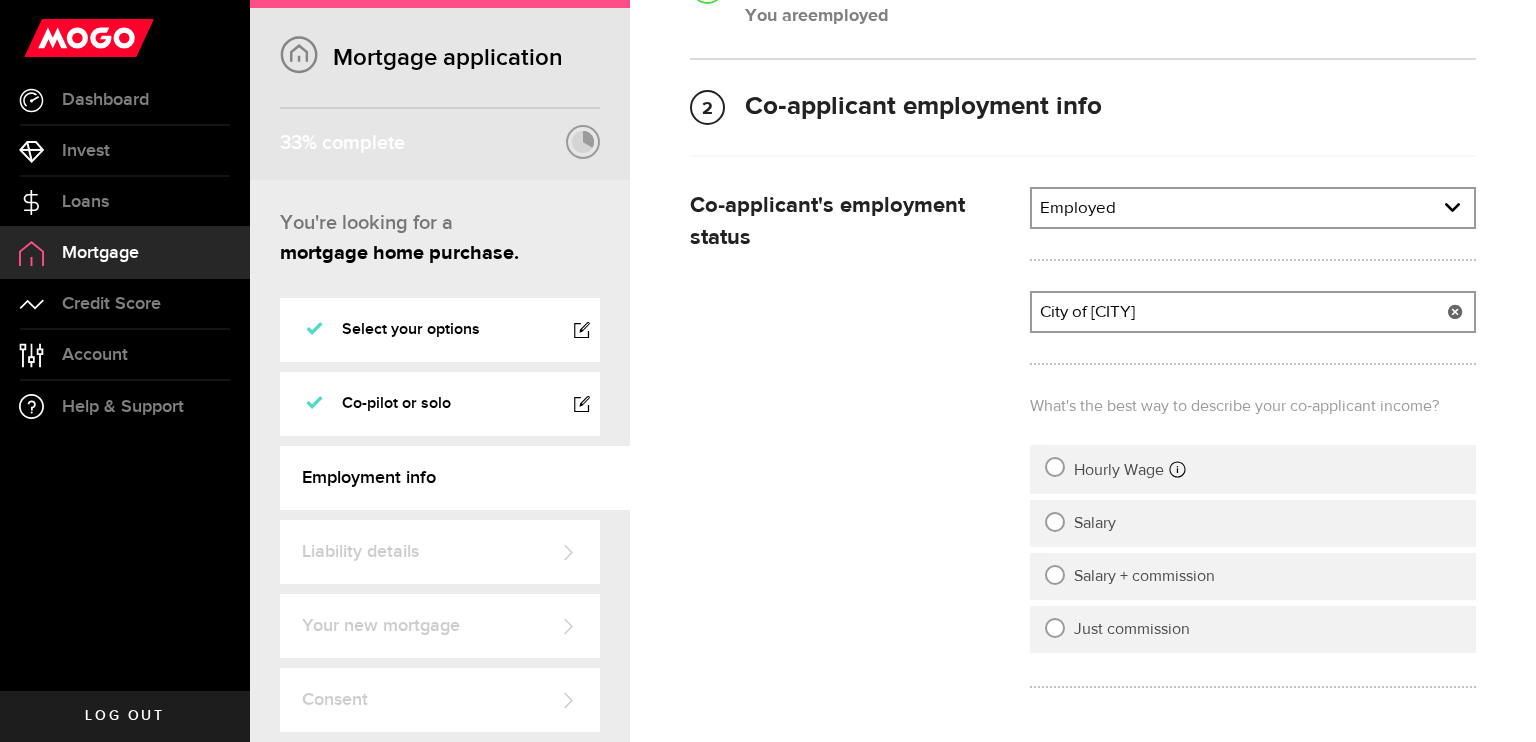 click on "Hourly Wage" at bounding box center (1253, 469) 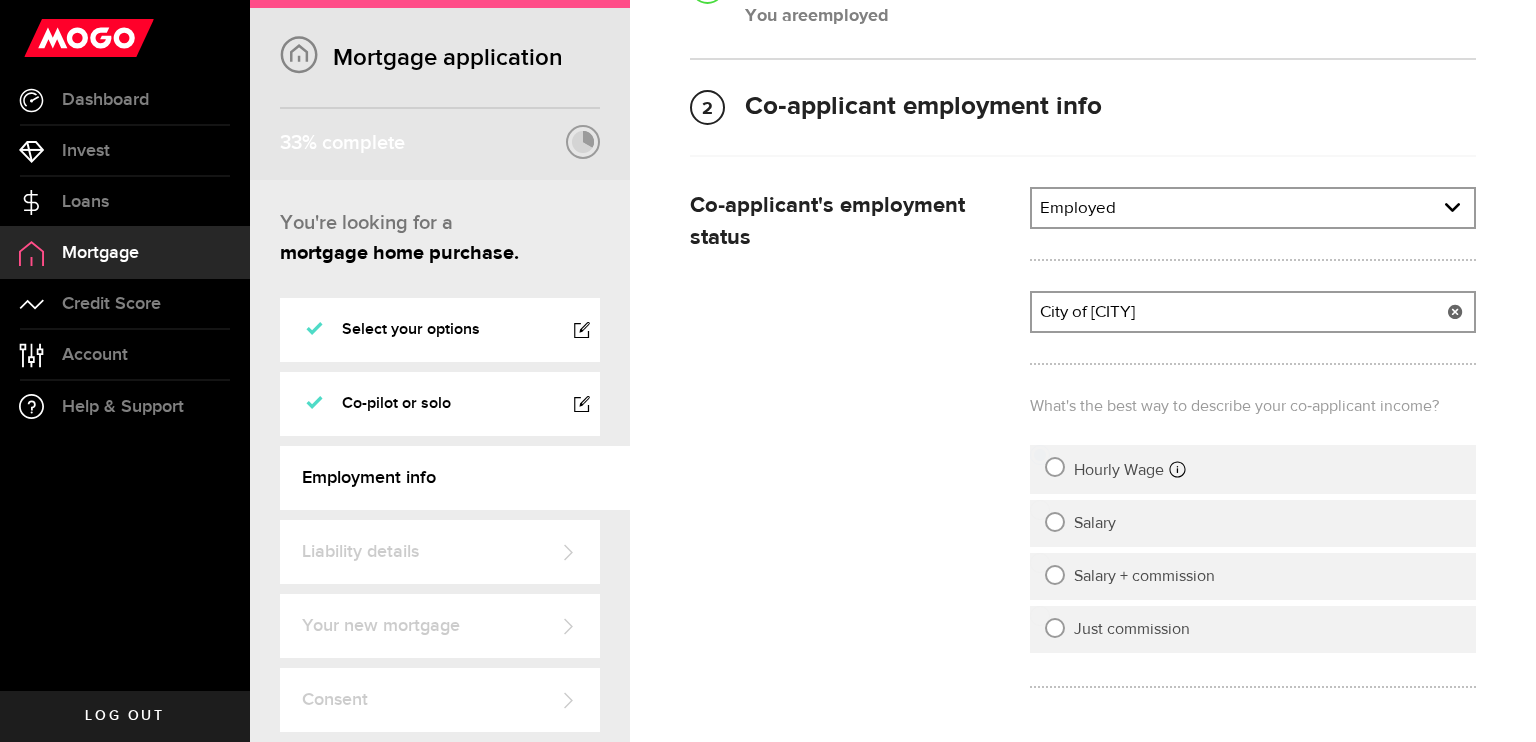 select 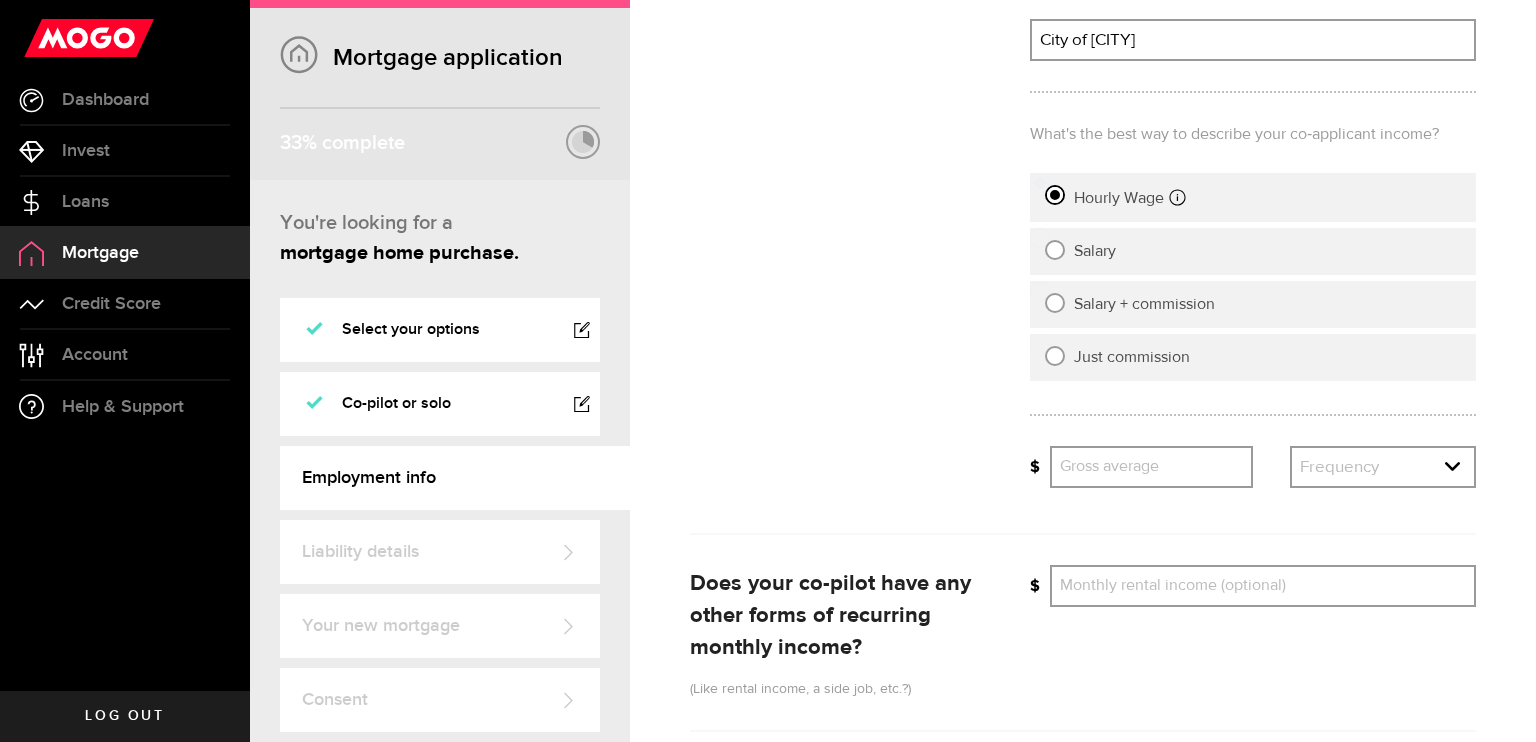scroll, scrollTop: 520, scrollLeft: 0, axis: vertical 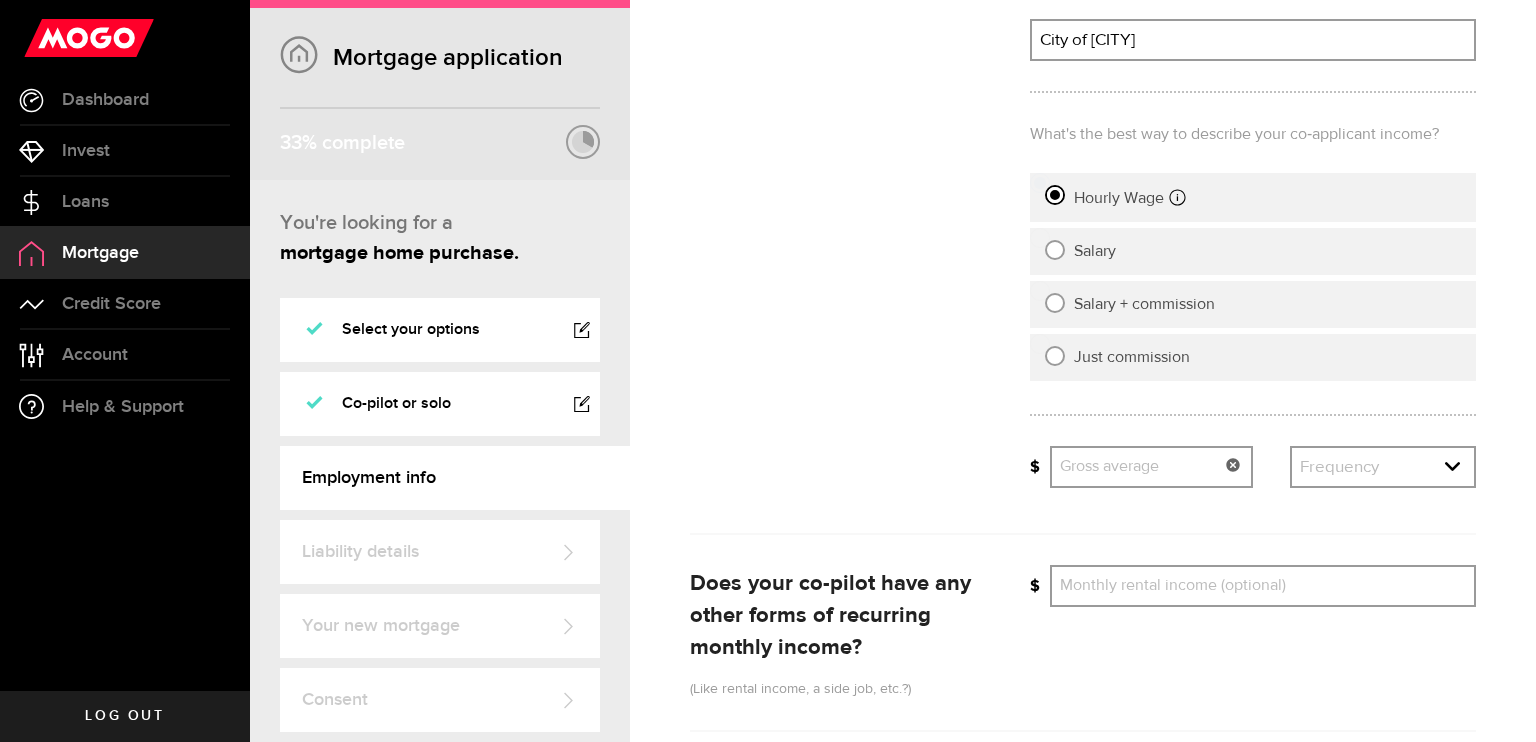 click on "Gross average paycheque" at bounding box center [1151, 467] 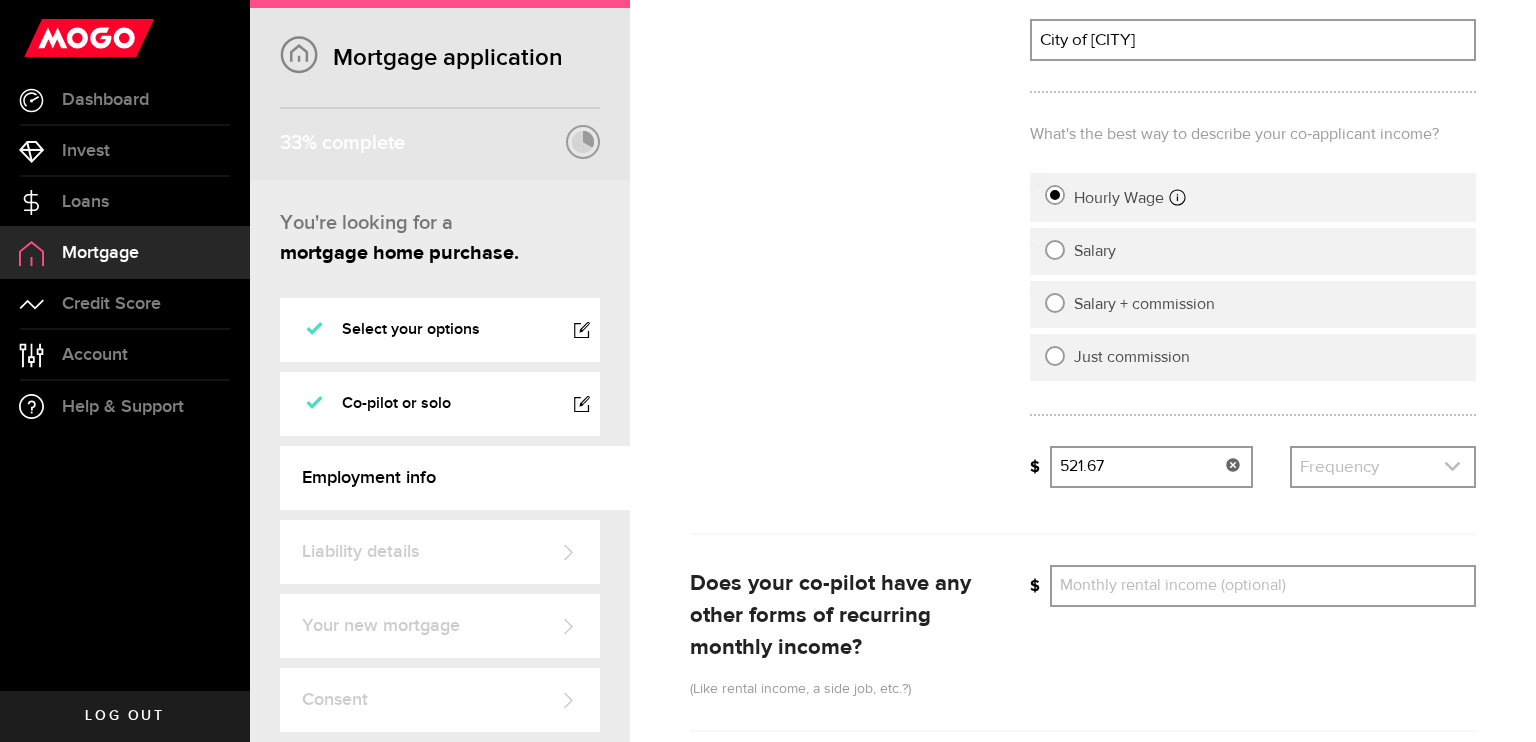 type on "521" 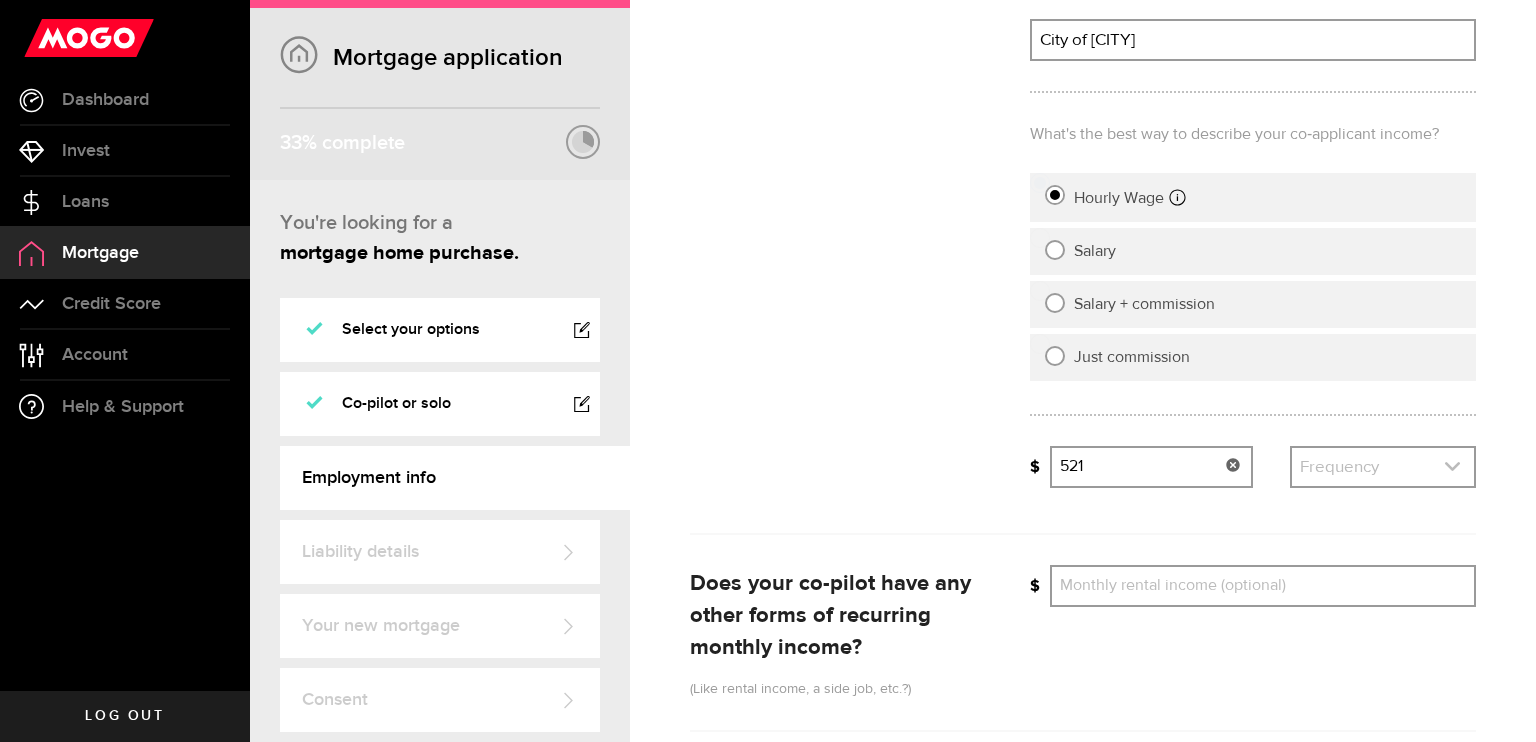 click at bounding box center (1383, 467) 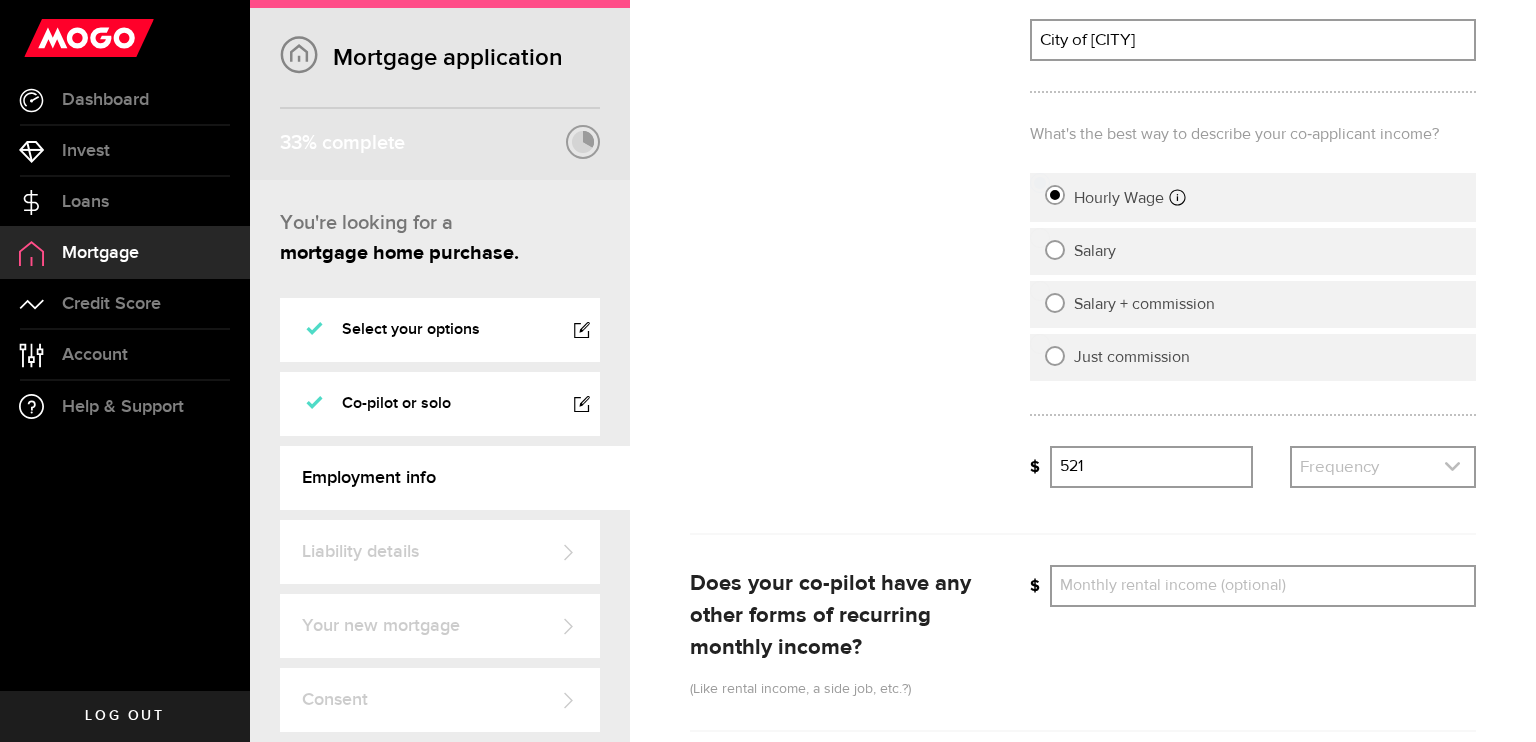 click at bounding box center (1383, 467) 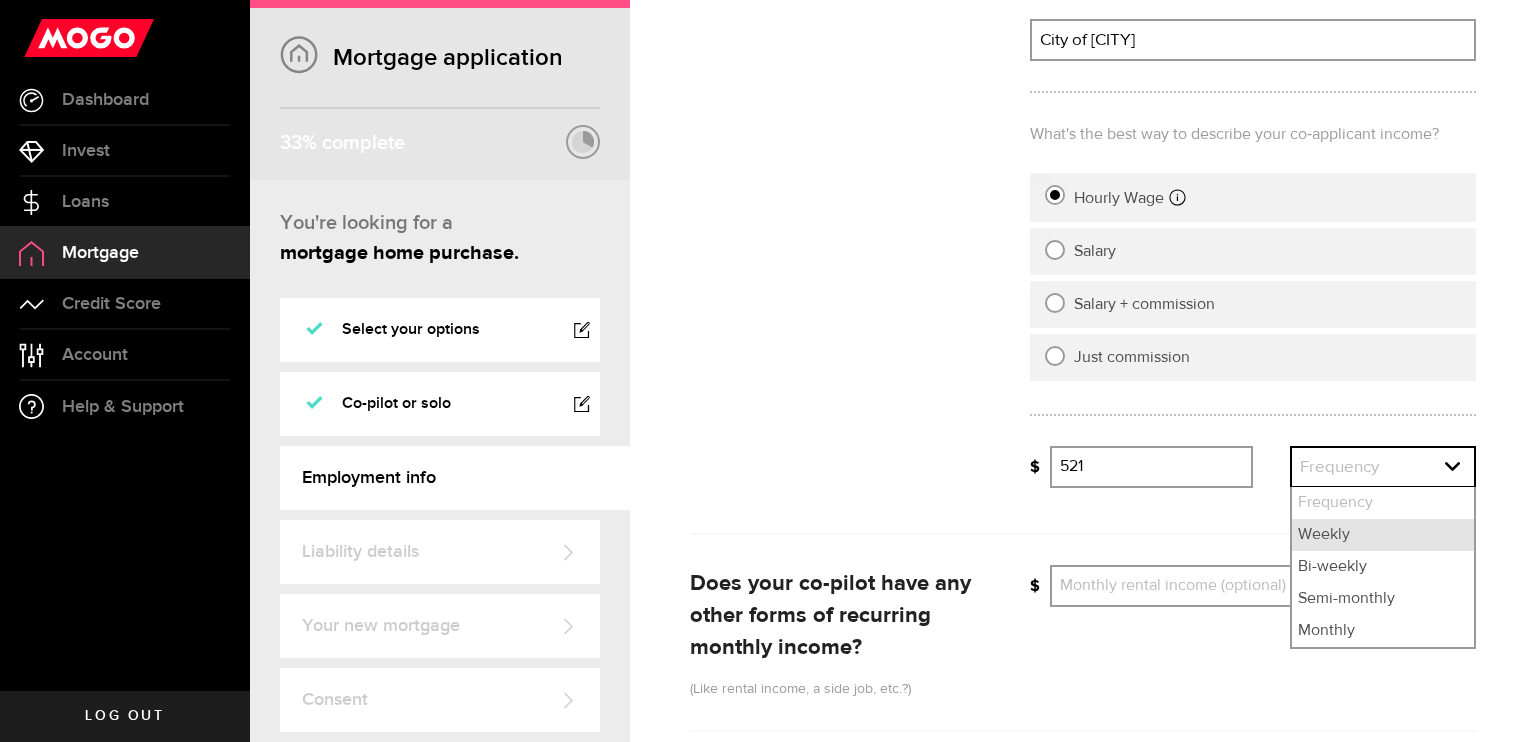 click on "Weekly" at bounding box center (1383, 535) 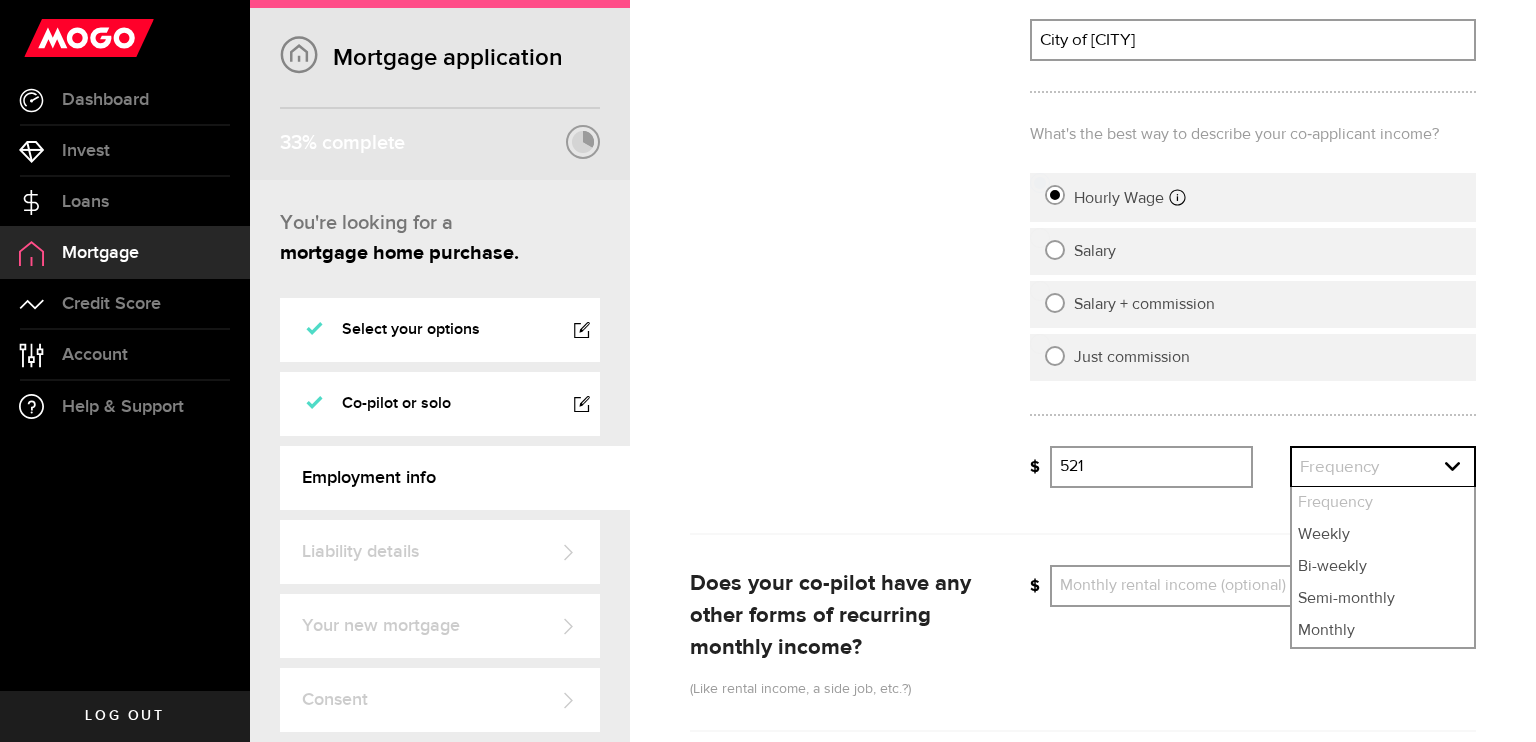 select on "weekly" 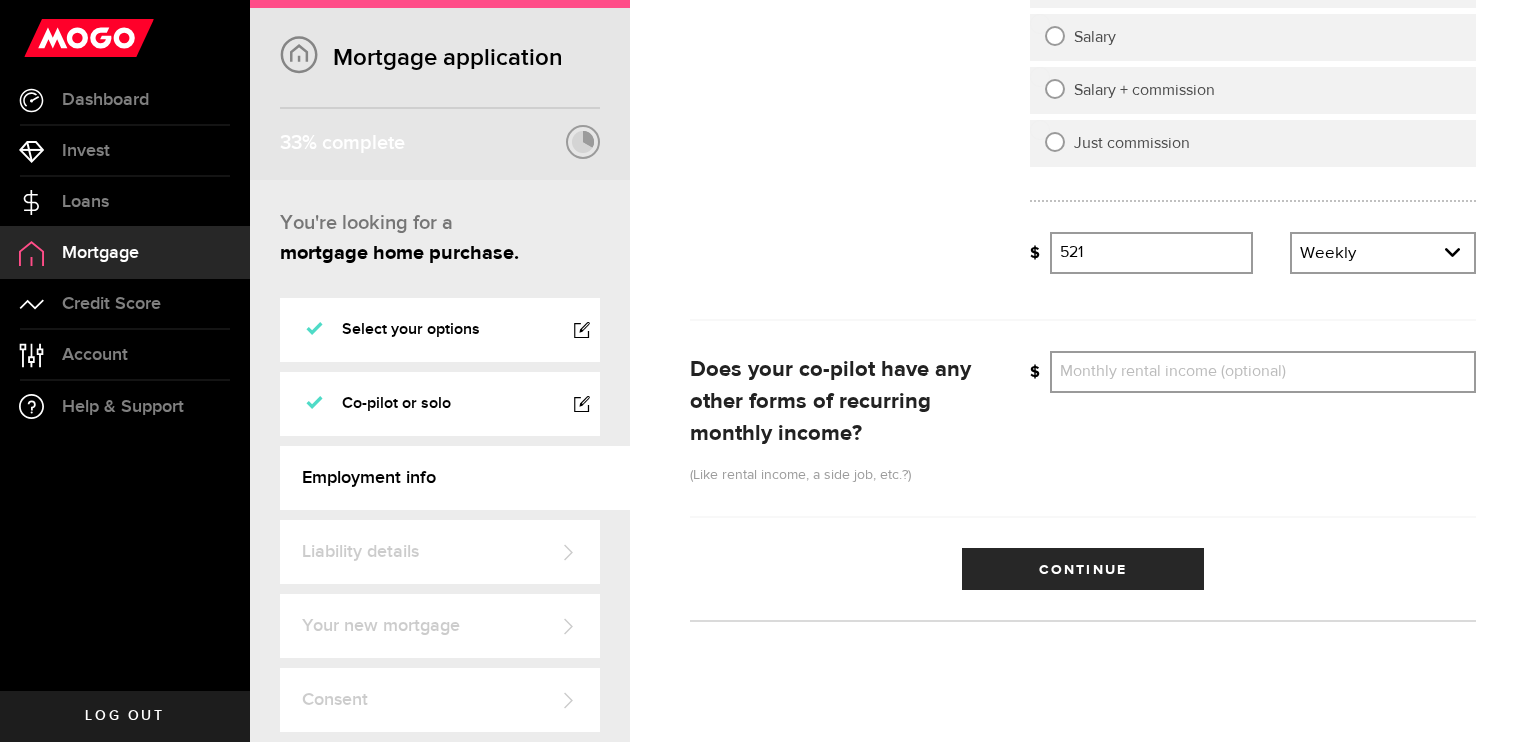scroll, scrollTop: 766, scrollLeft: 0, axis: vertical 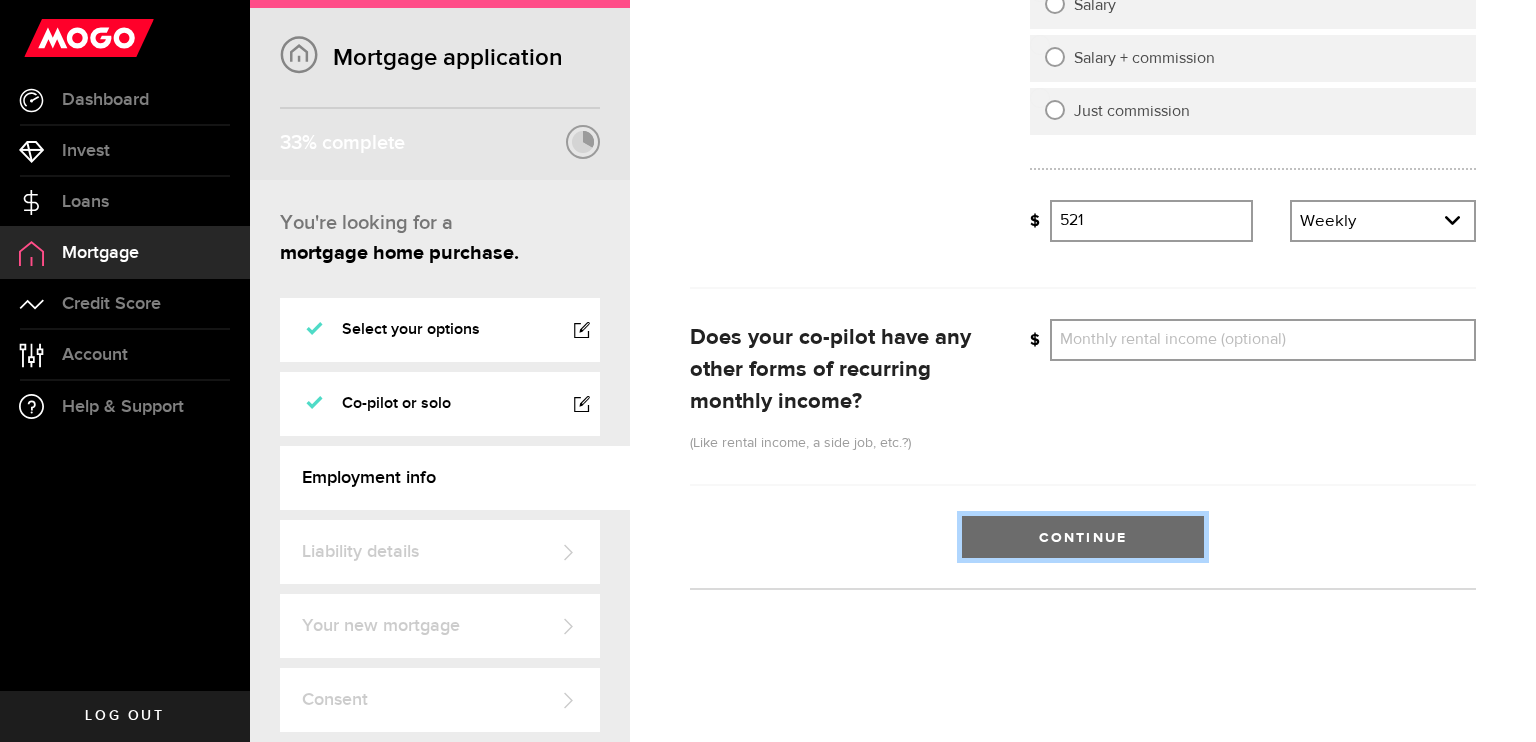 click on "Continue" at bounding box center (1083, 537) 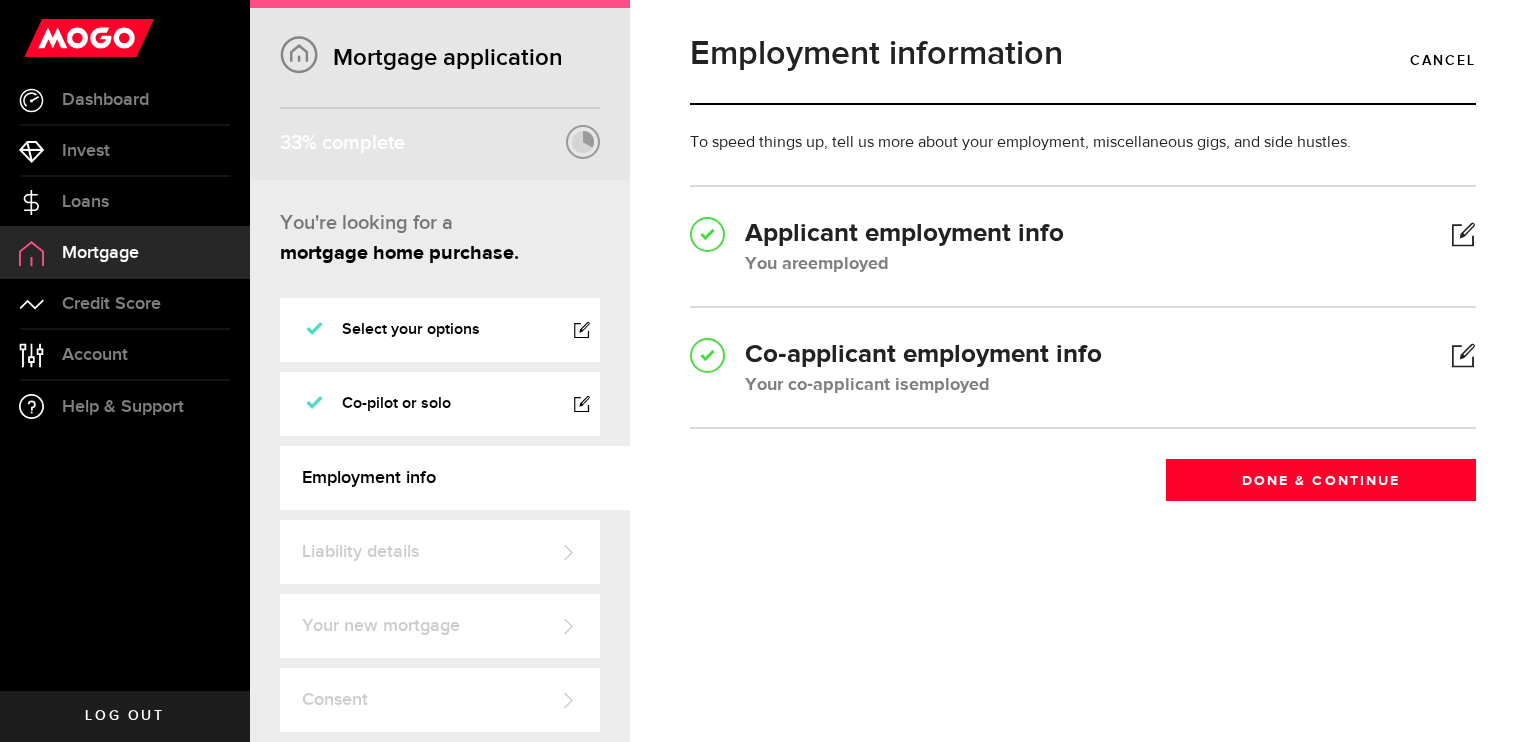 scroll, scrollTop: 0, scrollLeft: 0, axis: both 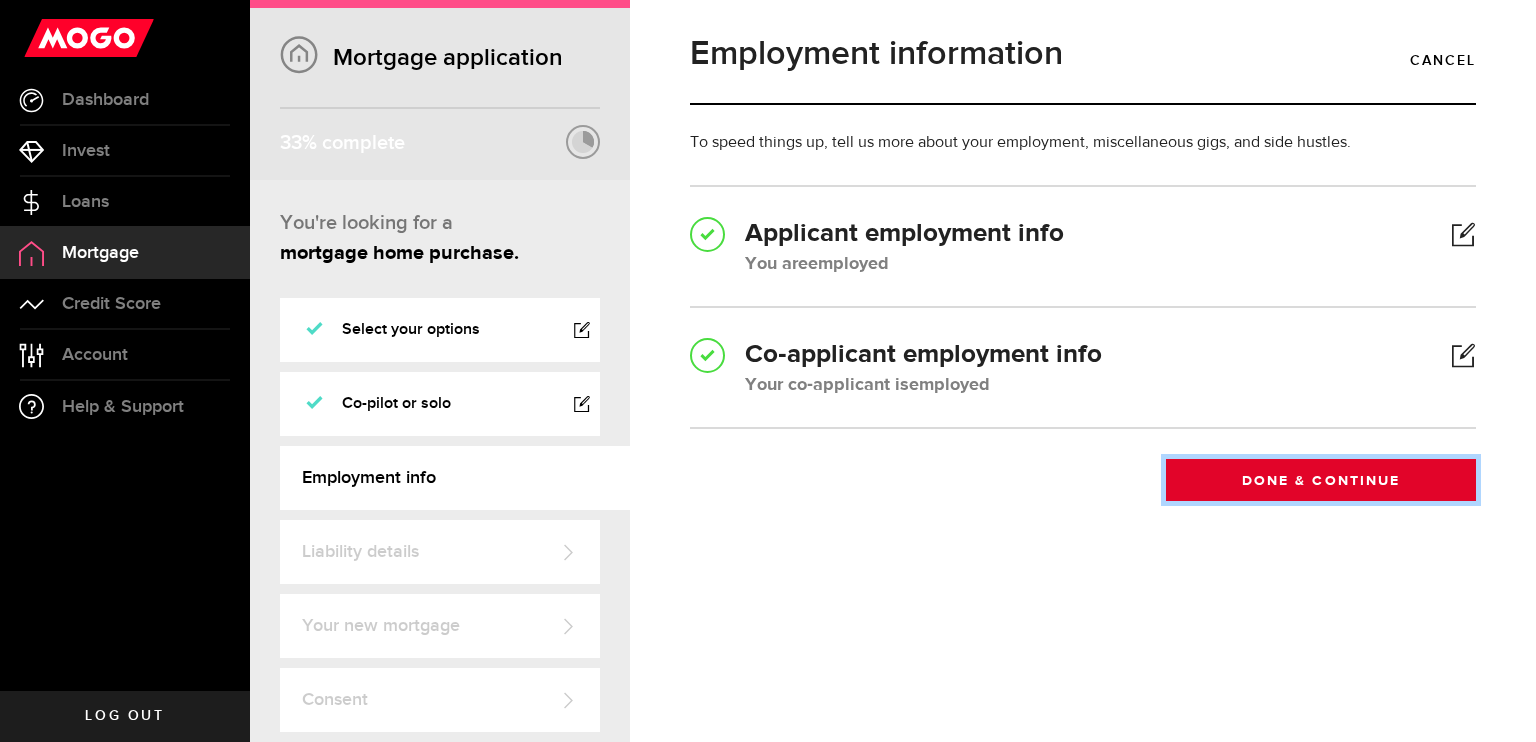 click on "Done & Continue" at bounding box center [1321, 480] 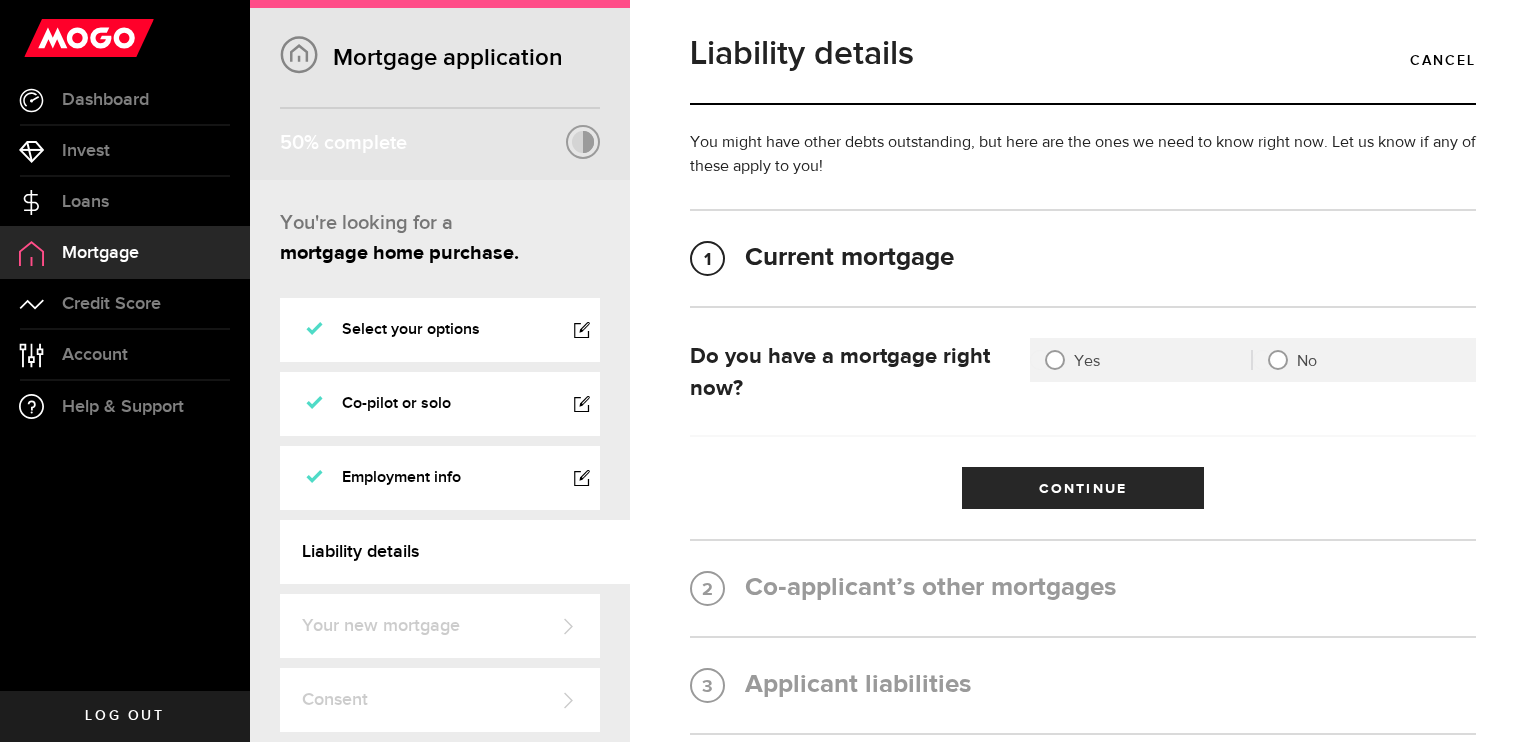 click on "No" at bounding box center (1263, 360) 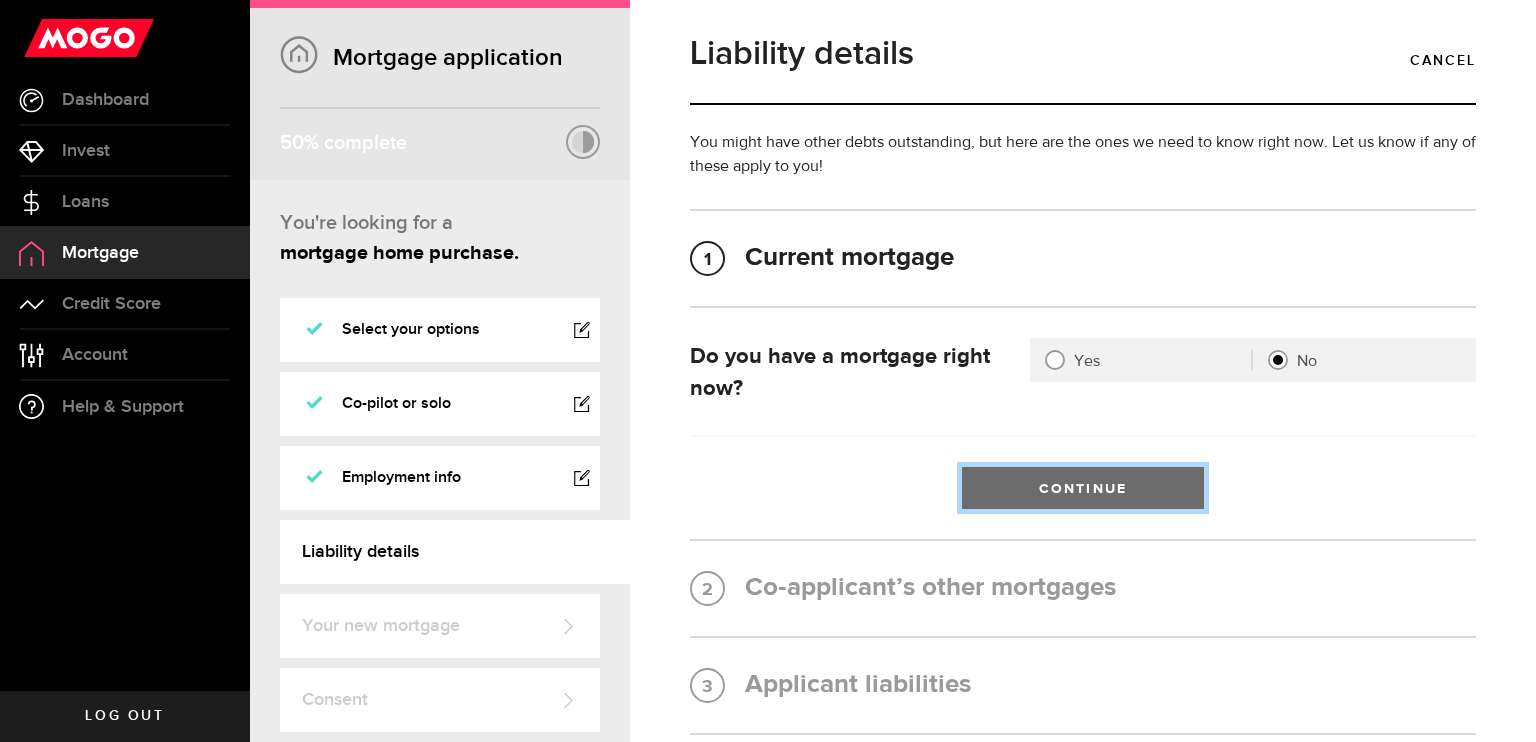 click on "Continue" at bounding box center (1083, 488) 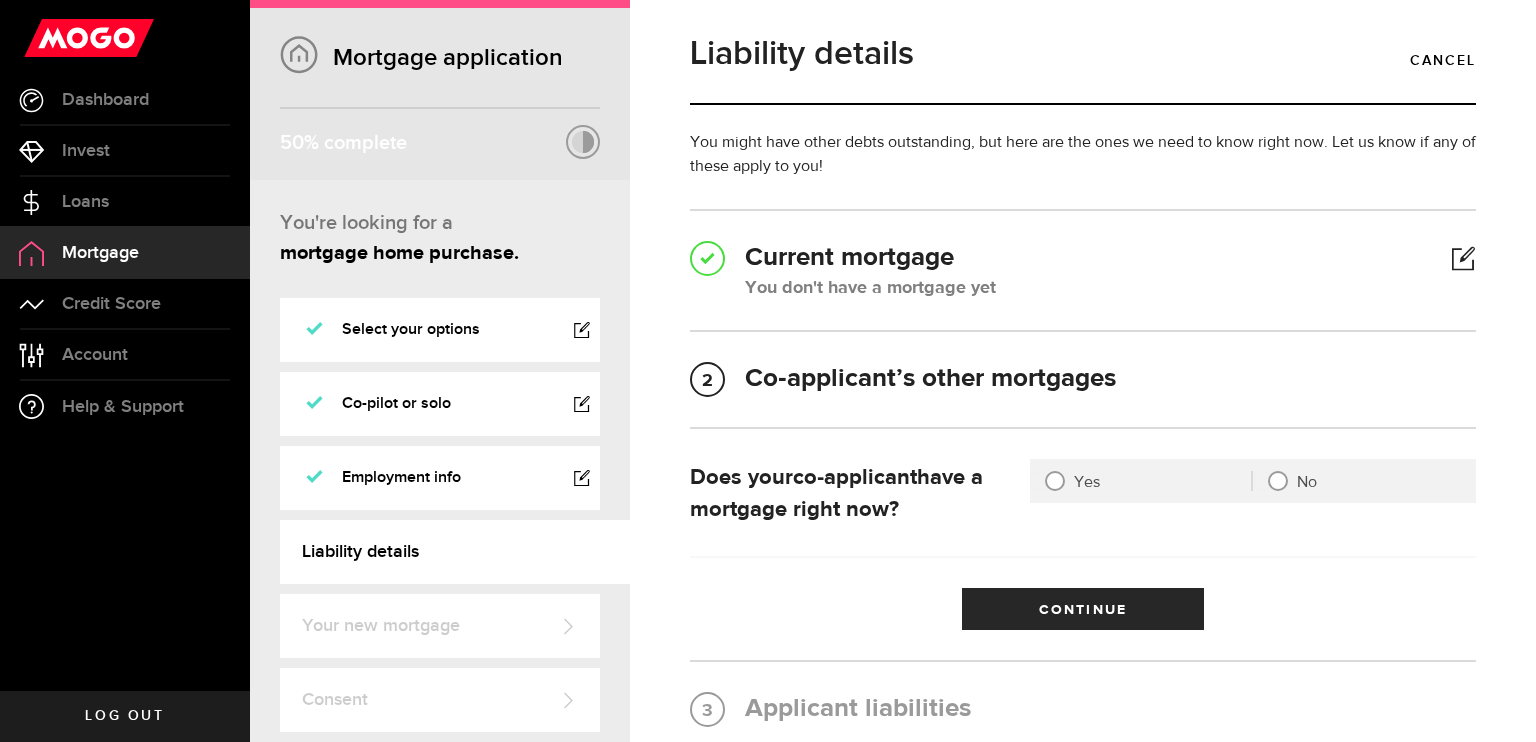 click at bounding box center [1278, 481] 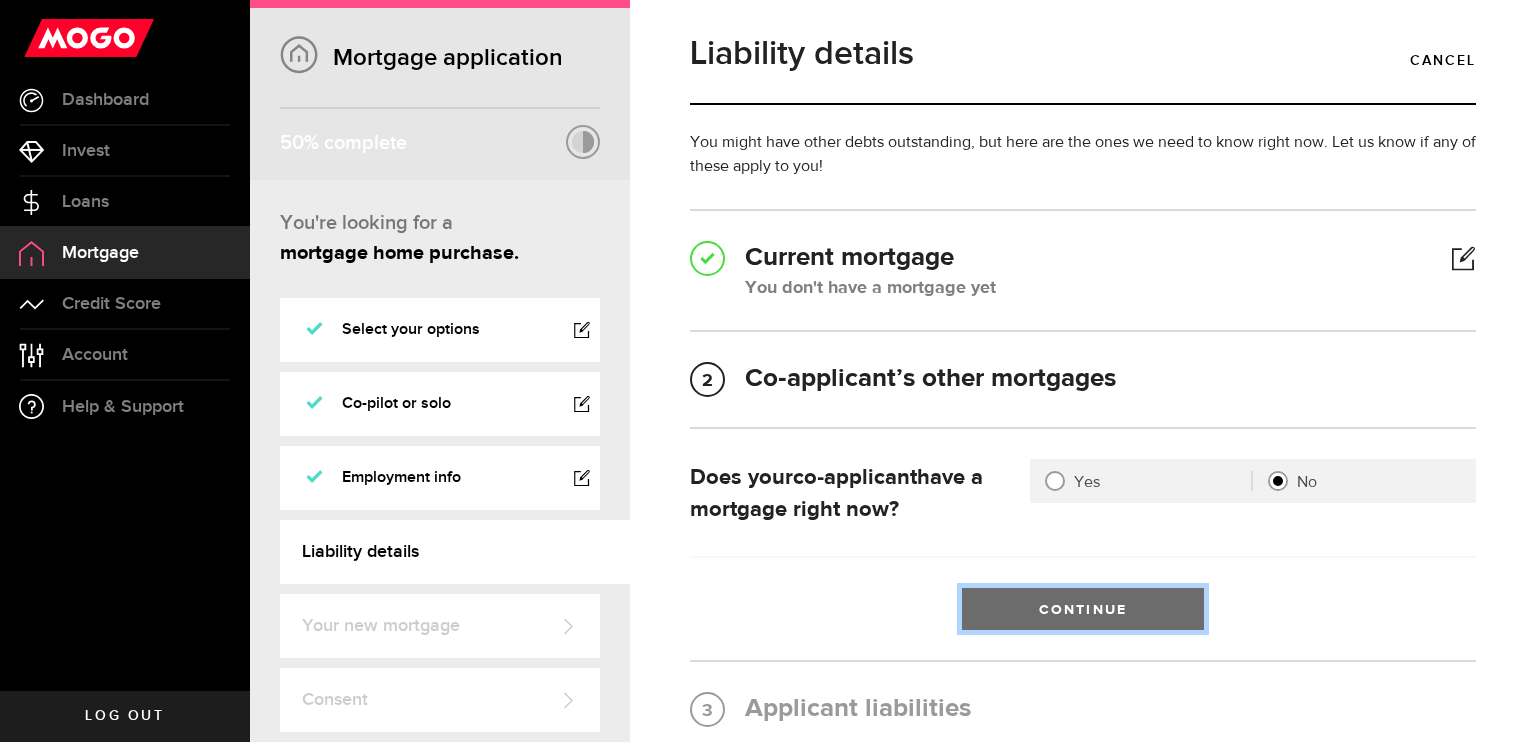 click on "Continue" at bounding box center (1083, 609) 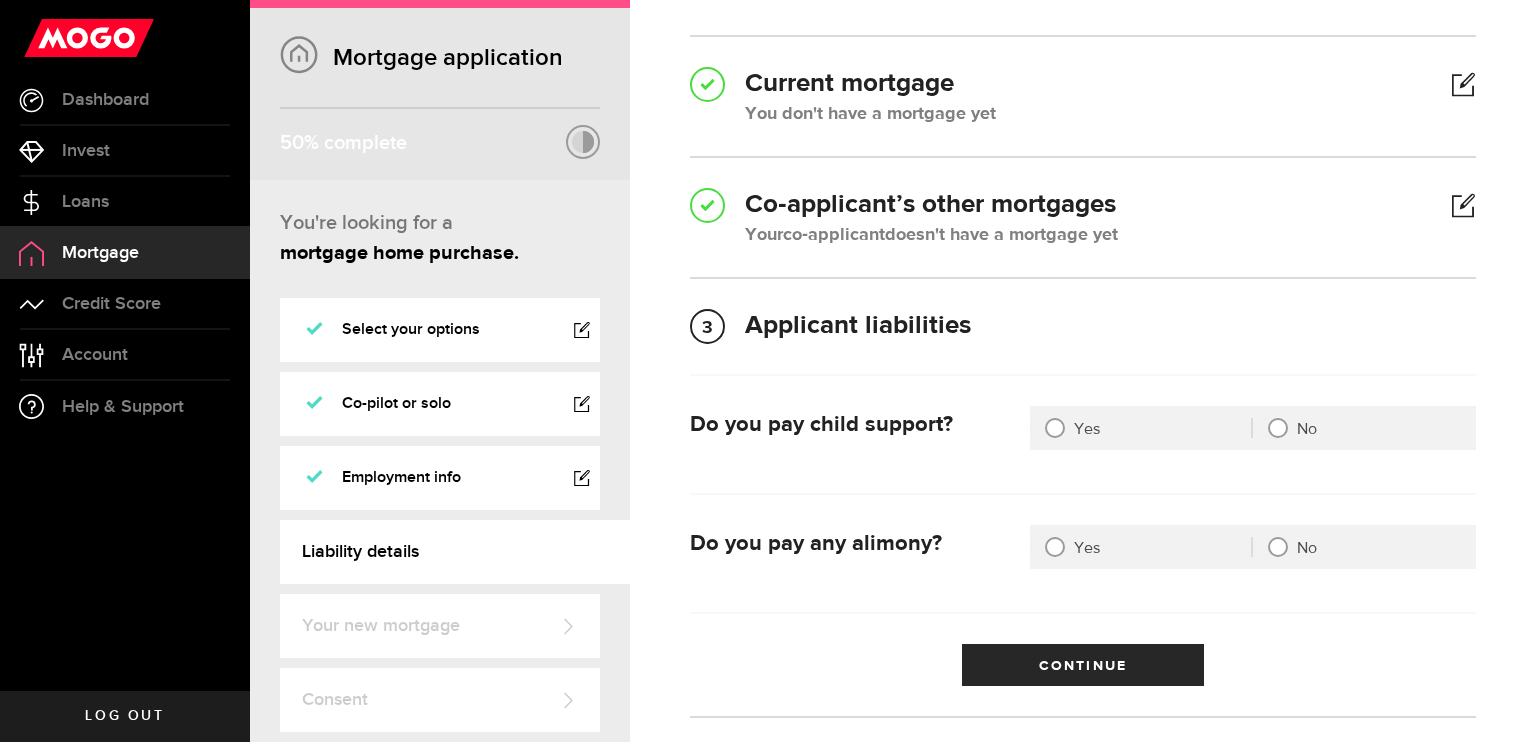 scroll, scrollTop: 191, scrollLeft: 0, axis: vertical 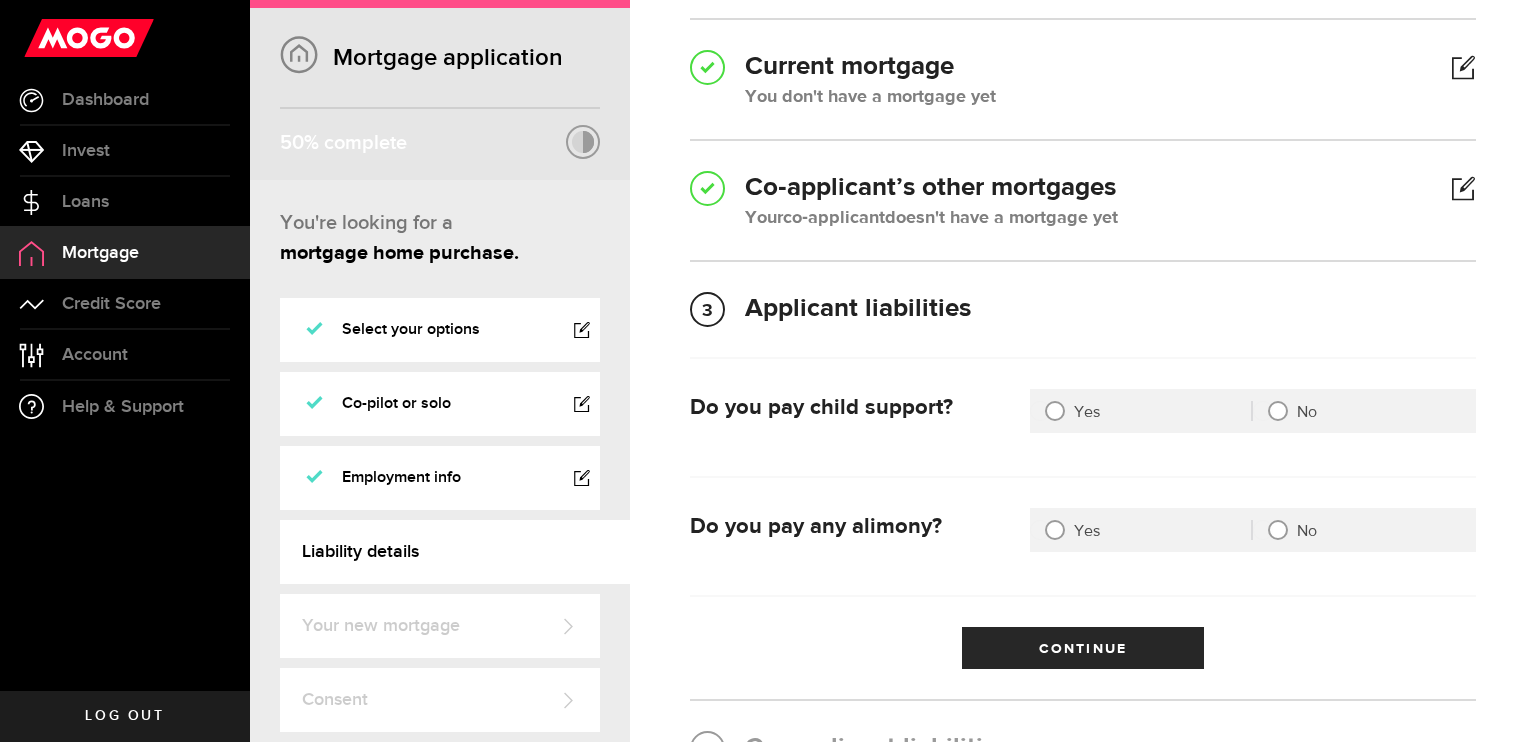 click at bounding box center (1278, 411) 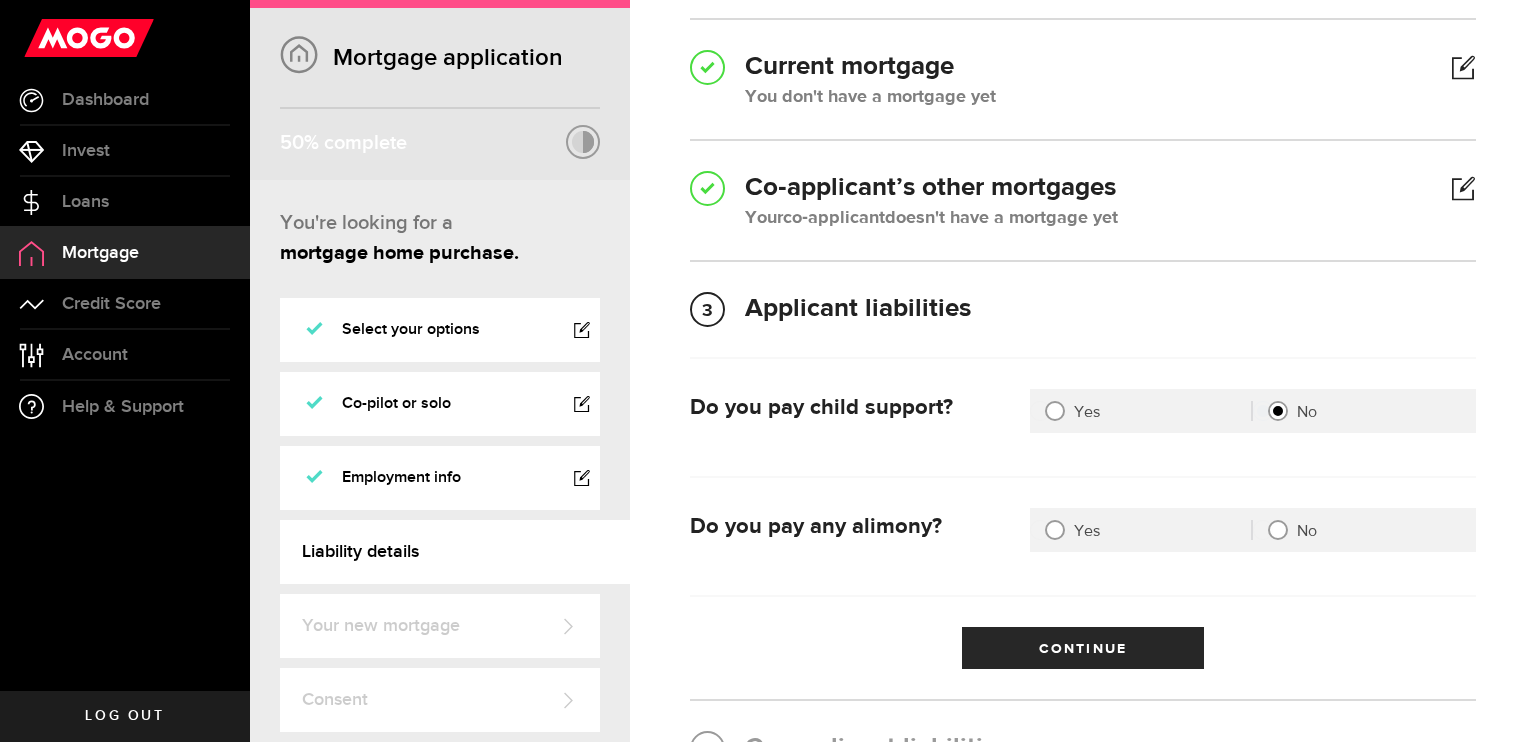 click at bounding box center [1278, 530] 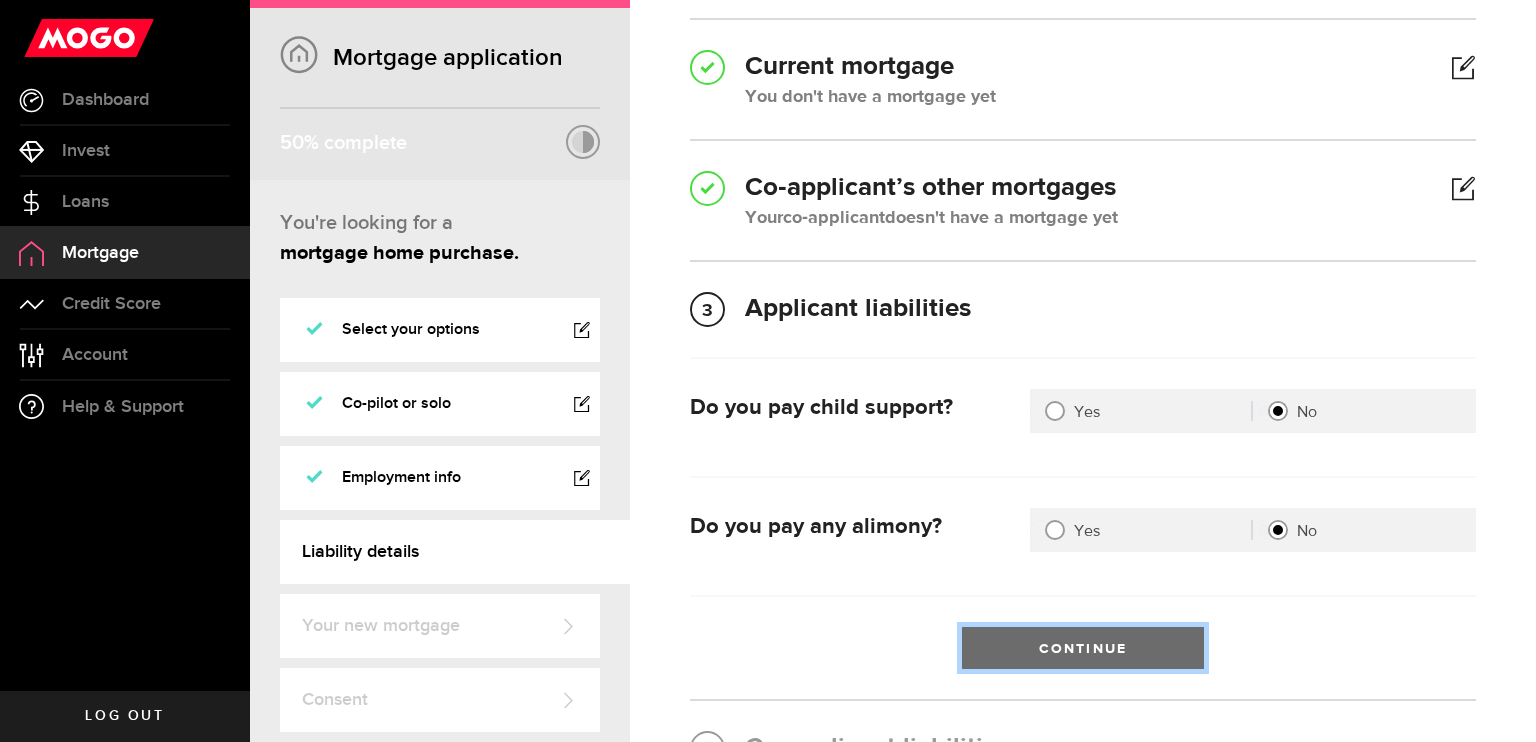 click on "Continue" at bounding box center (1083, 648) 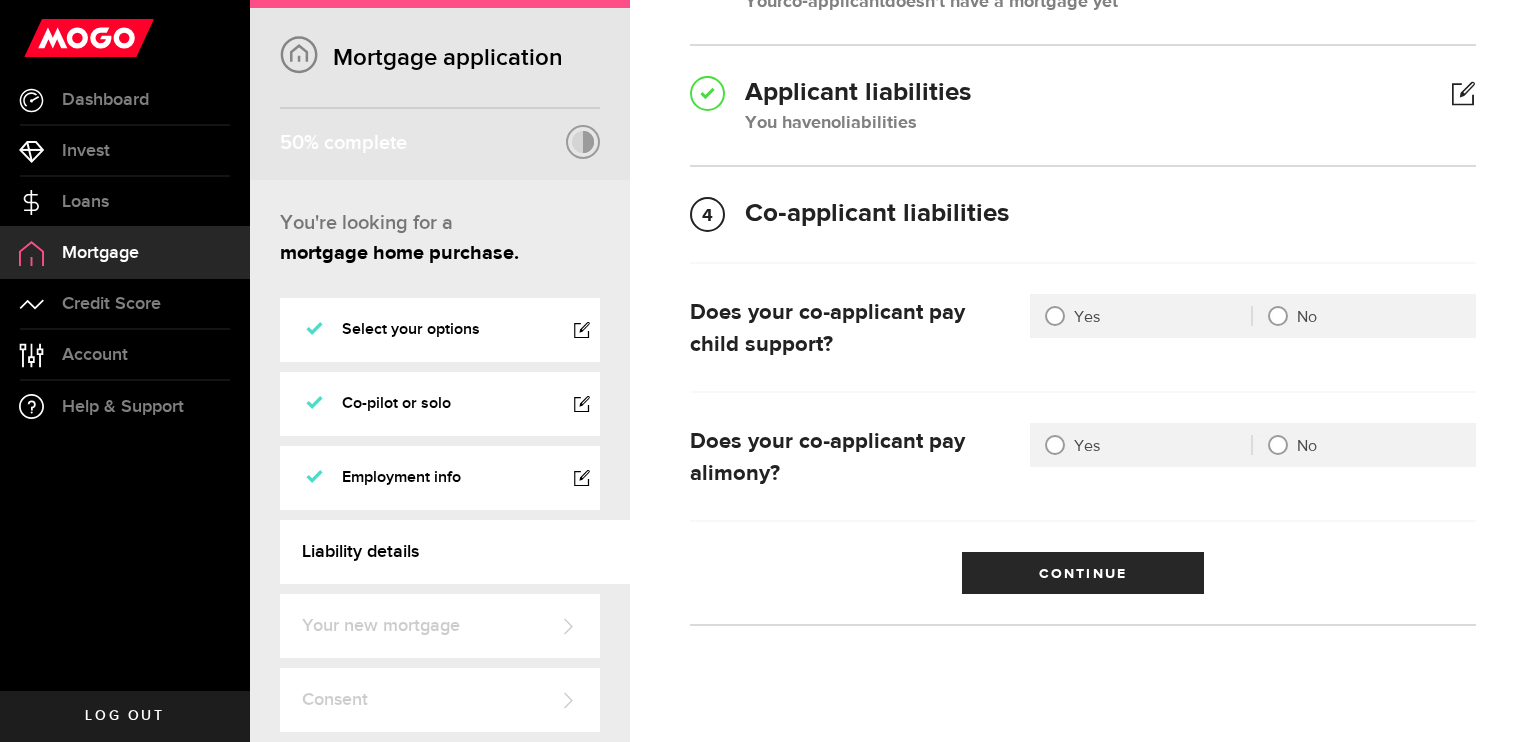 scroll, scrollTop: 411, scrollLeft: 0, axis: vertical 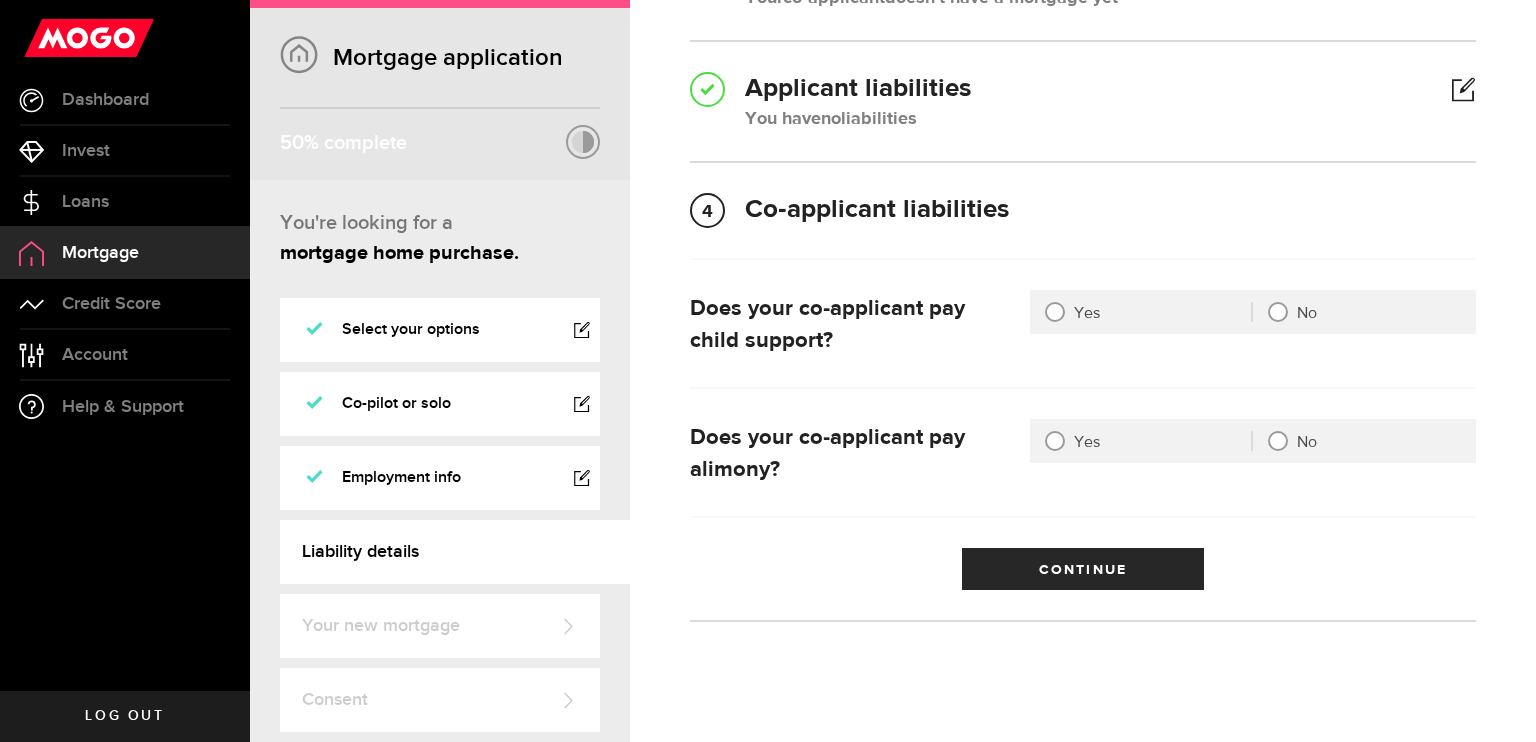 click at bounding box center (1278, 312) 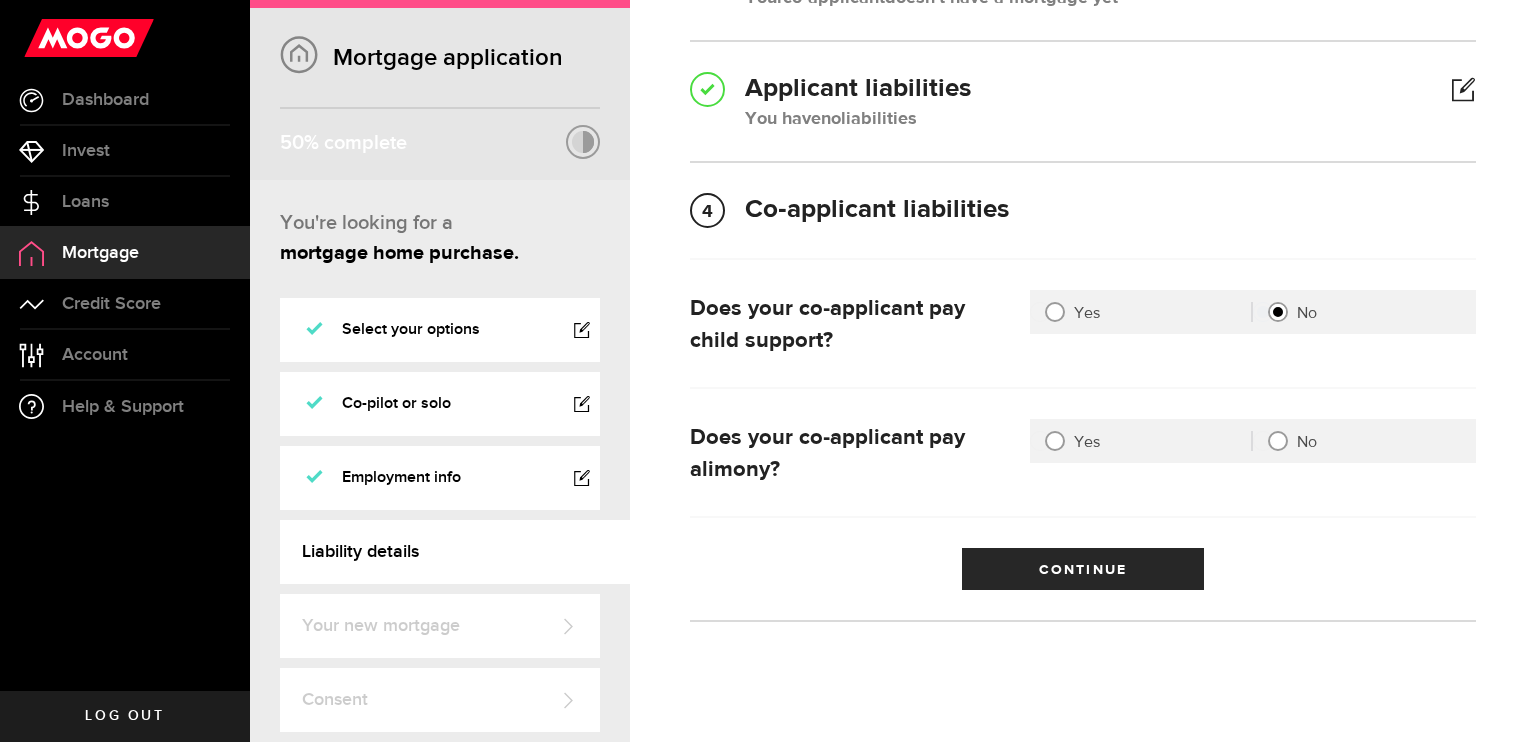 click at bounding box center [1278, 441] 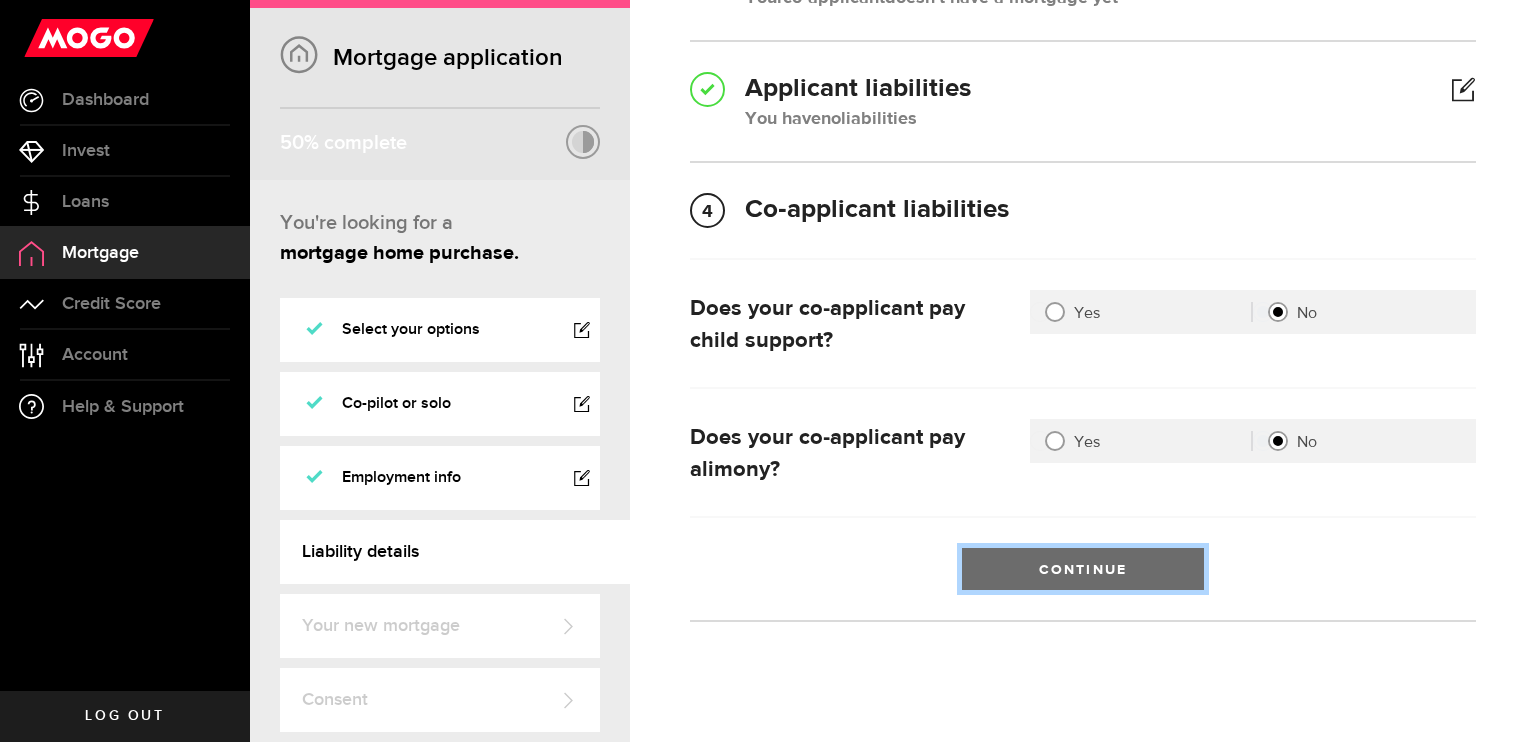 click on "Continue" at bounding box center [1083, 569] 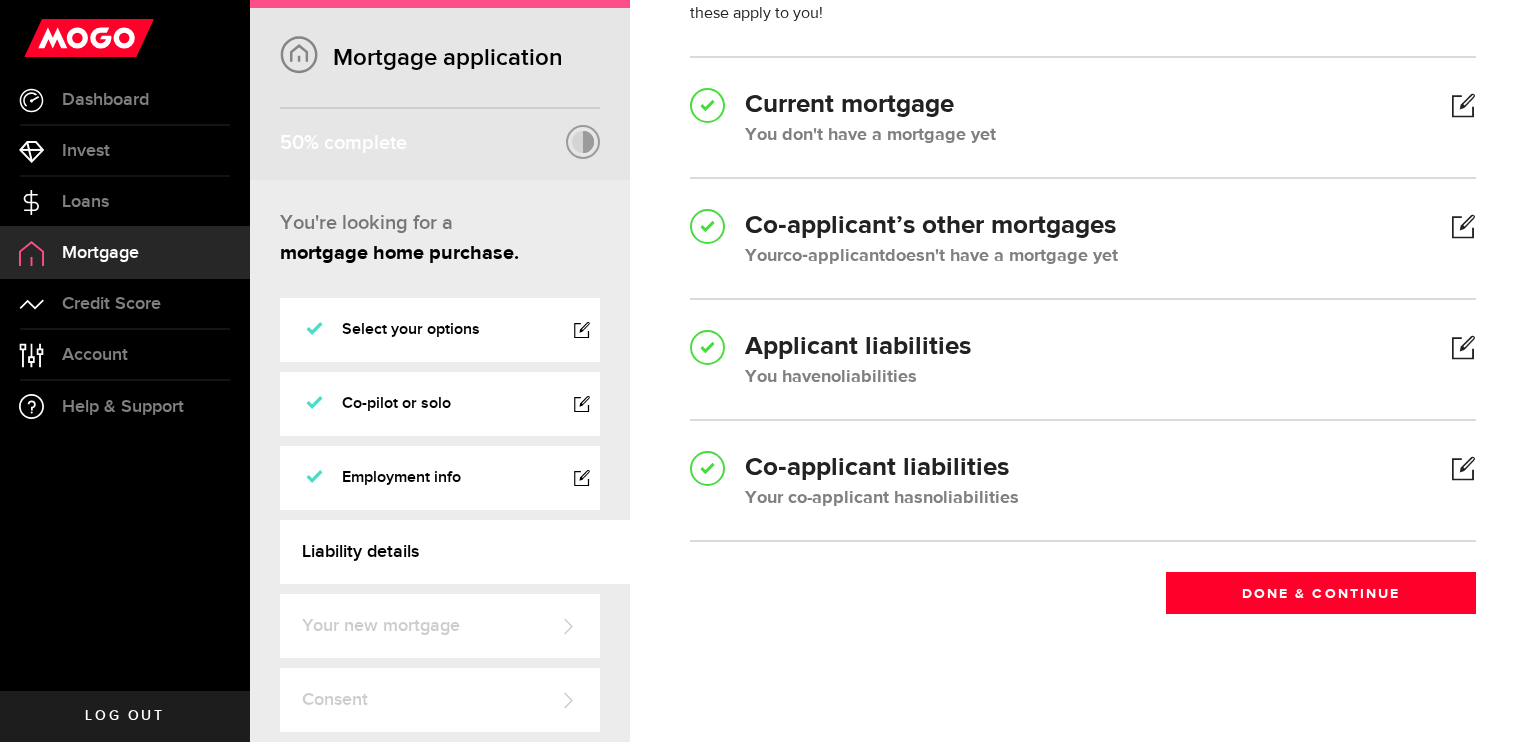 scroll, scrollTop: 150, scrollLeft: 0, axis: vertical 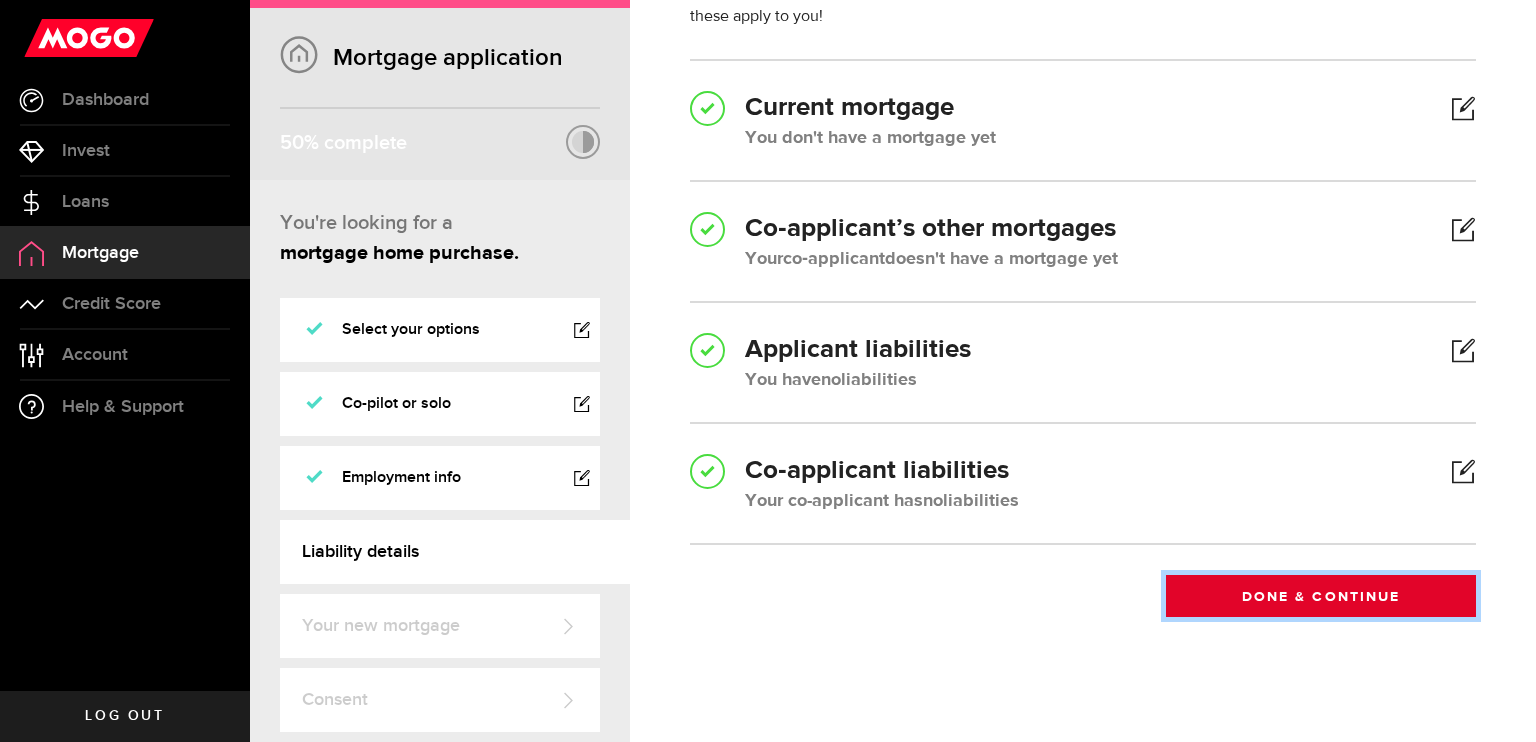 click on "Done & Continue" at bounding box center (1321, 596) 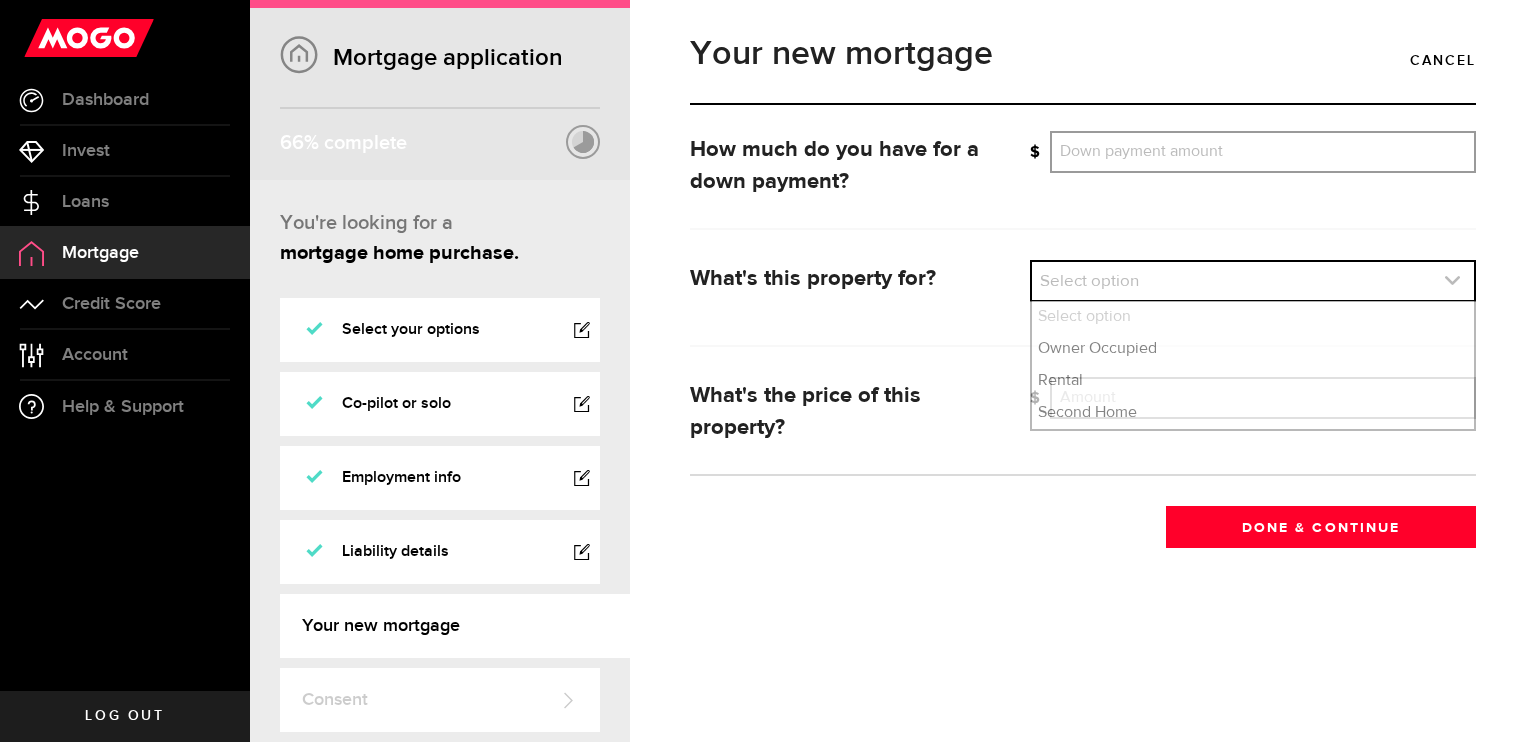 click at bounding box center (1253, 281) 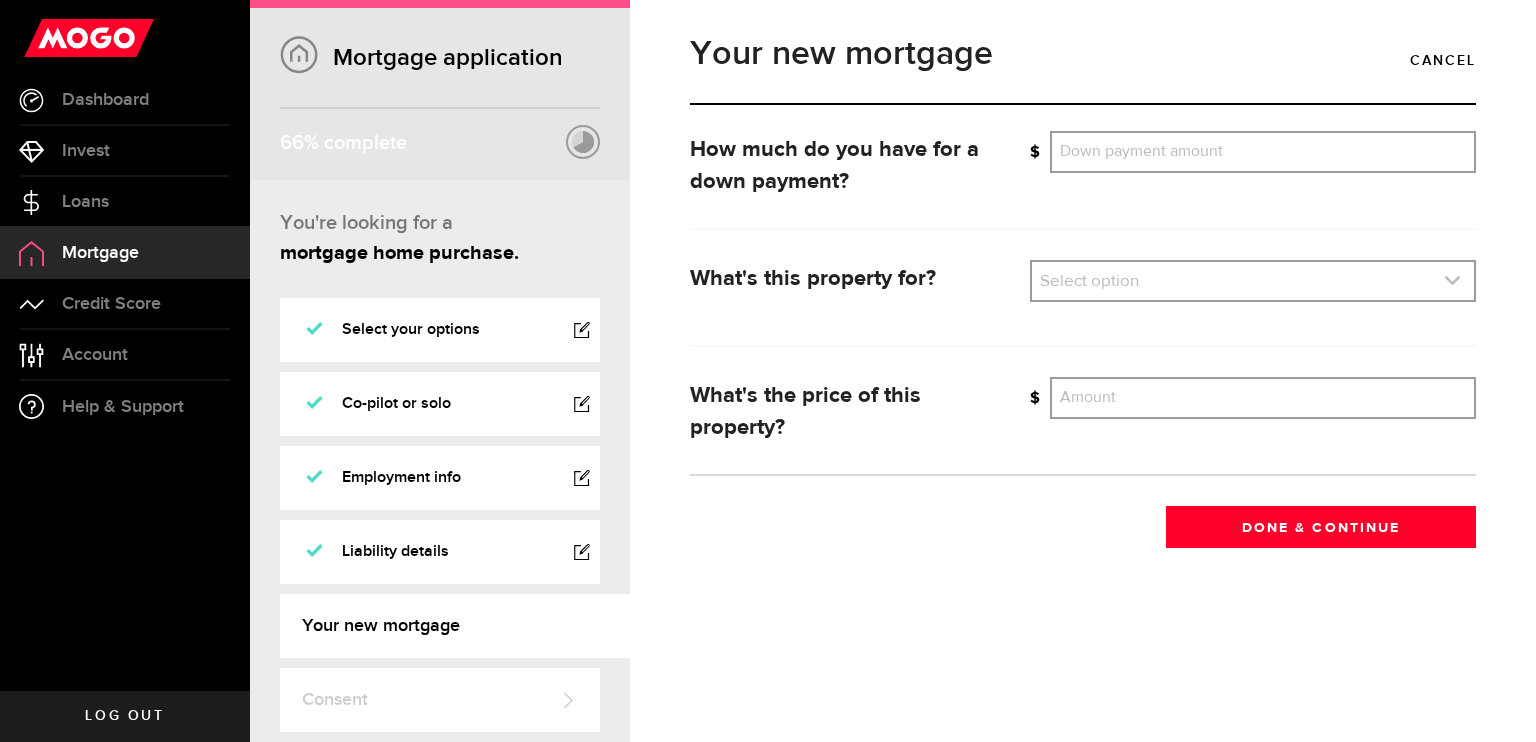 click at bounding box center (1253, 281) 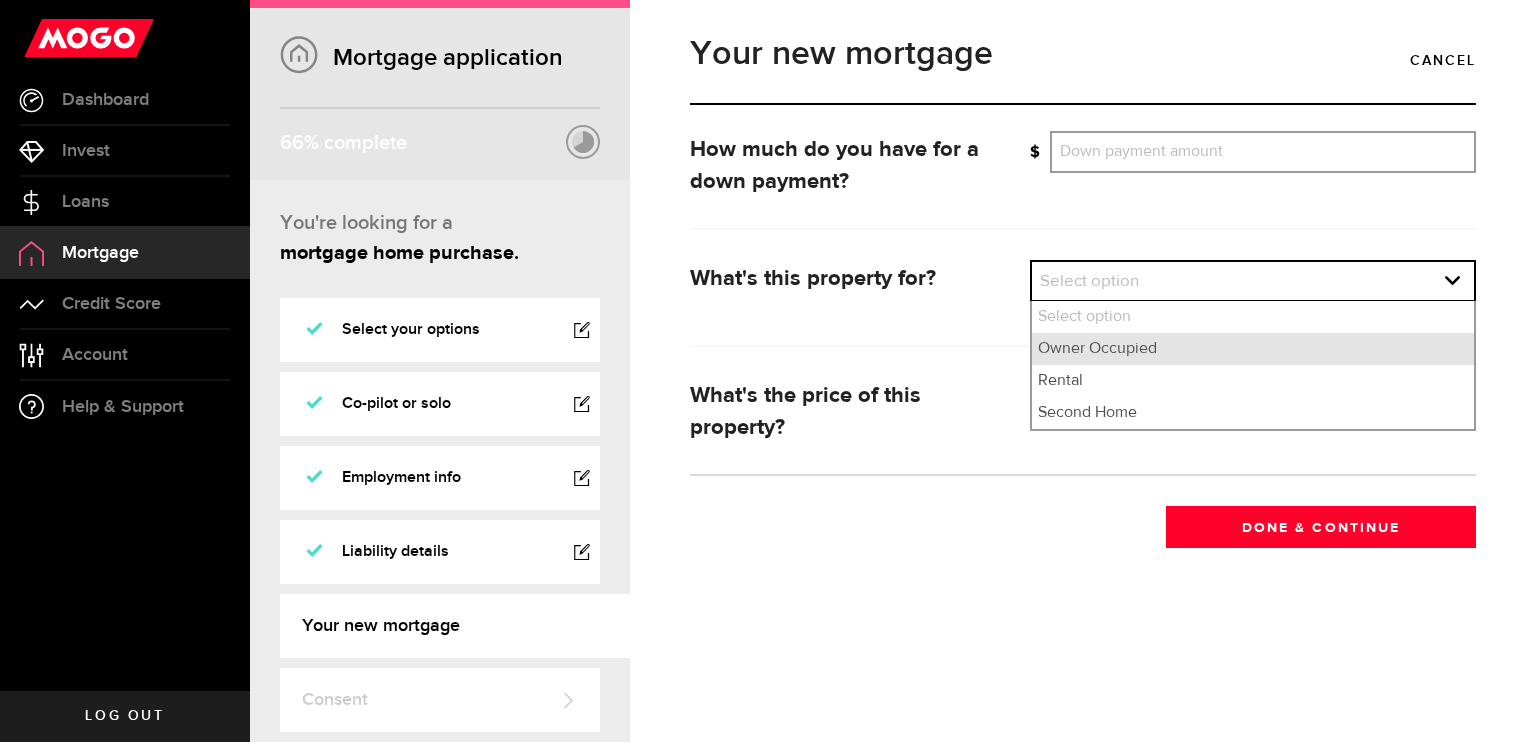 click on "Owner Occupied" at bounding box center [1253, 349] 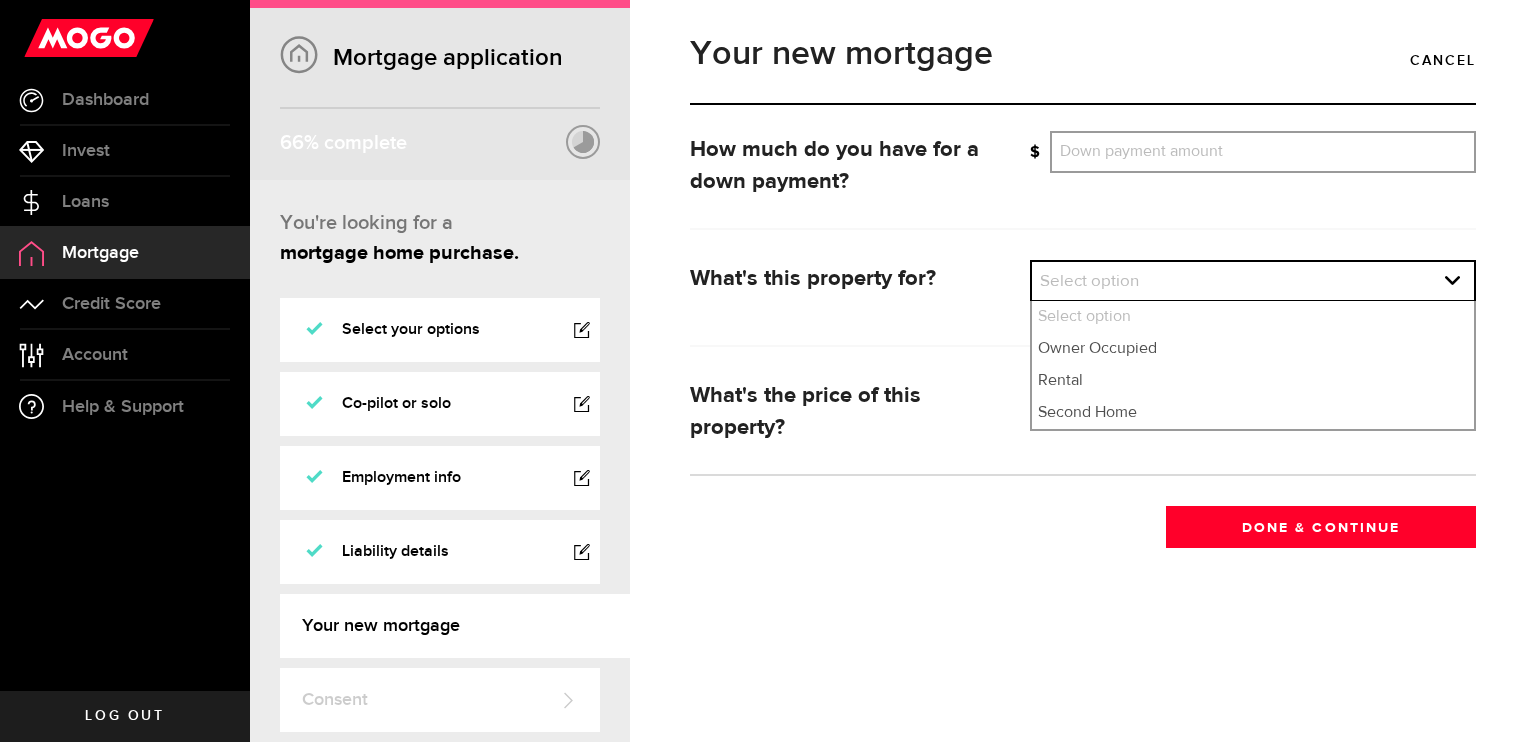 select on "owner_occupied" 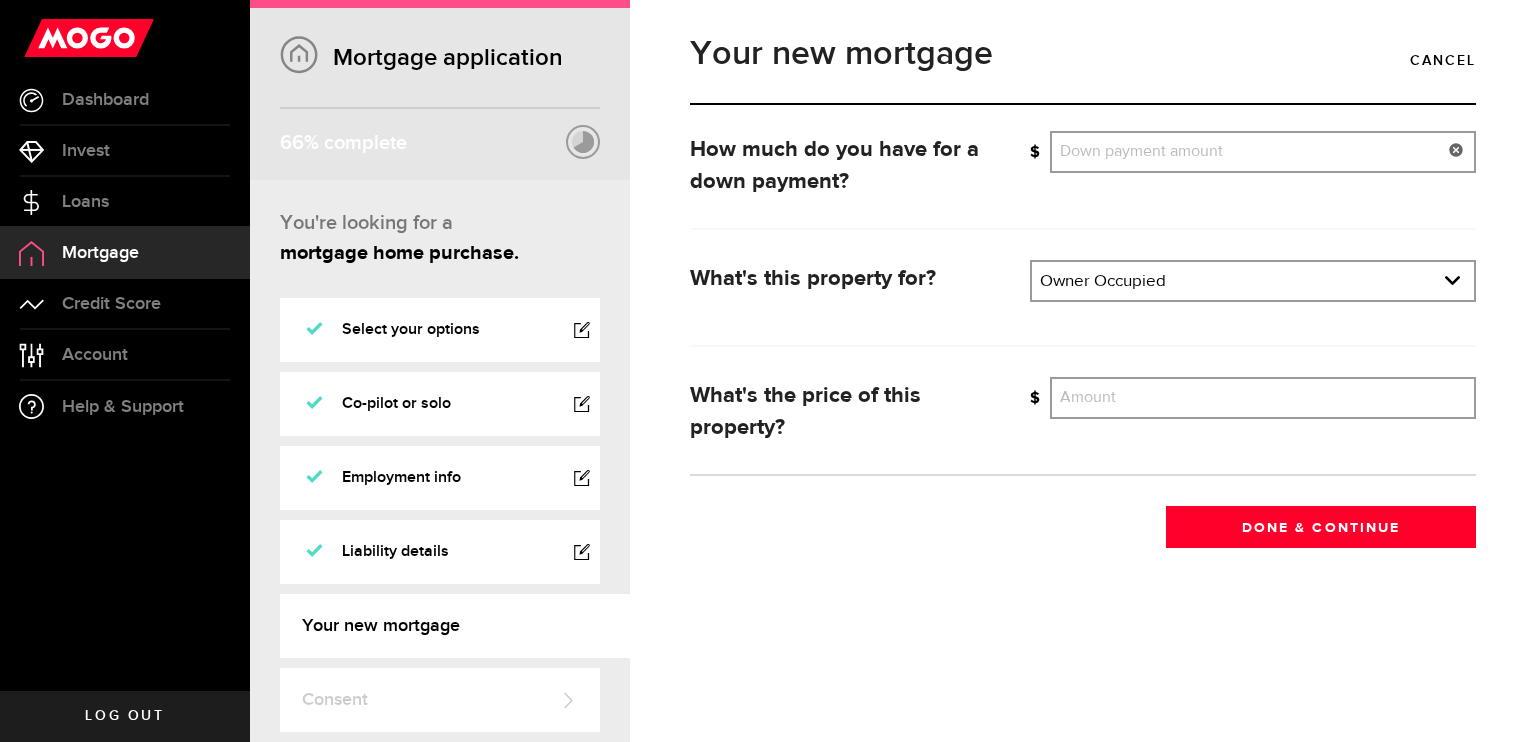 click on "Down payment amount" at bounding box center (1263, 152) 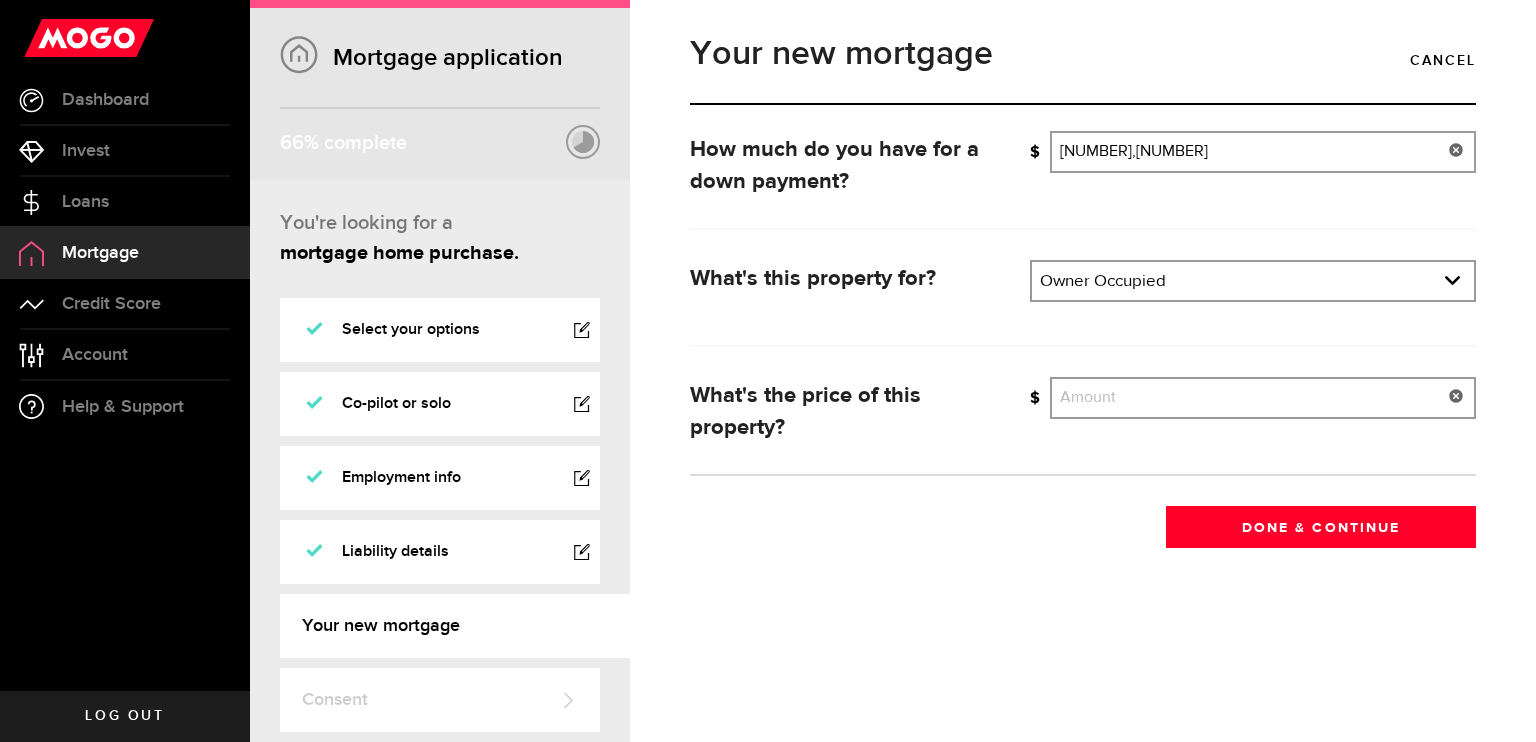 type on "[NUMBER],[NUMBER]" 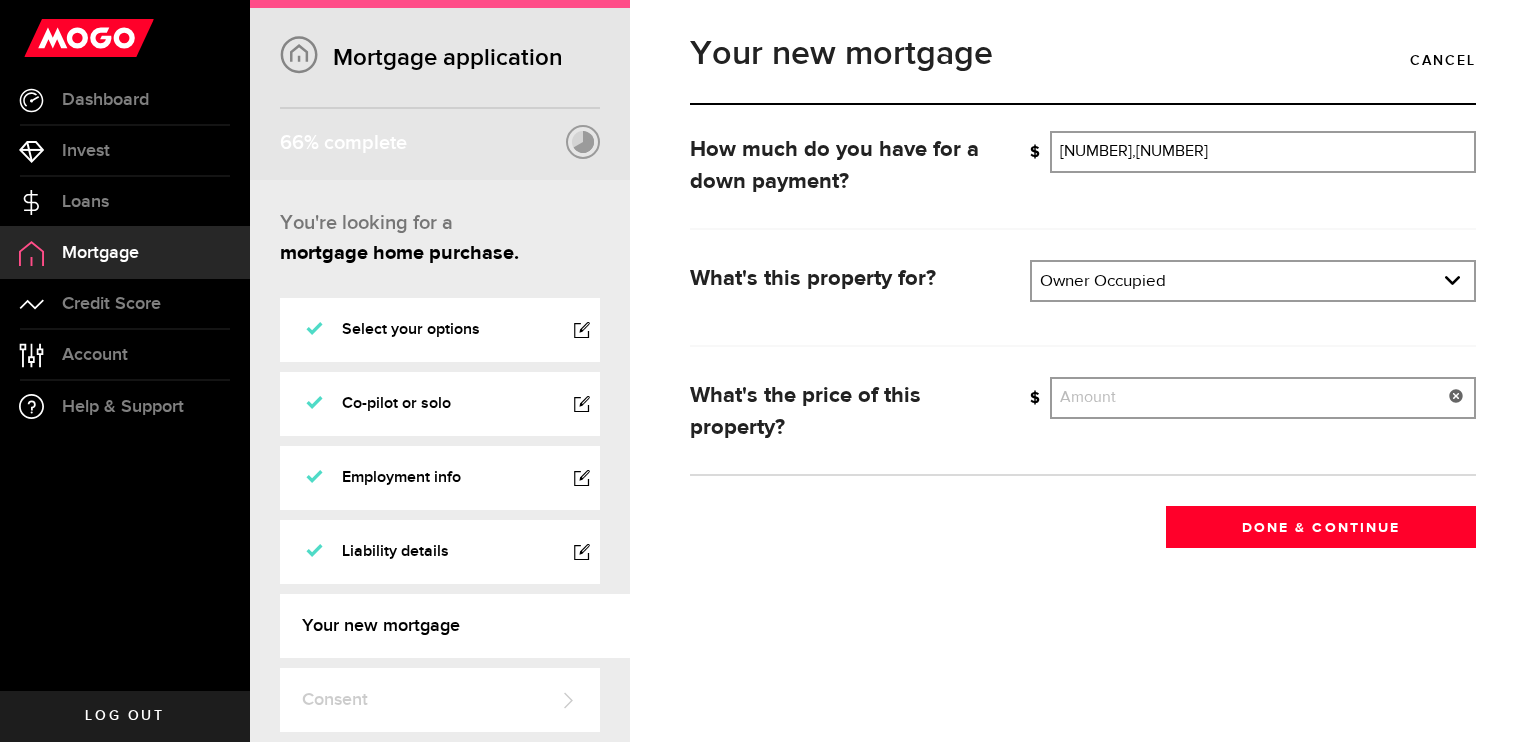 click on "Amount" at bounding box center [1263, 398] 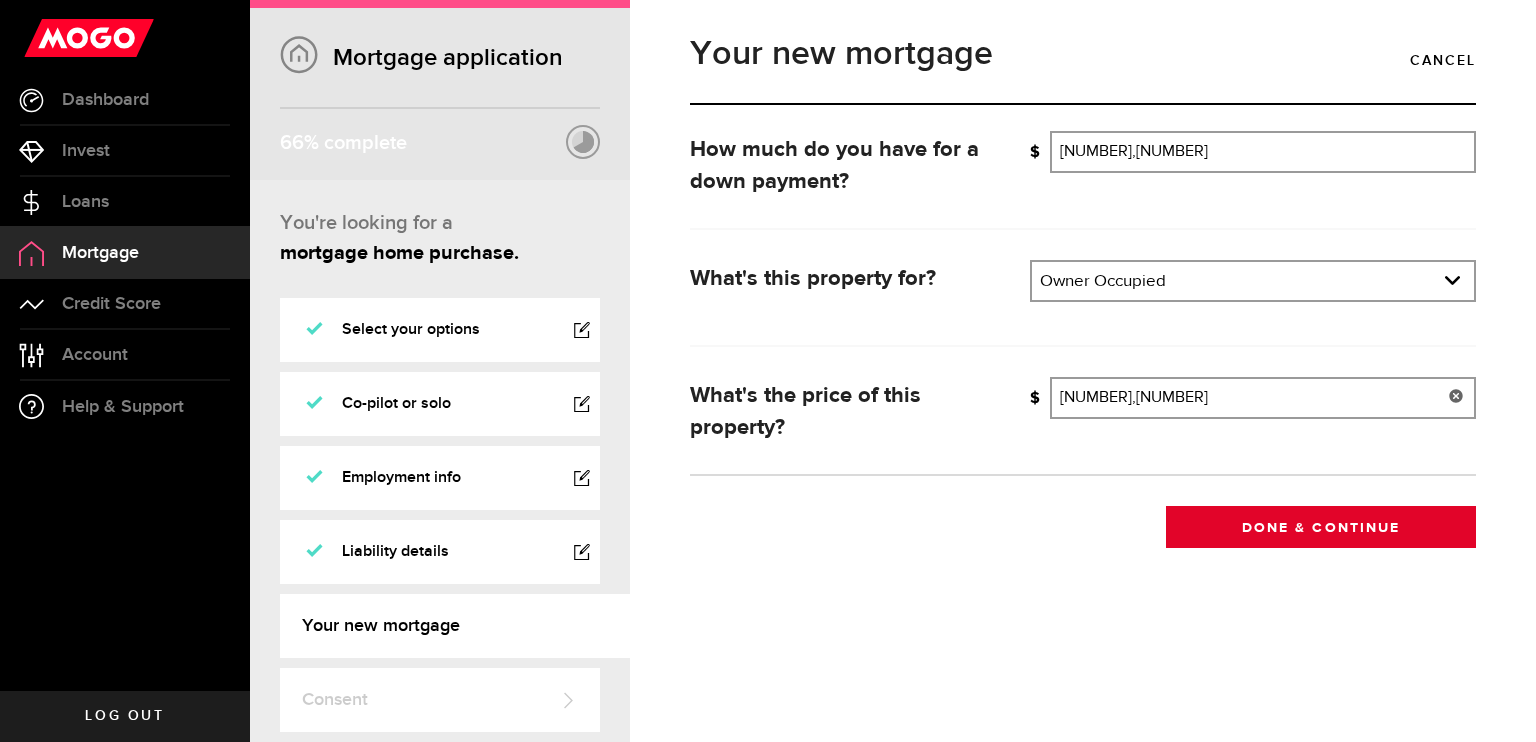 type on "[NUMBER],[NUMBER]" 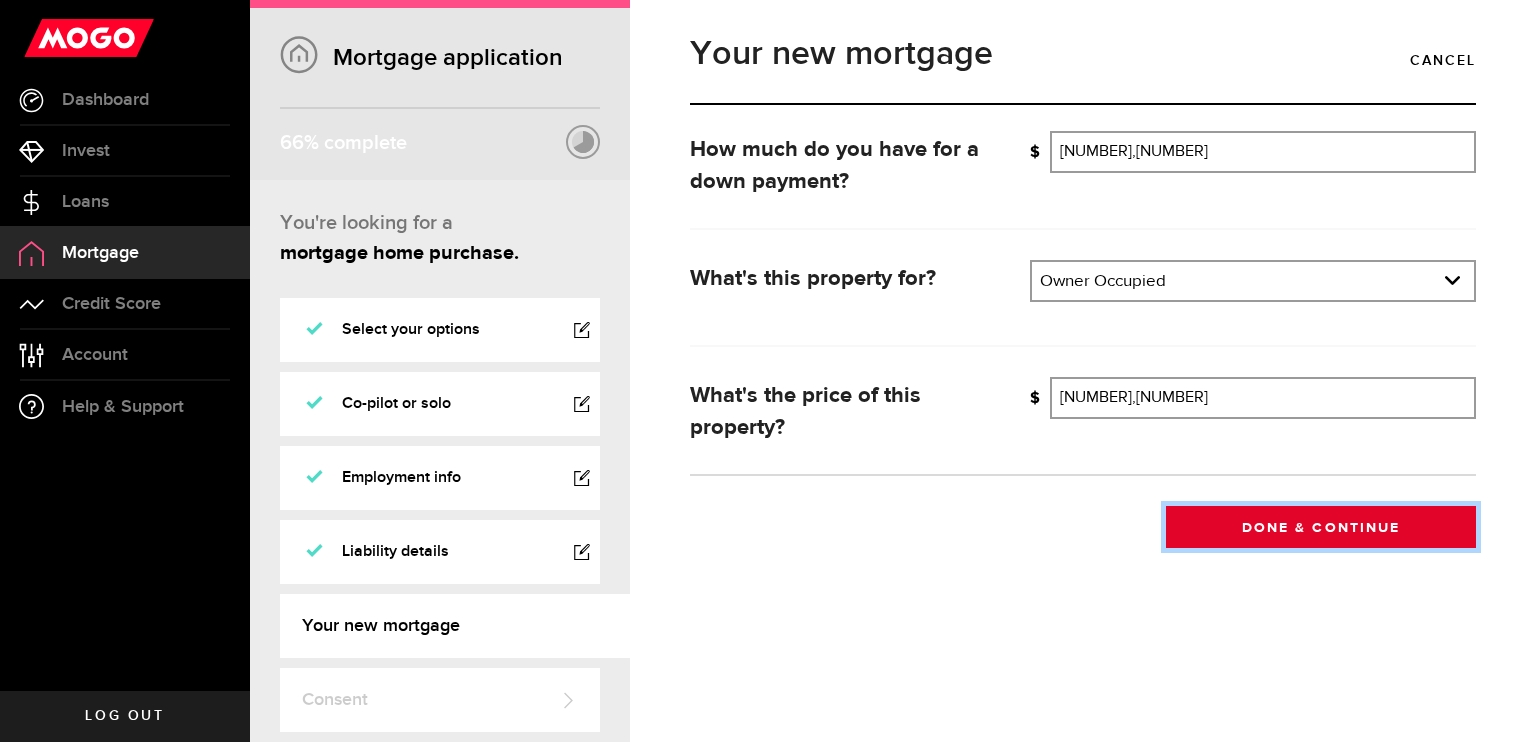 click on "Done & Continue" at bounding box center (1321, 527) 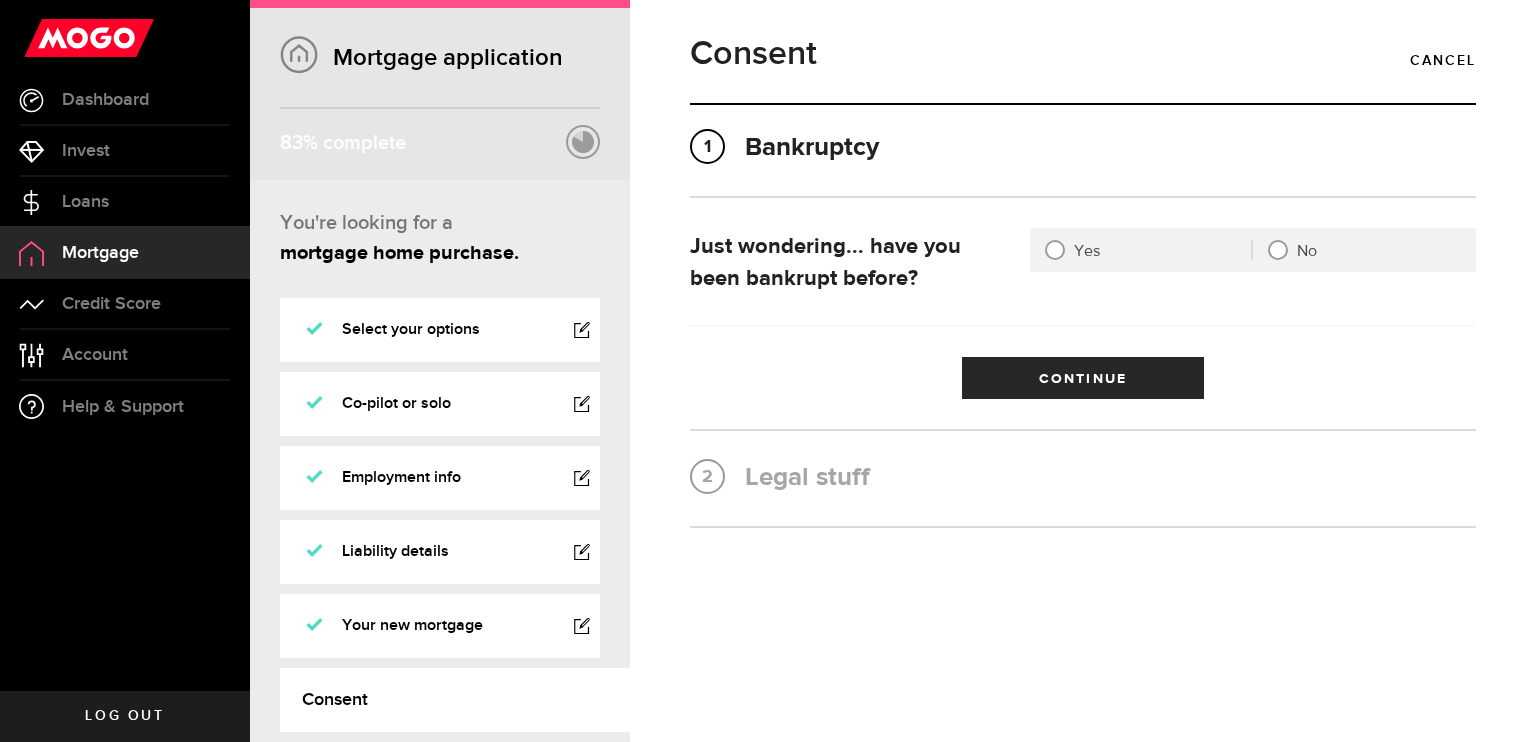 click at bounding box center (1278, 250) 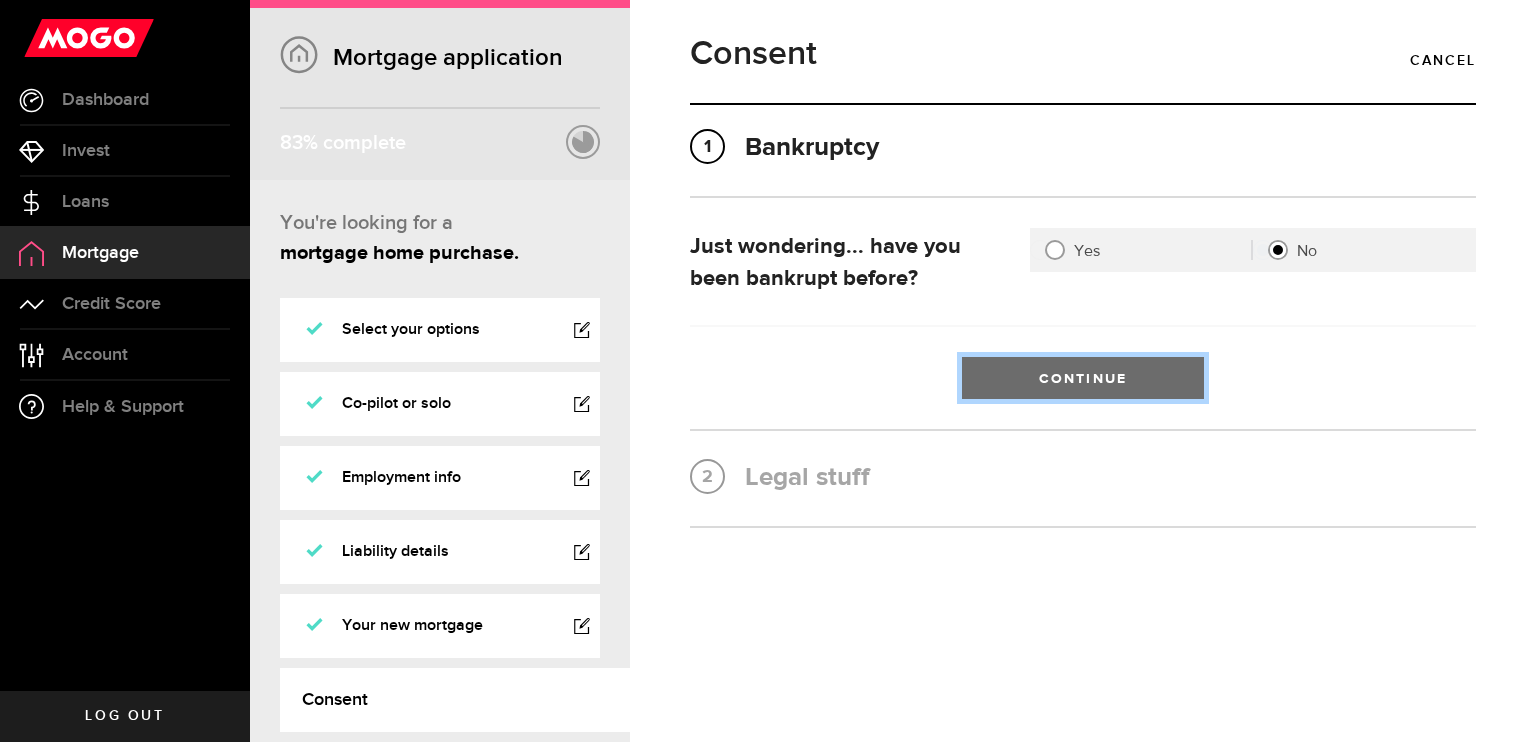 click on "Continue" at bounding box center [1083, 378] 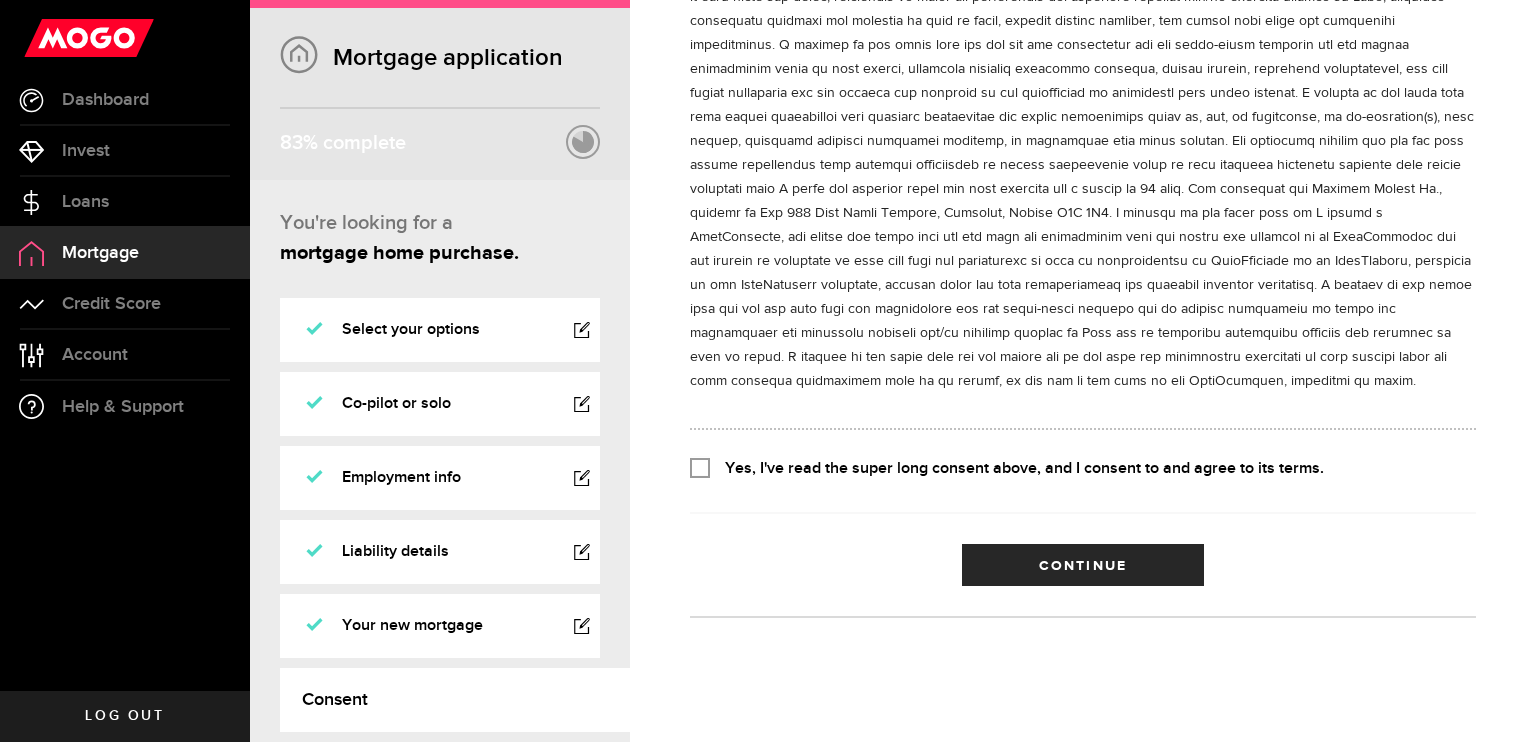 scroll, scrollTop: 699, scrollLeft: 0, axis: vertical 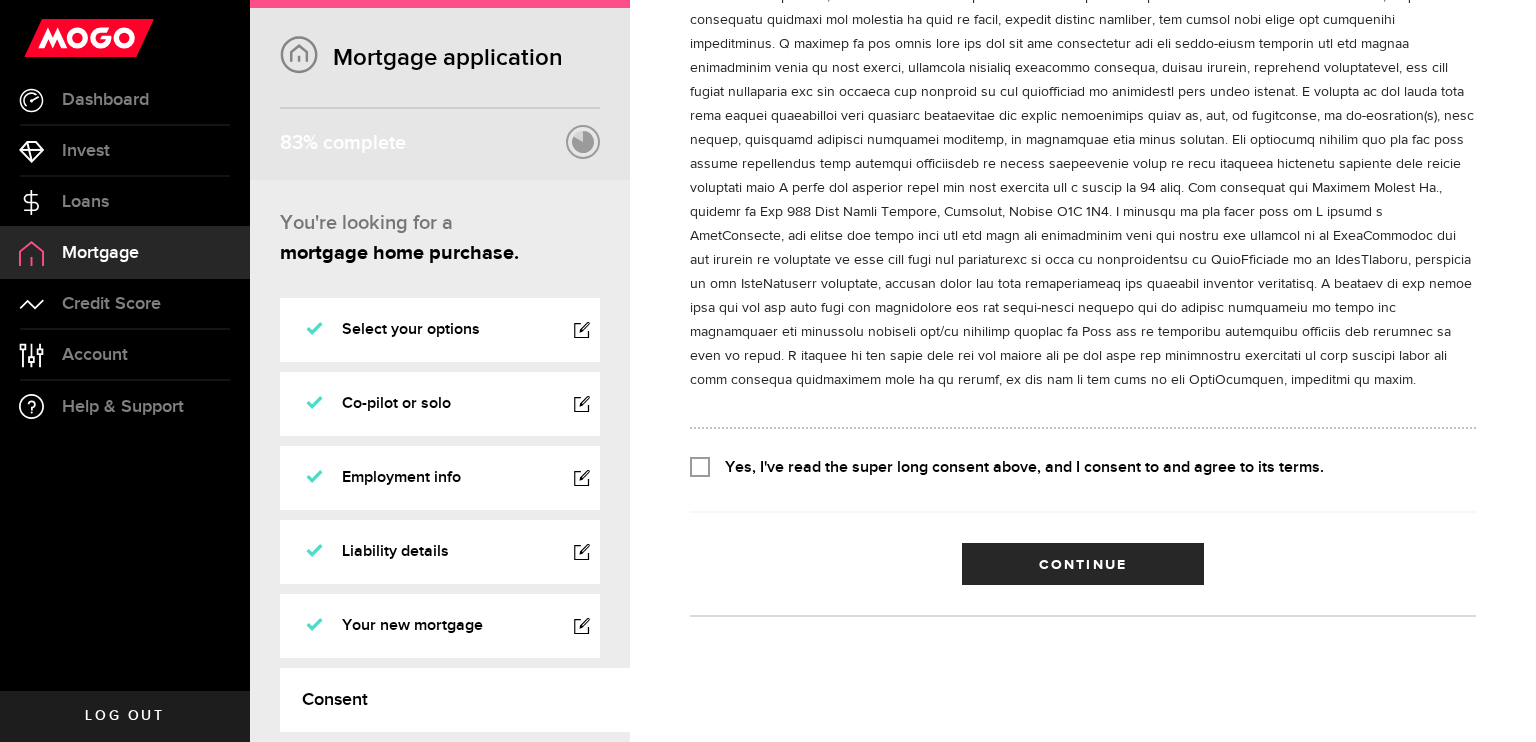 click on "Yes, I've read the super long consent above, and I consent to and agree to its terms." at bounding box center (700, 465) 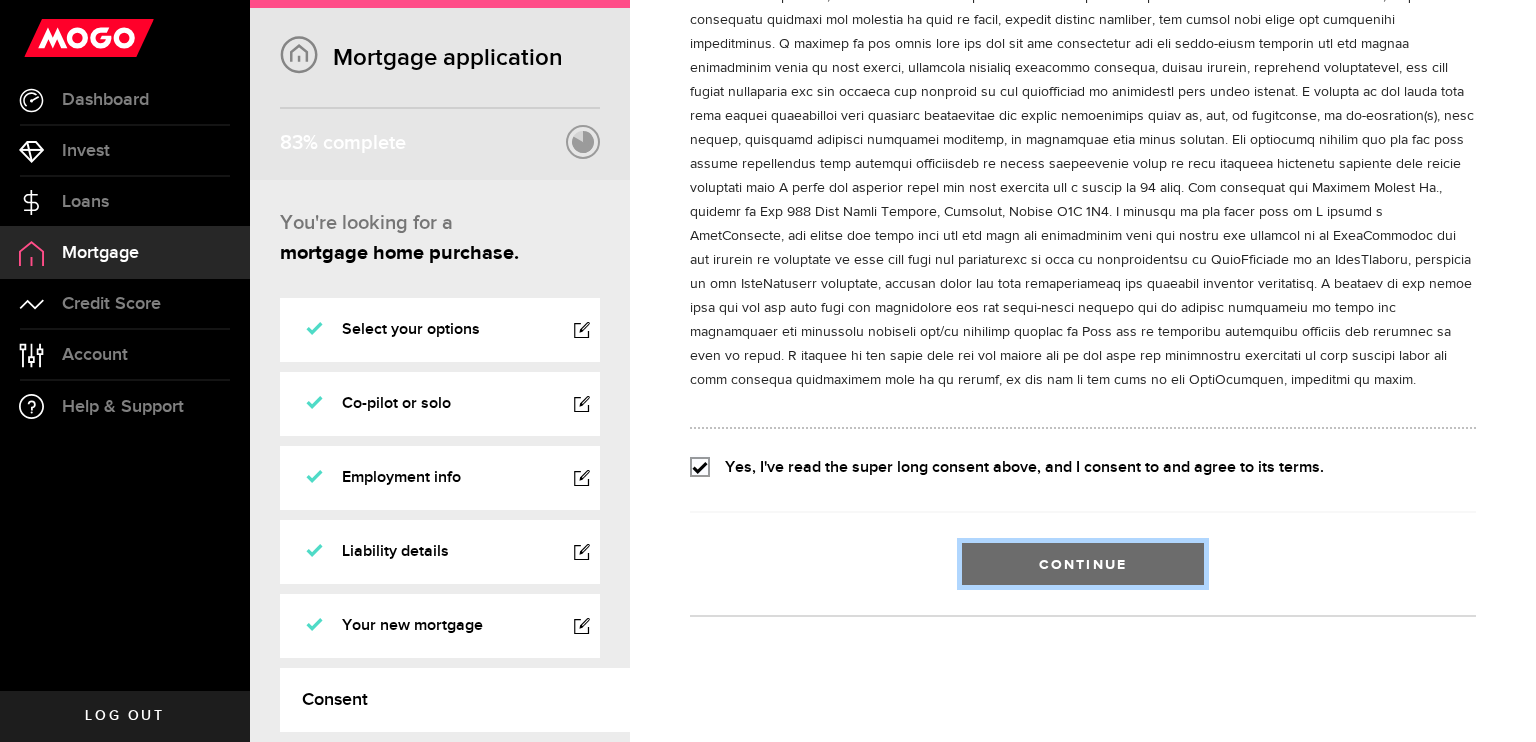 click on "Continue" at bounding box center (1083, 564) 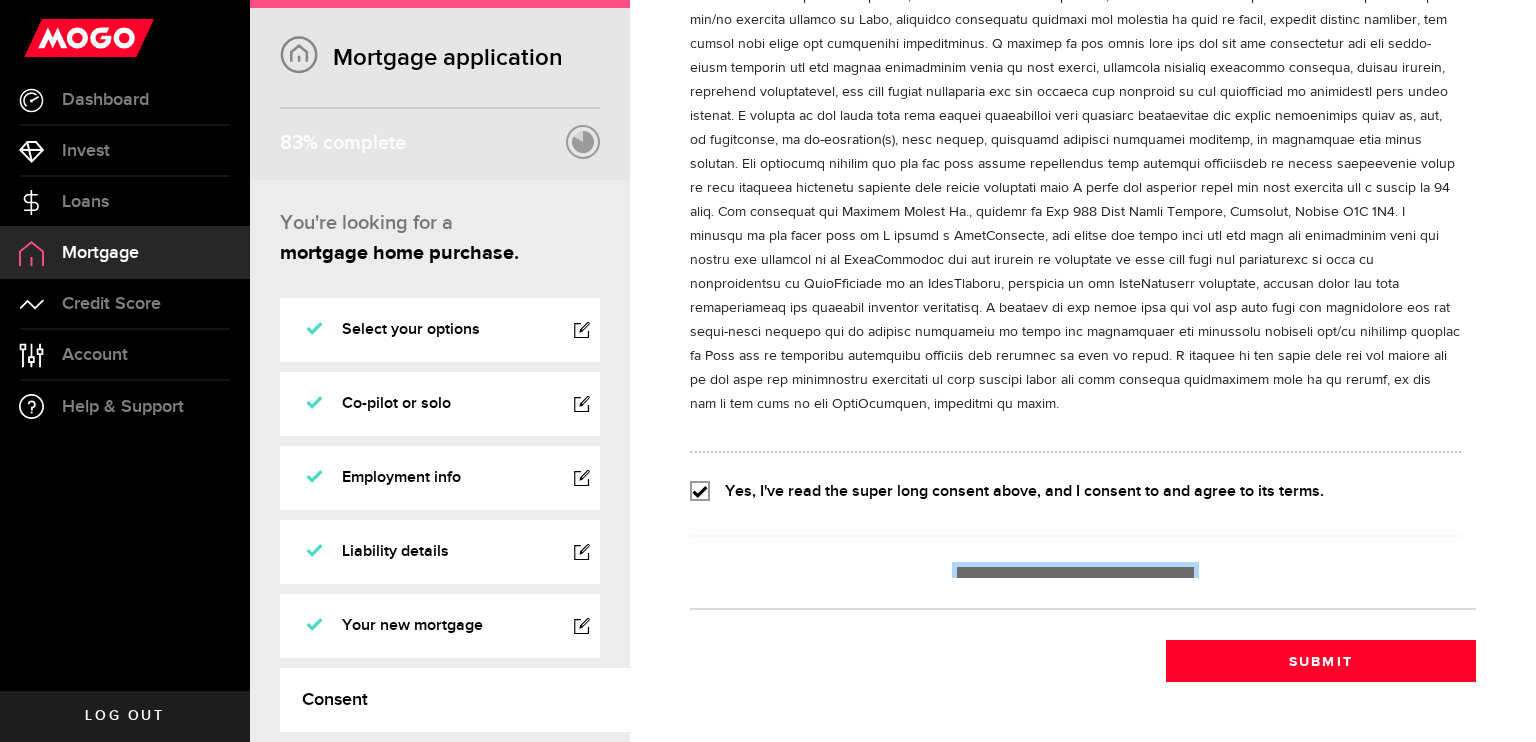 scroll, scrollTop: 0, scrollLeft: 0, axis: both 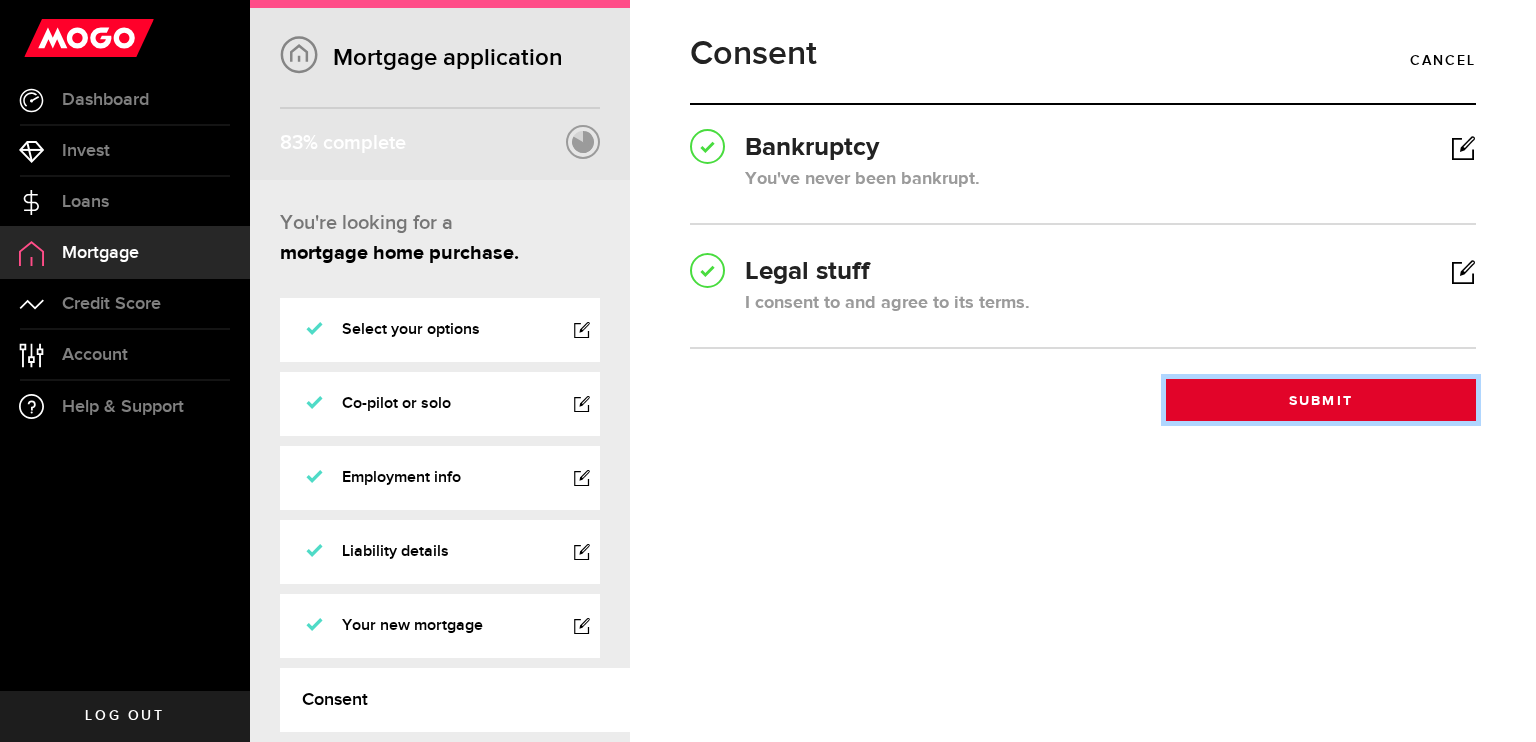 click on "Submit" at bounding box center [1321, 400] 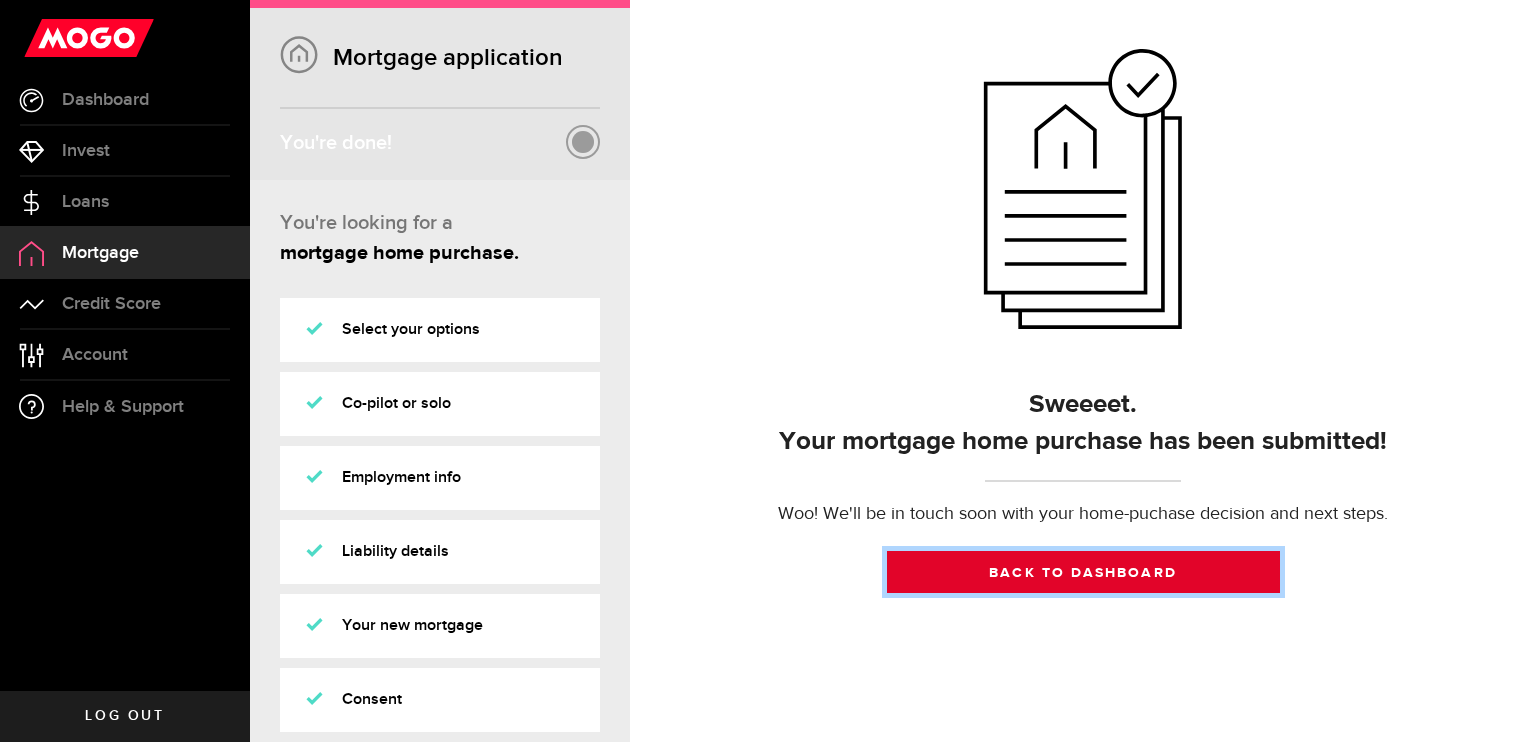 click on "Back to dashboard" at bounding box center (1083, 572) 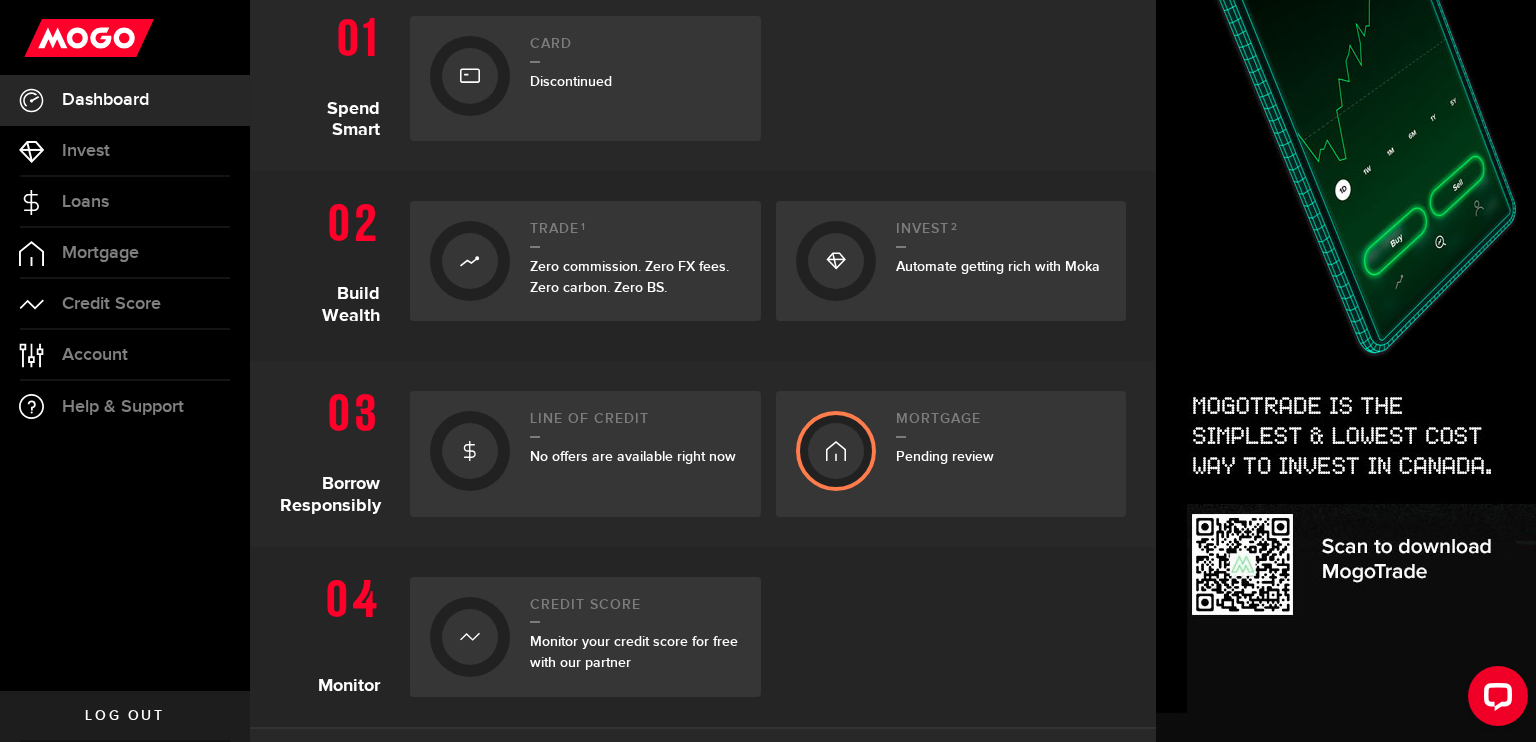 scroll, scrollTop: 475, scrollLeft: 0, axis: vertical 